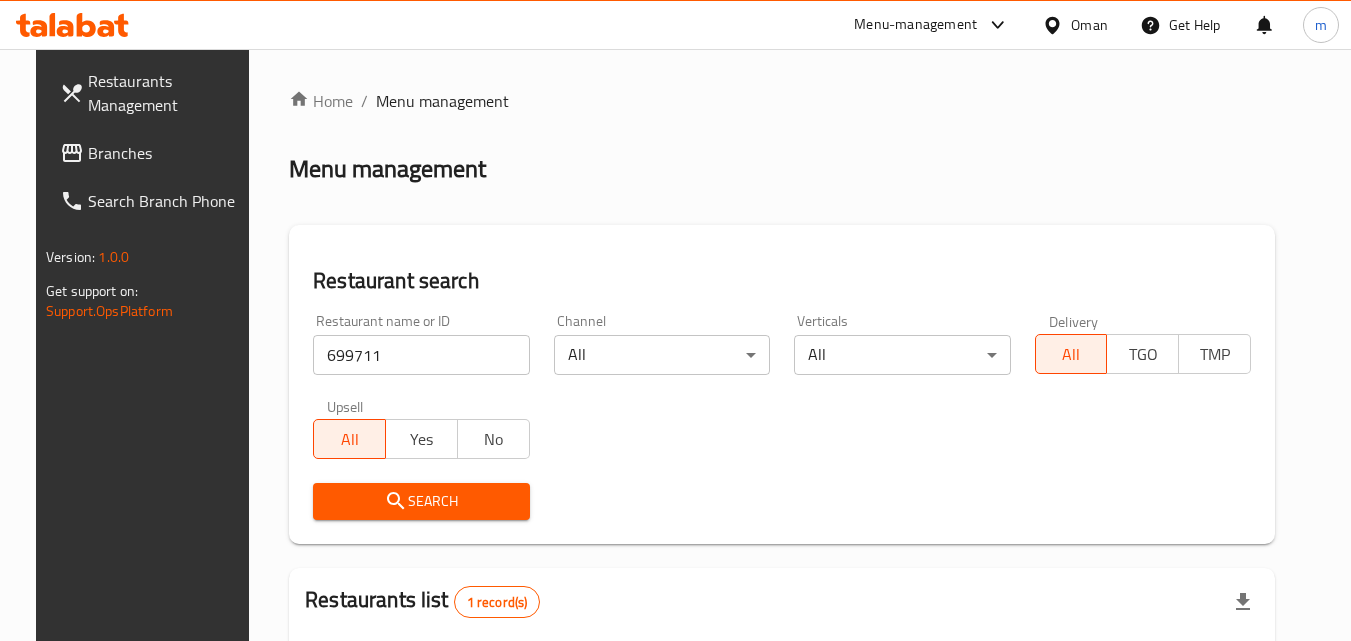 scroll, scrollTop: 251, scrollLeft: 0, axis: vertical 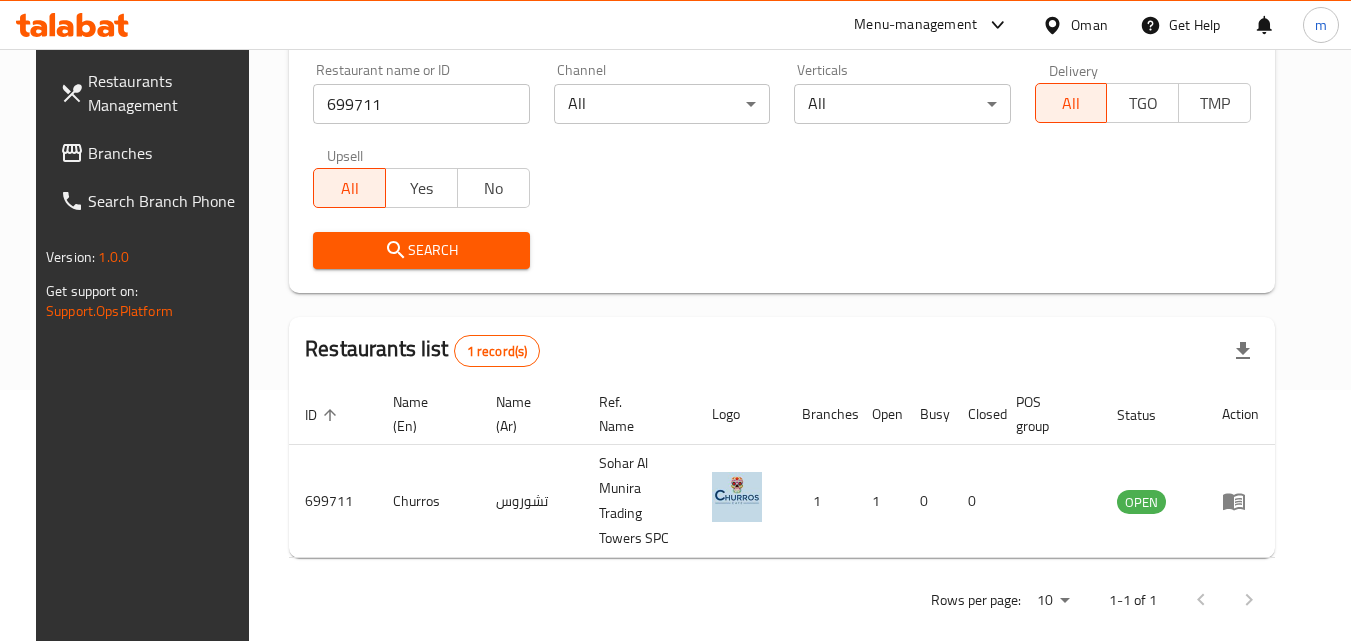 click at bounding box center [1056, 25] 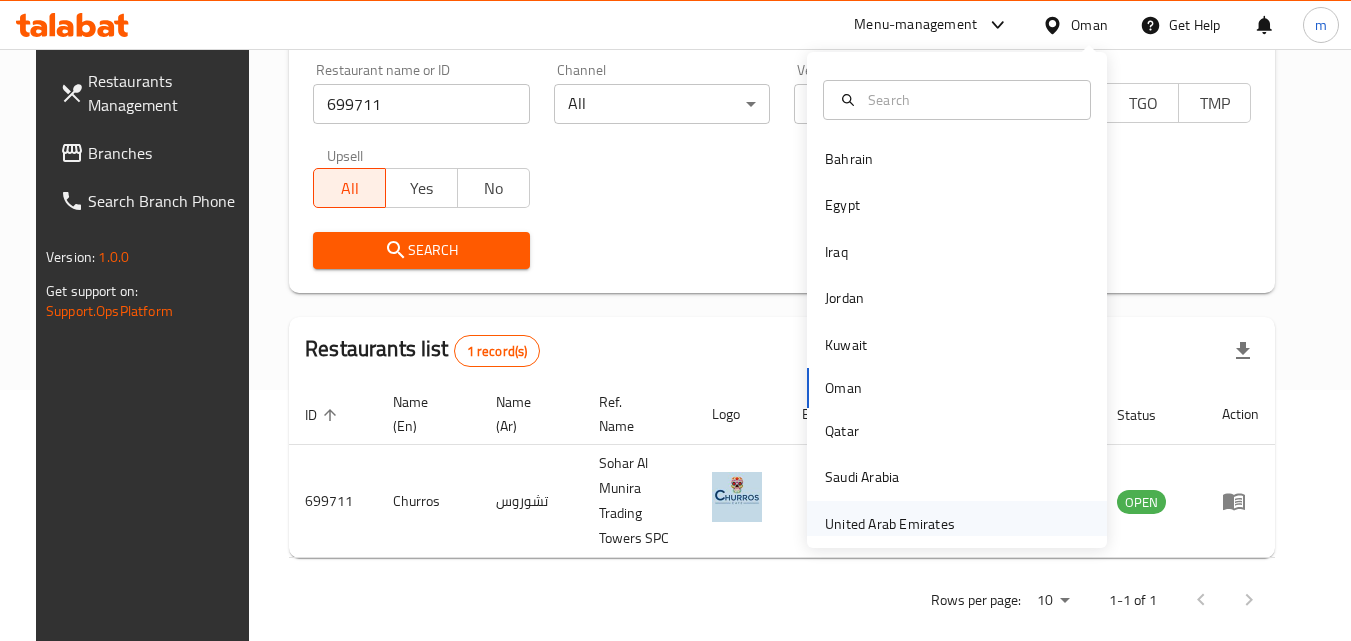 click on "United Arab Emirates" at bounding box center (890, 524) 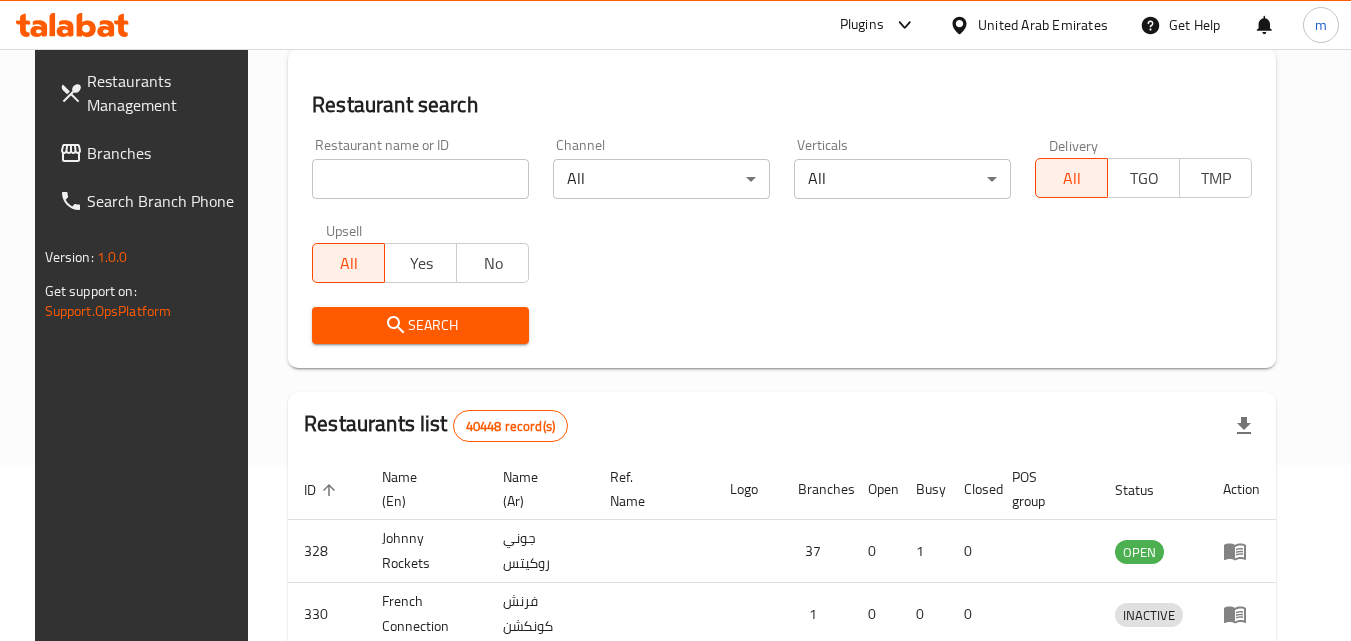scroll, scrollTop: 251, scrollLeft: 0, axis: vertical 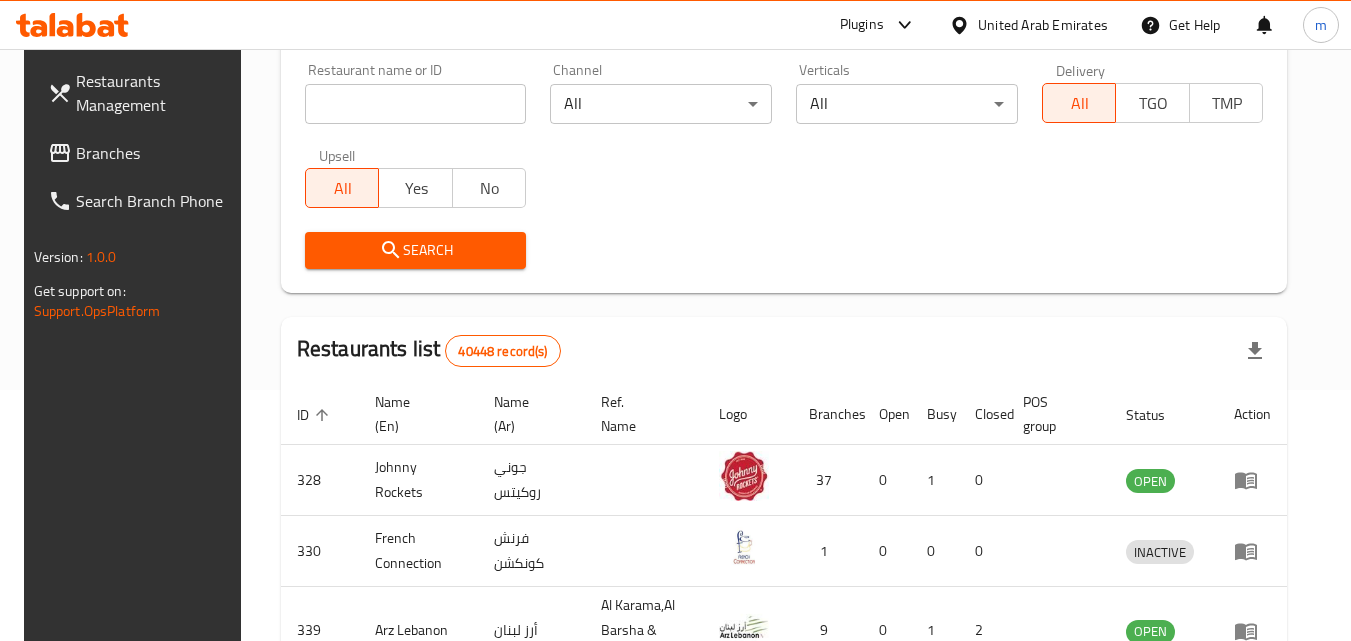 click on "Branches" at bounding box center (155, 153) 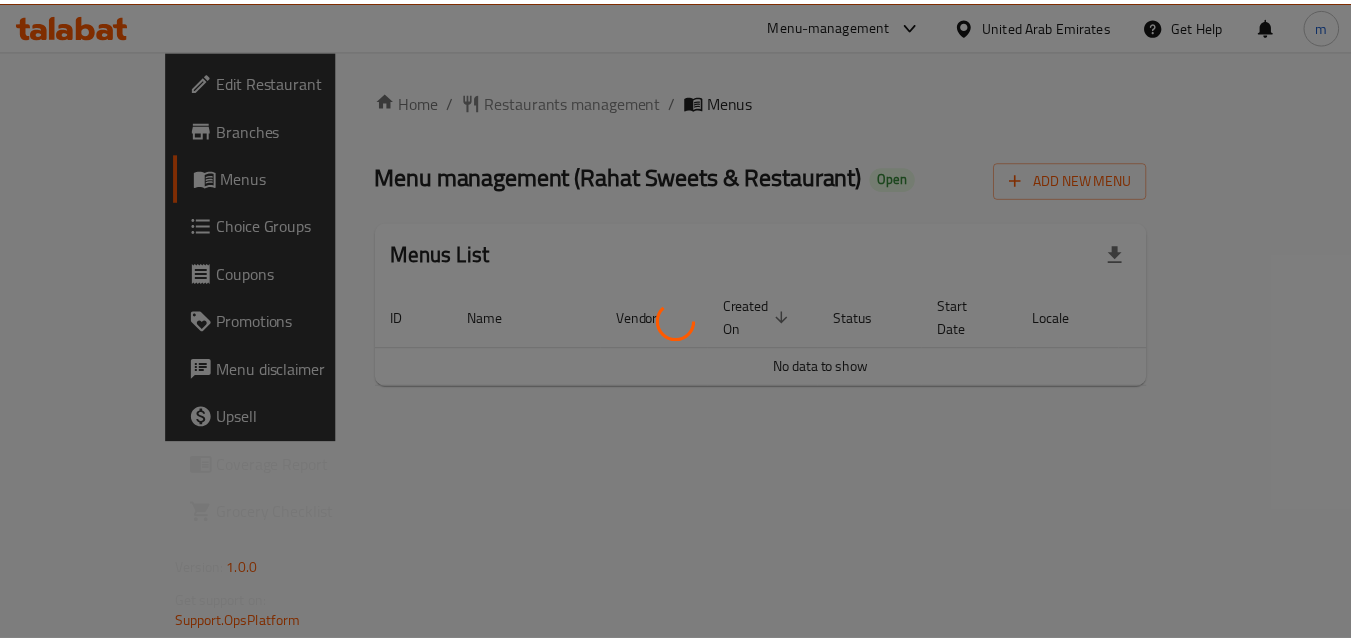 scroll, scrollTop: 0, scrollLeft: 0, axis: both 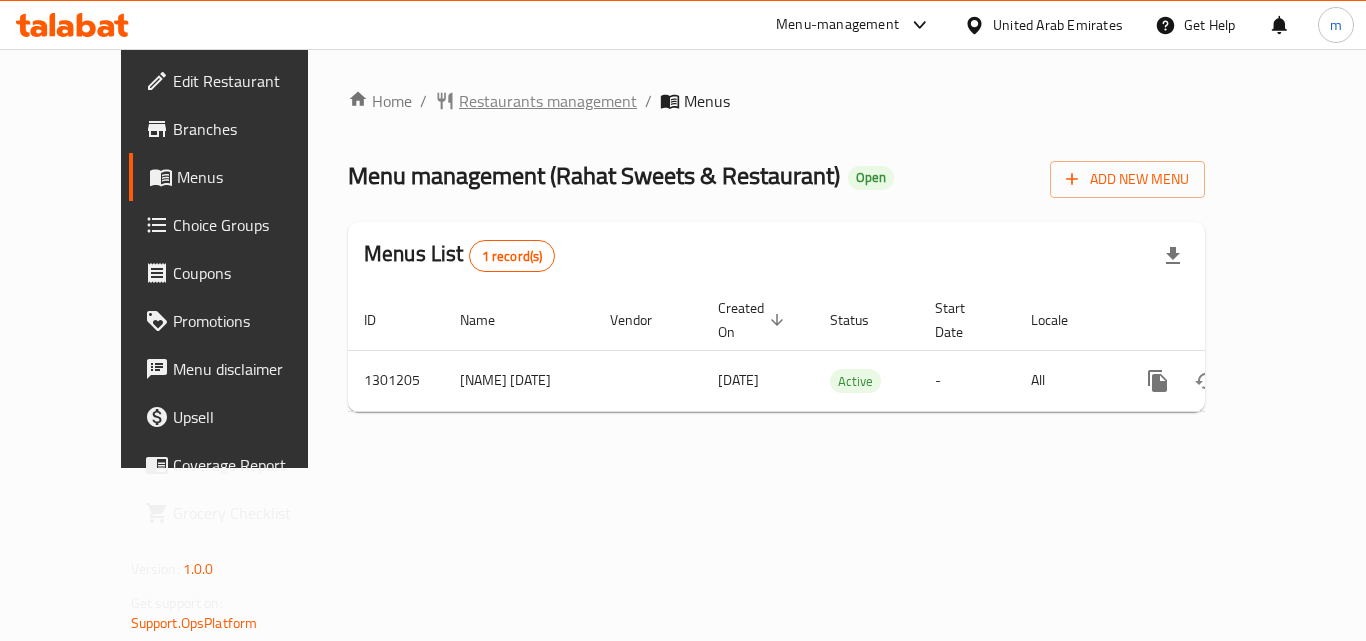 click on "Restaurants management" at bounding box center (548, 101) 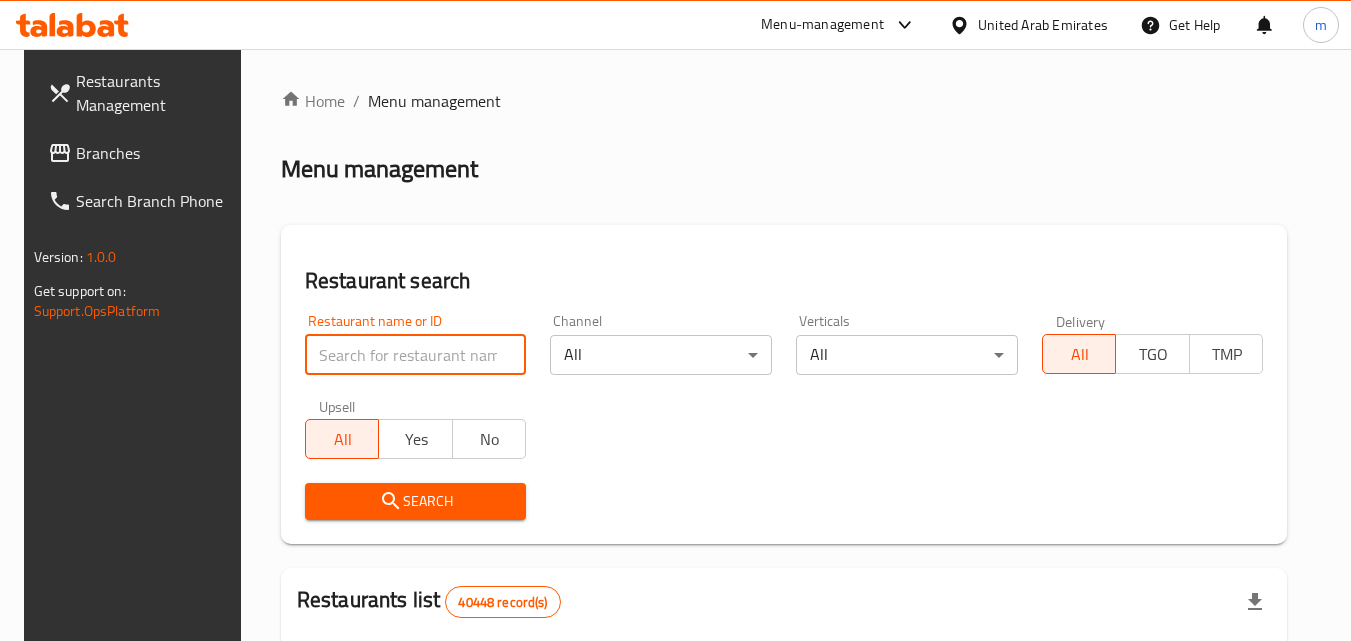 click at bounding box center [416, 355] 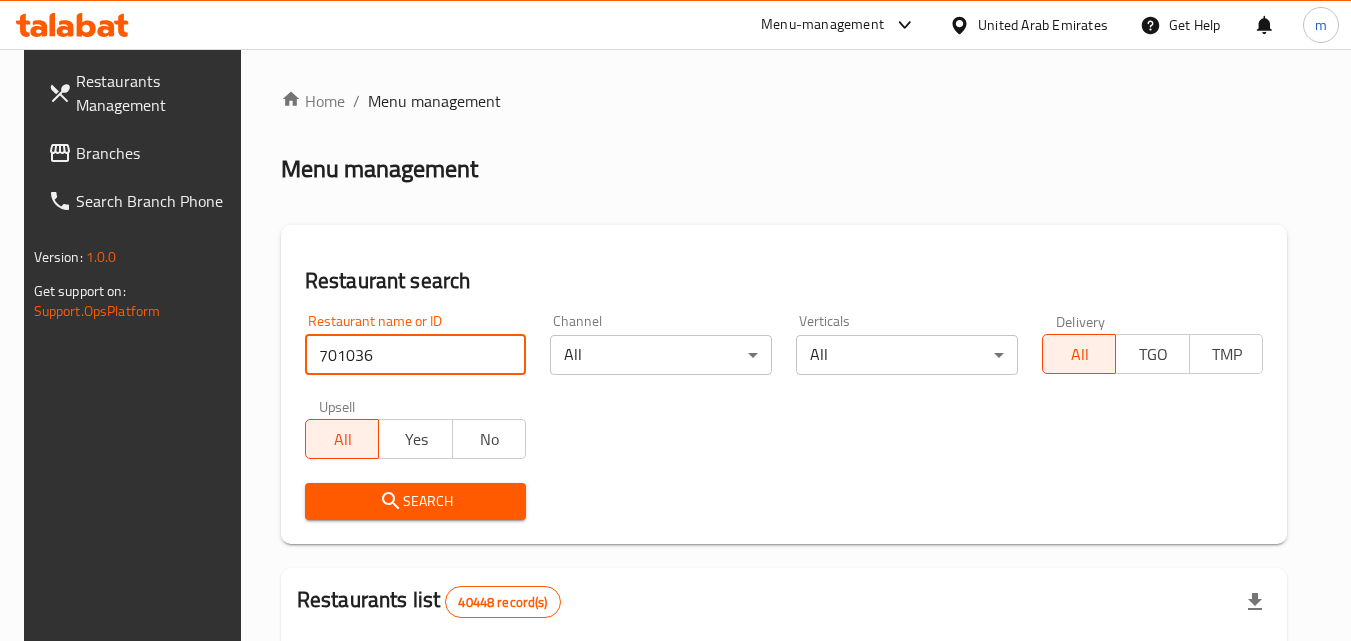type on "701036" 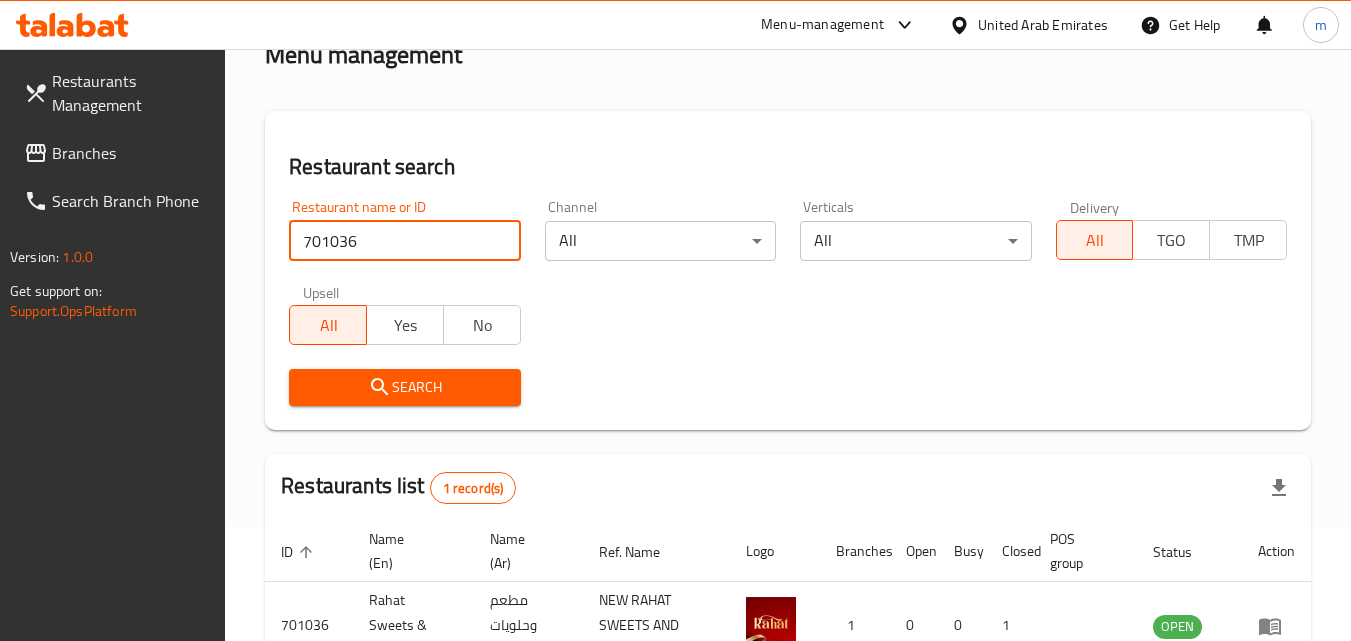 scroll, scrollTop: 251, scrollLeft: 0, axis: vertical 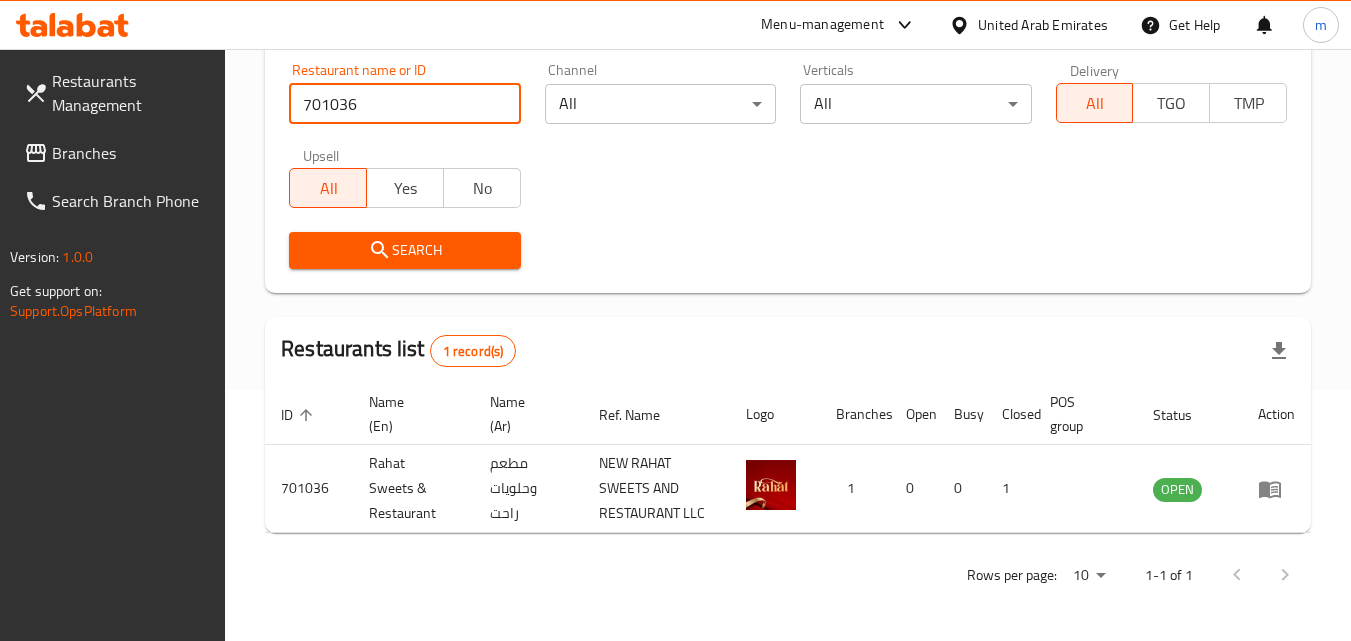 click on "United Arab Emirates" at bounding box center (1043, 25) 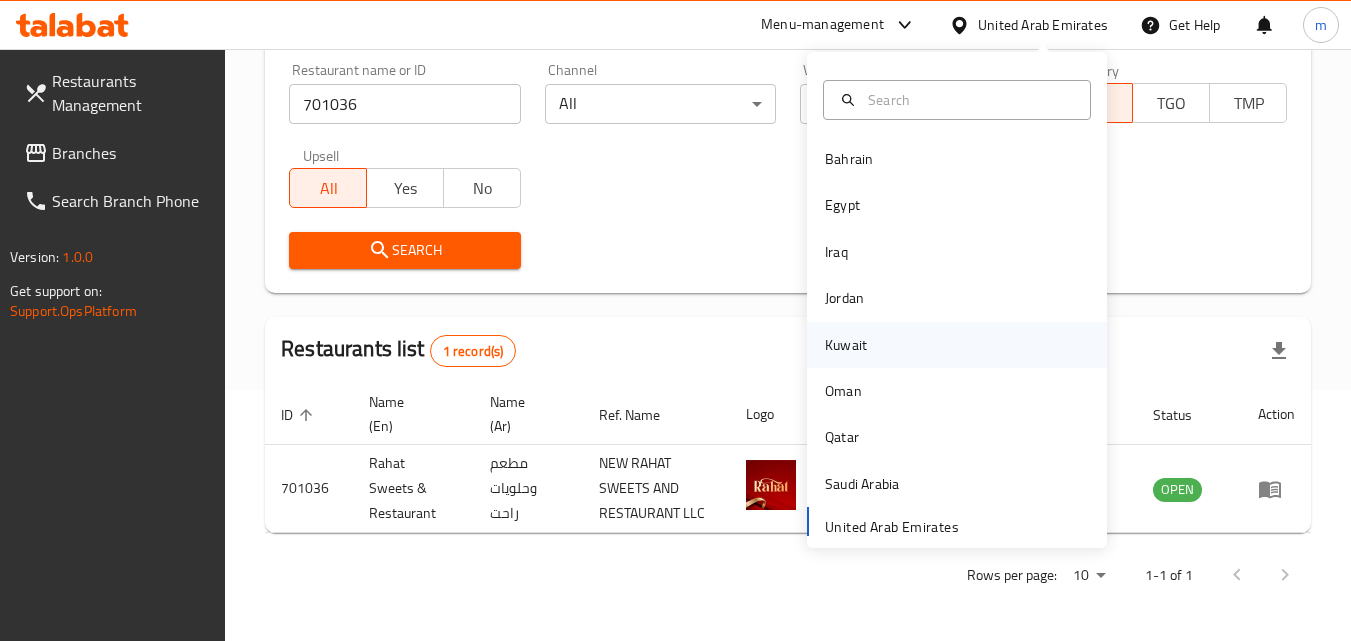 click on "Kuwait" at bounding box center [846, 345] 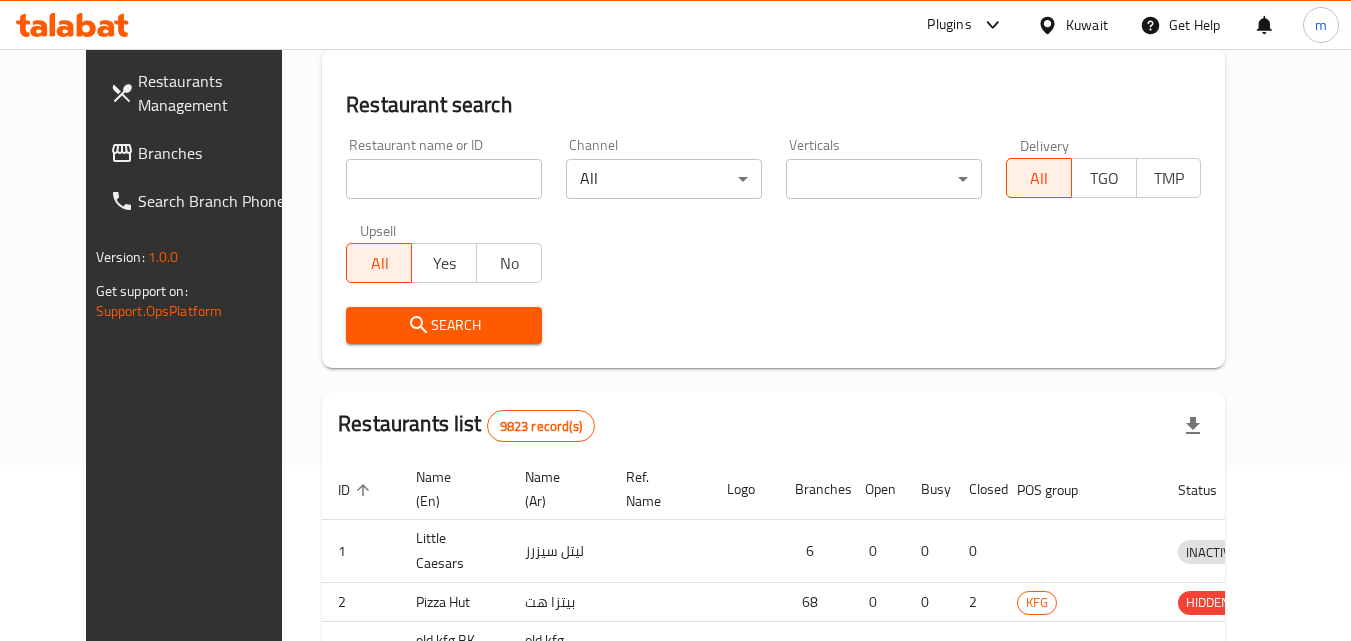 scroll, scrollTop: 251, scrollLeft: 0, axis: vertical 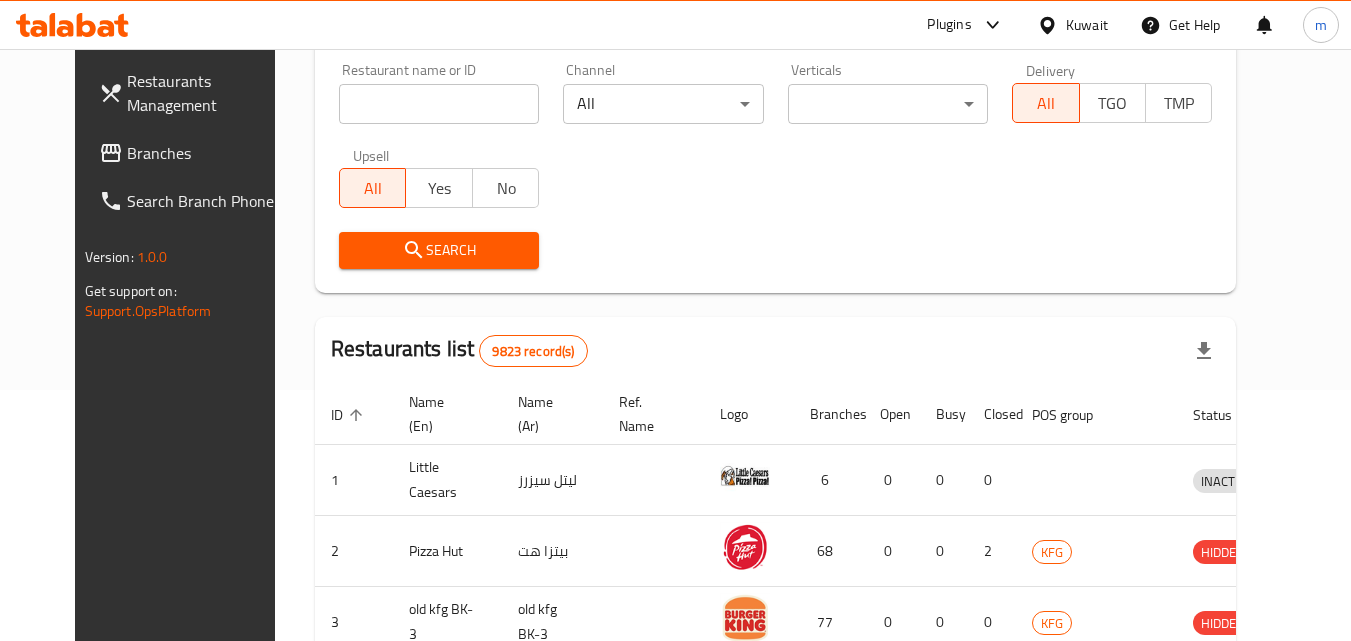 click on "Branches" at bounding box center [206, 153] 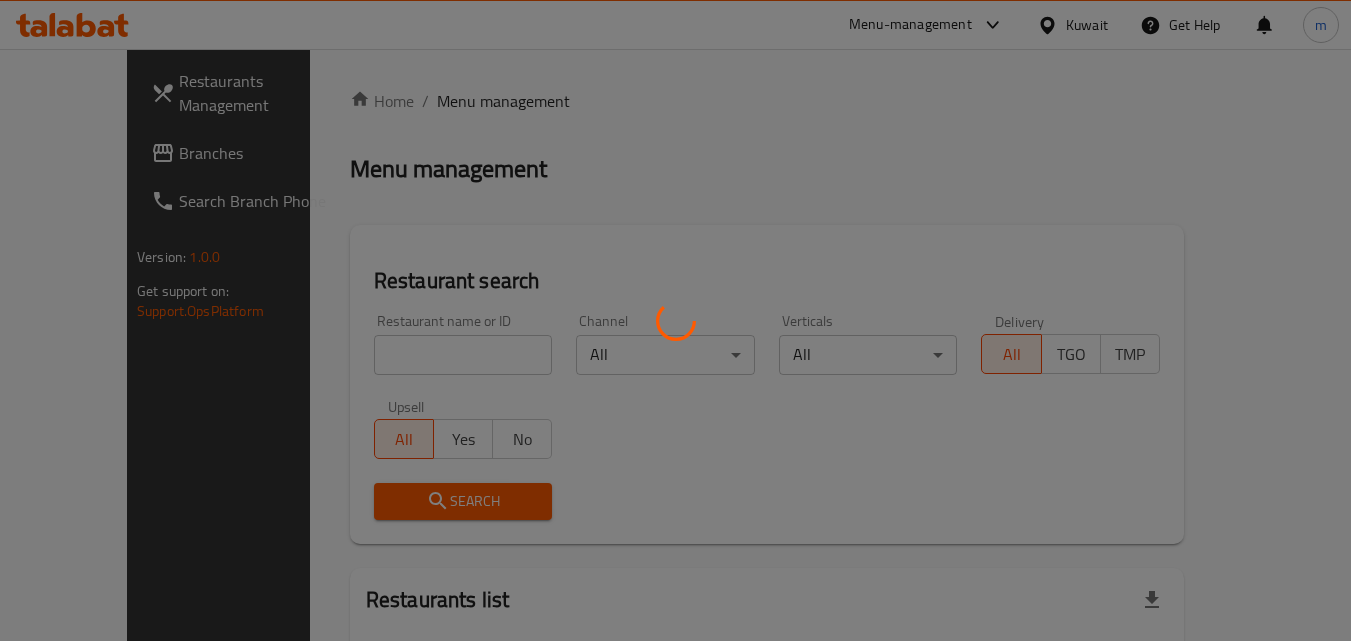 scroll, scrollTop: 0, scrollLeft: 0, axis: both 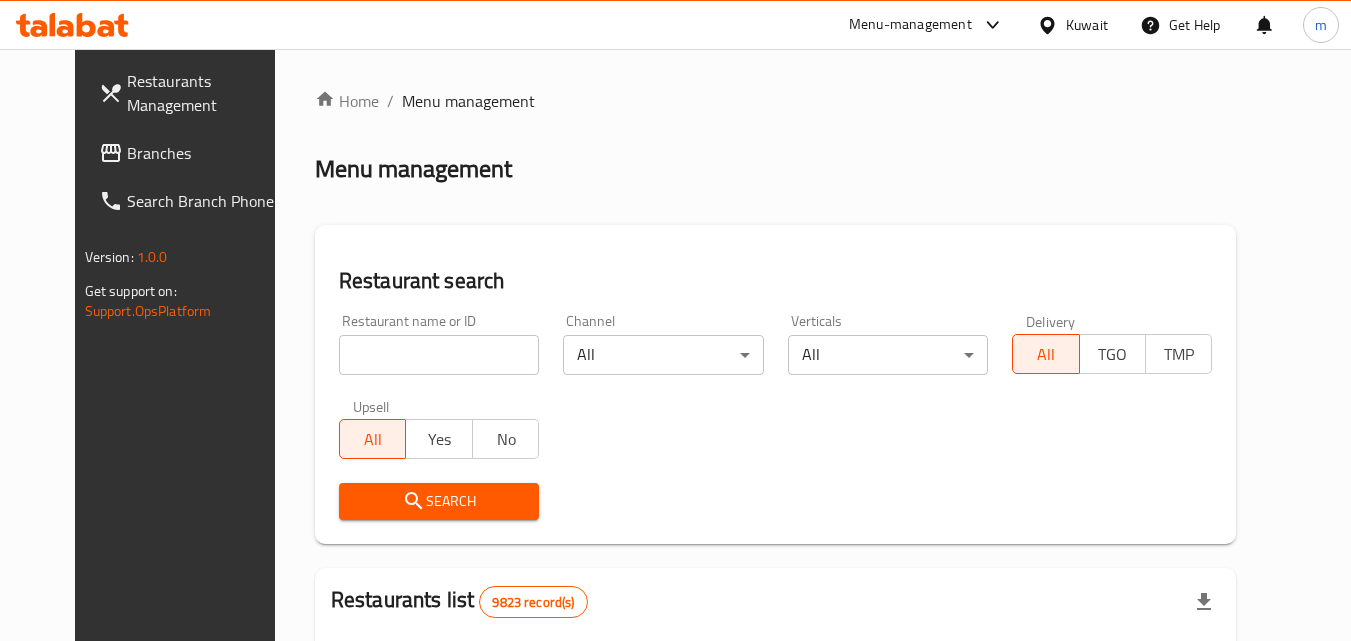 click on "Branches" at bounding box center (206, 153) 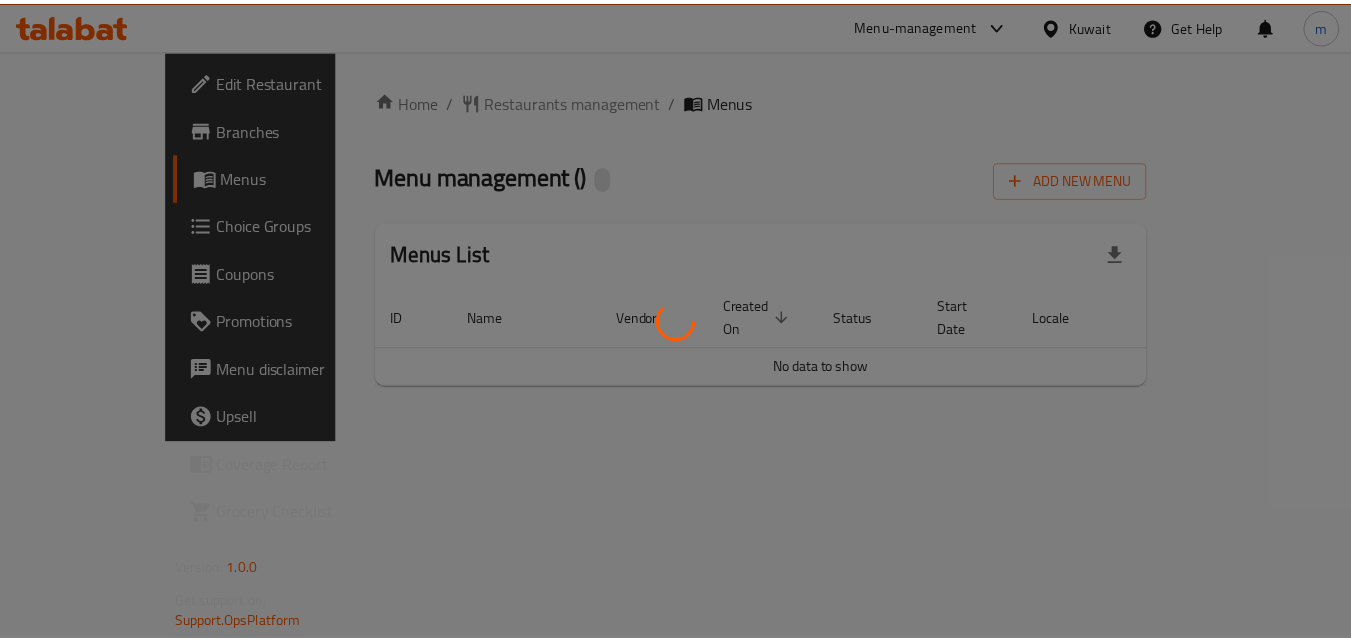 scroll, scrollTop: 0, scrollLeft: 0, axis: both 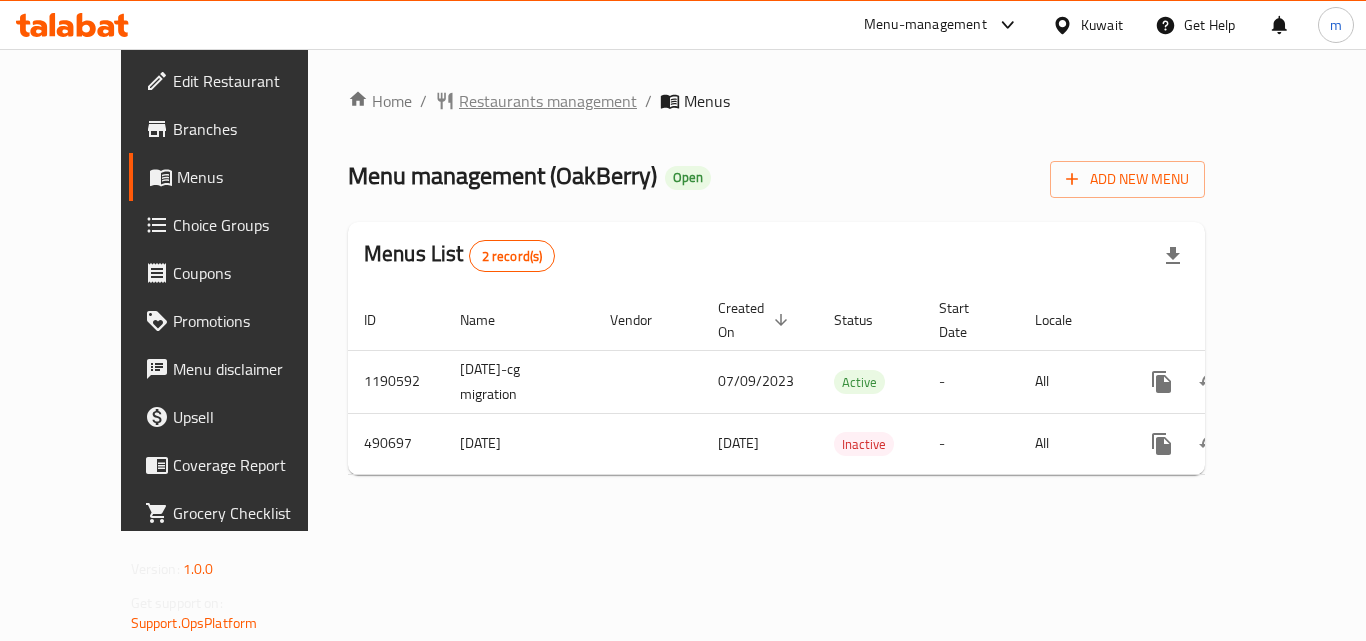 click on "Restaurants management" at bounding box center (548, 101) 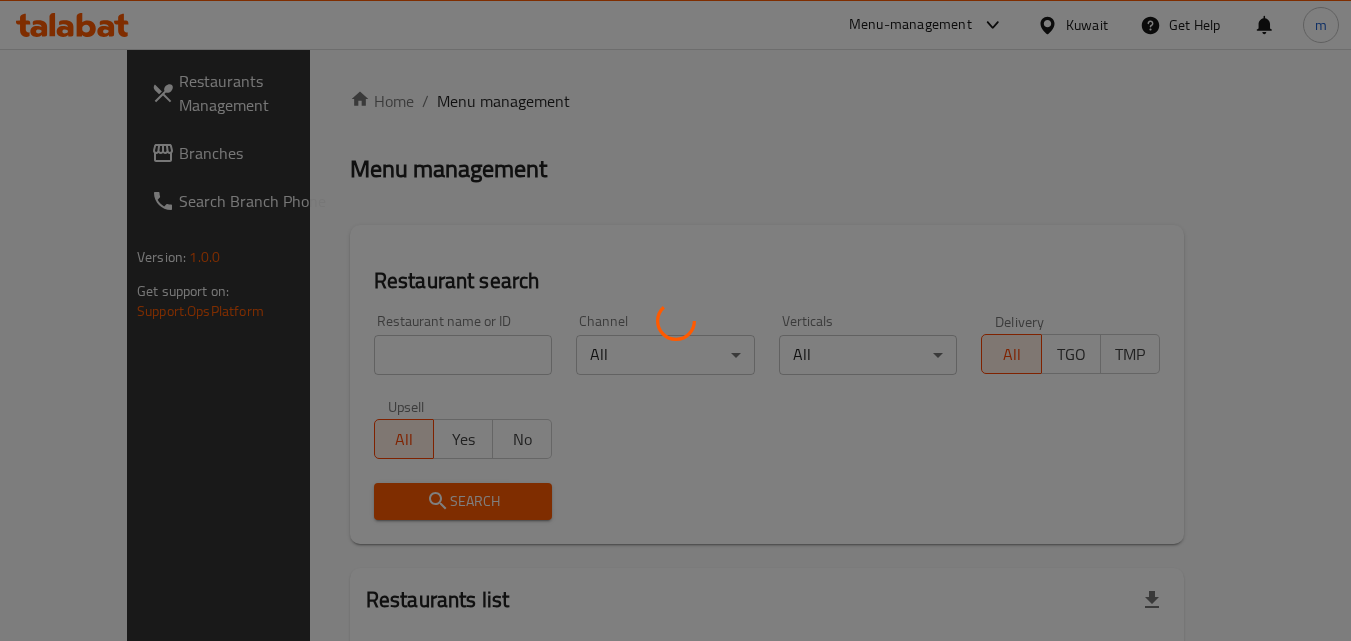 click at bounding box center (675, 320) 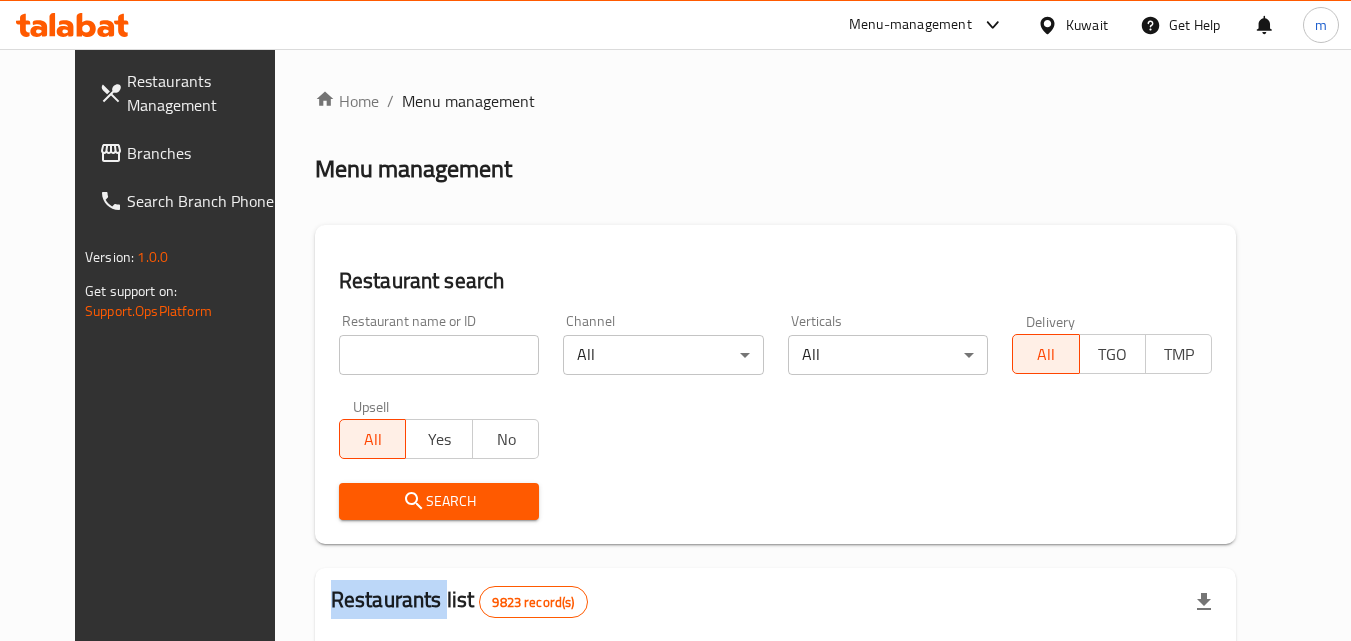 click on "Home / Menu management Menu management Restaurant search Restaurant name or ID Restaurant name or ID Channel All ​ Verticals All ​ Delivery All TGO TMP Upsell All Yes No   Search Restaurants list   9823 record(s) ID sorted ascending Name (En) Name (Ar) Ref. Name Logo Branches Open Busy Closed POS group Status Action 1 Little Caesars  ليتل سيزرز 6 0 0 0 INACTIVE 2 Pizza Hut بيتزا هت 68 0 0 2 KFG HIDDEN 3 old kfg BK-3 old kfg BK-3 77 0 0 0 KFG HIDDEN 4 Hardee's هارديز 58 51 0 0 Americana-Digital OPEN 5 Chicken Tikka دجاج تكا 15 12 0 0 OPEN 6 KFC كنتاكى 69 61 0 0 Americana-Digital OPEN 7 Dairy Queen ديري كوين 0 0 0 0 OPEN 8 Mais Alghanim ميس الغانم 11 11 0 0 OCIMS OPEN 9 Maki ماكي 2 2 0 0 OPEN 10 Rose PATISSERIE روز للمعجنات 1 1 0 0 OPEN Rows per page: 10 1-10 of 9823" at bounding box center [776, 696] 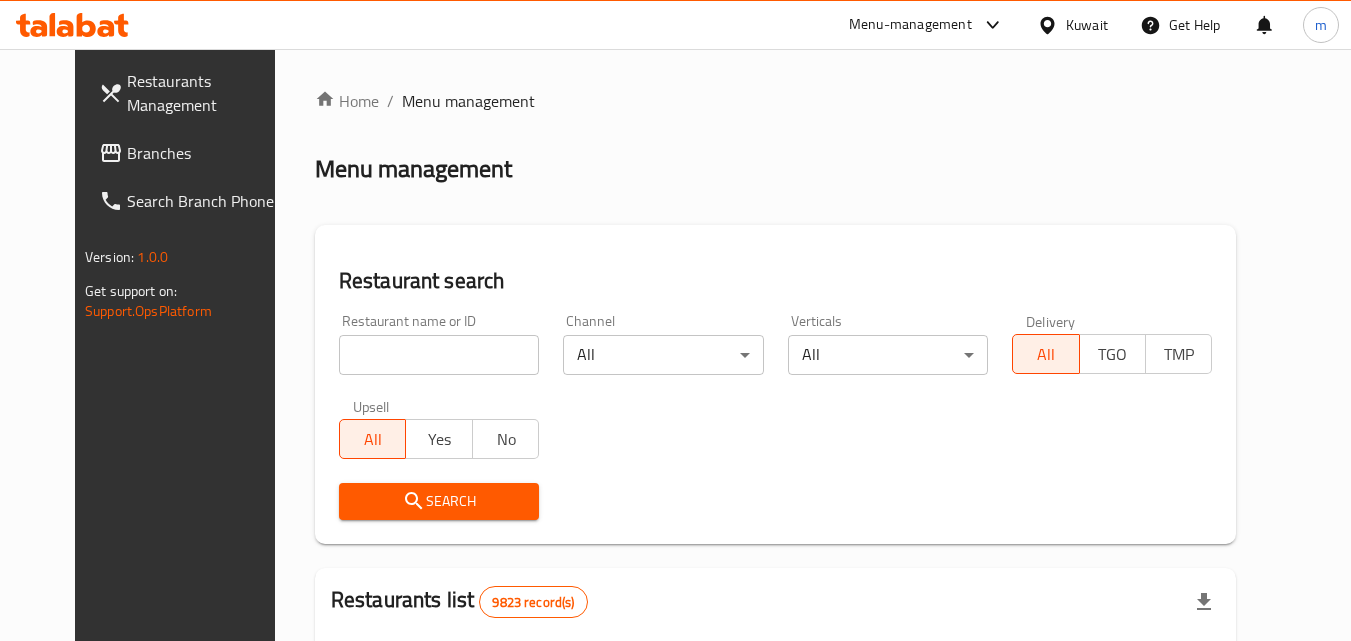 click at bounding box center (439, 355) 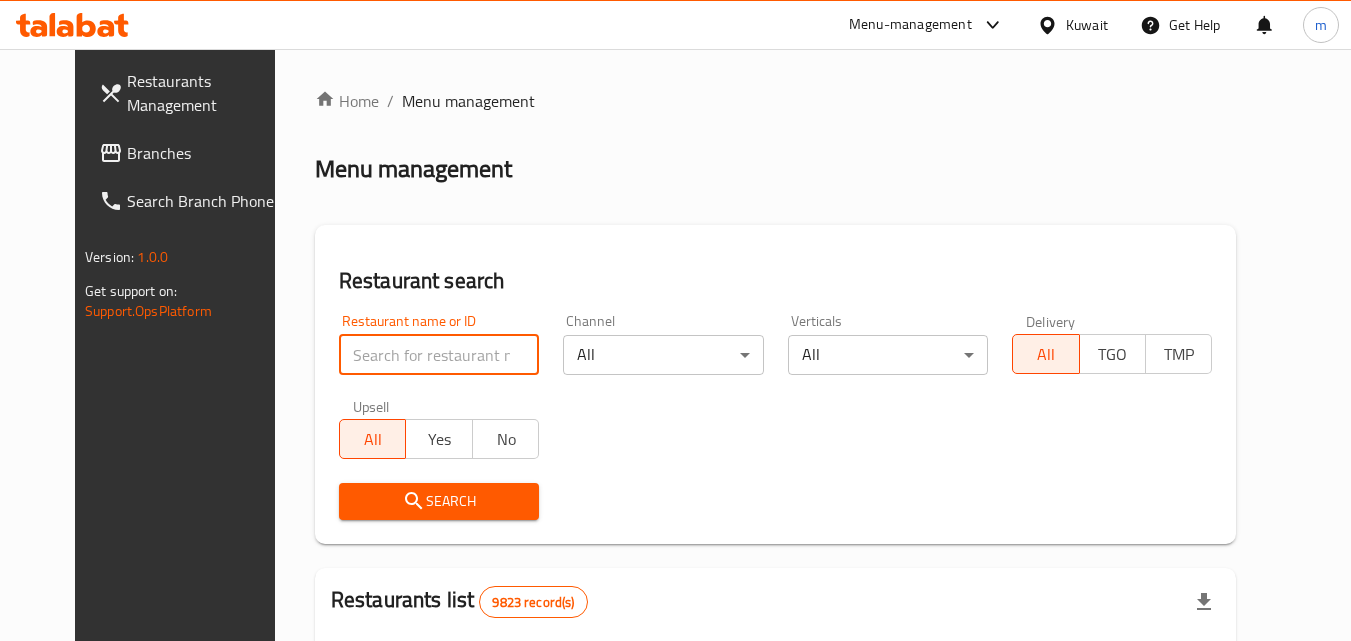 paste on "634191" 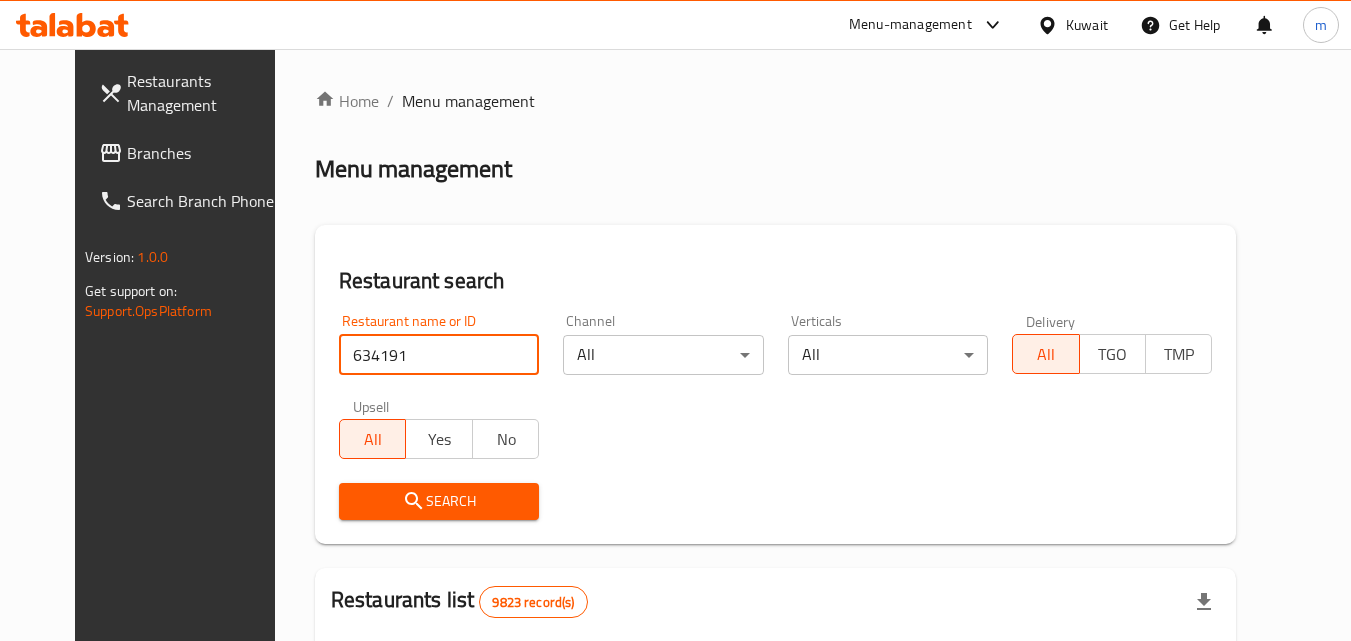 type on "634191" 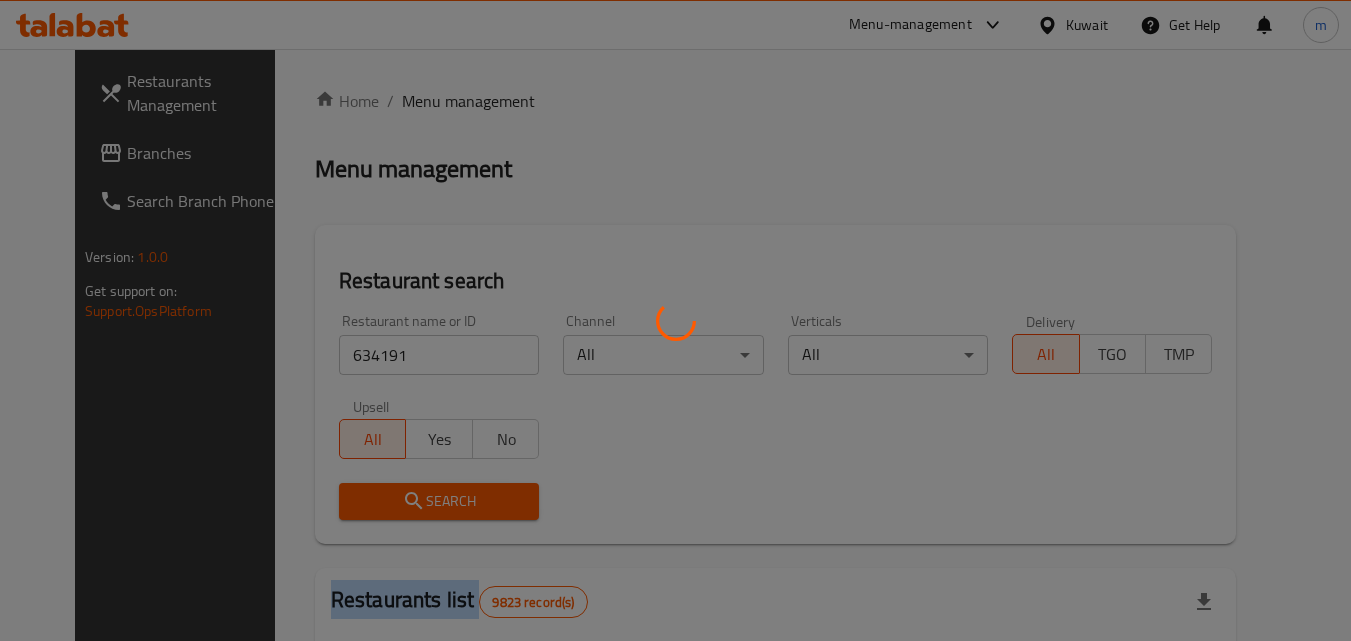 click at bounding box center [675, 320] 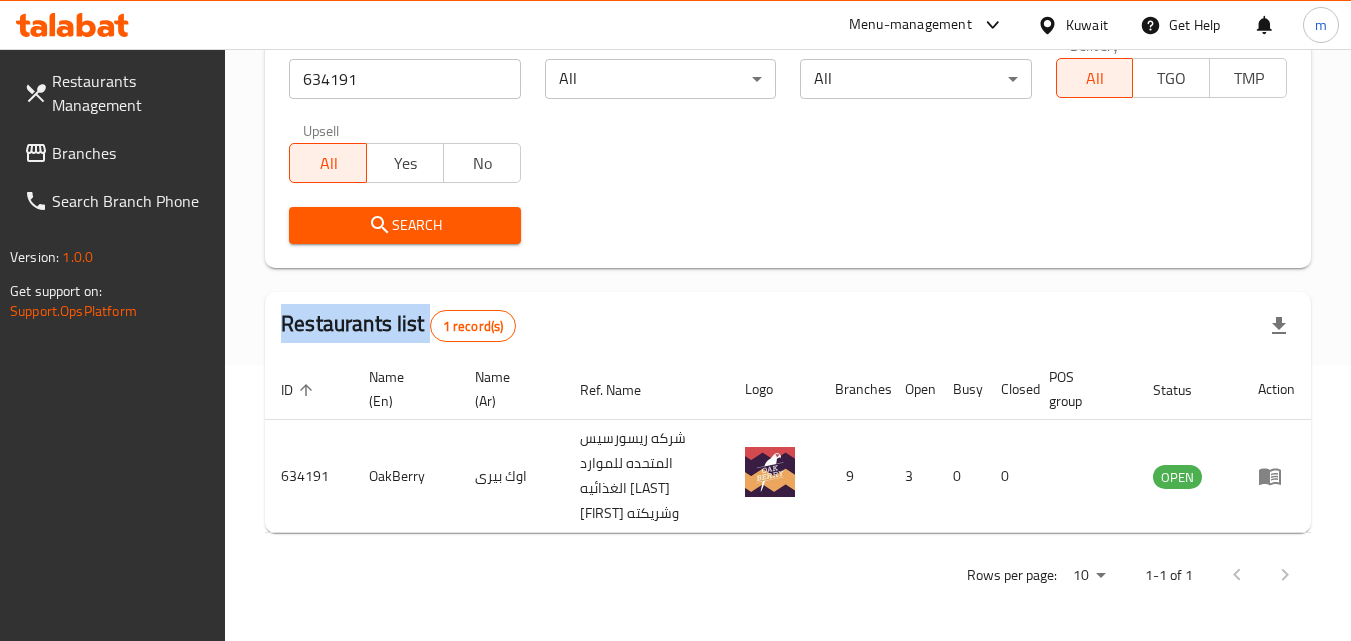 scroll, scrollTop: 301, scrollLeft: 0, axis: vertical 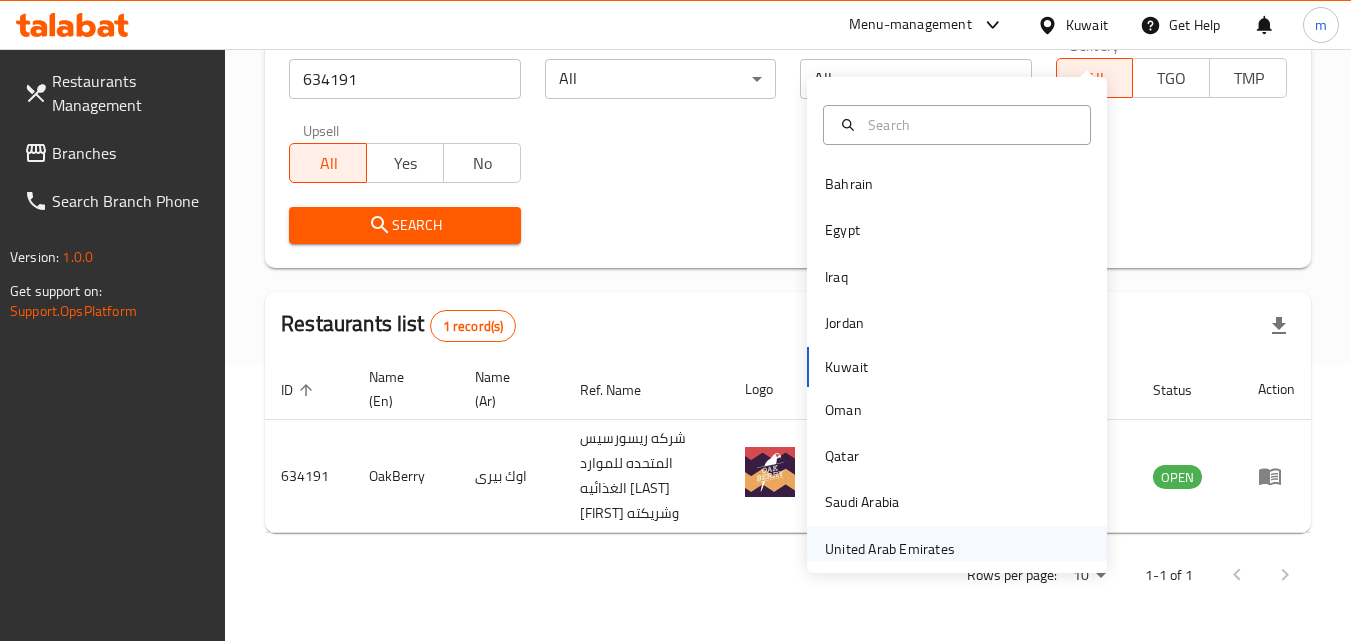 click on "United Arab Emirates" at bounding box center [890, 549] 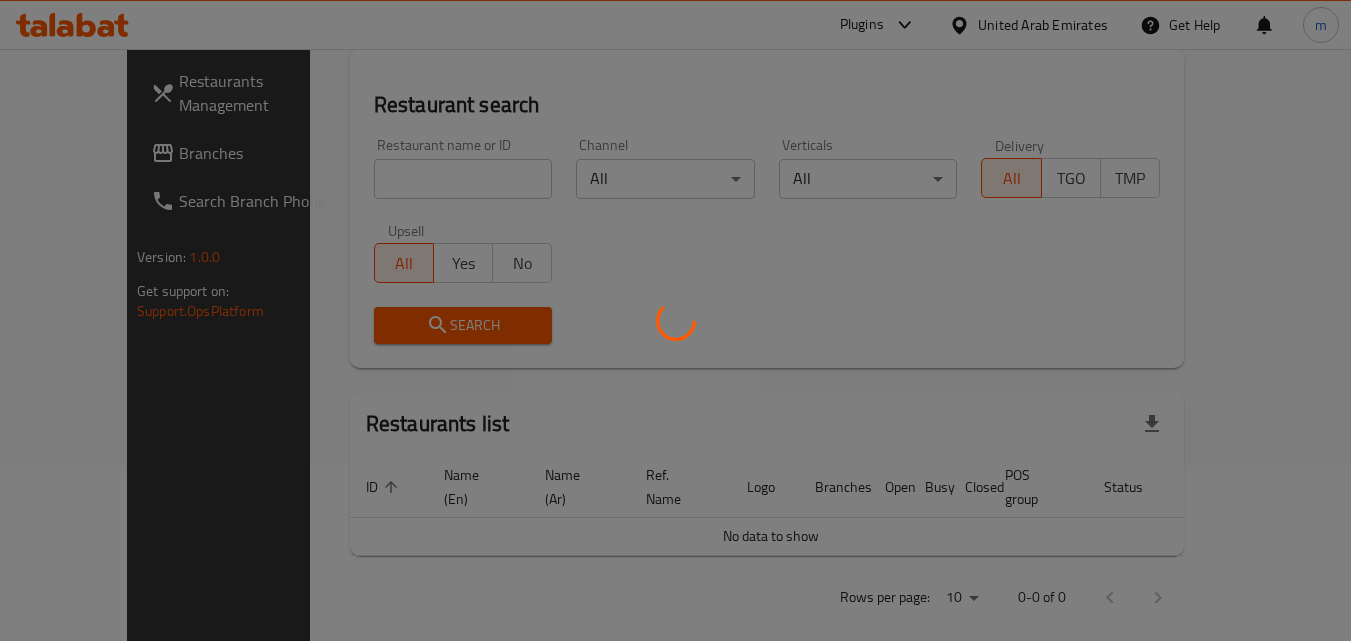 scroll, scrollTop: 301, scrollLeft: 0, axis: vertical 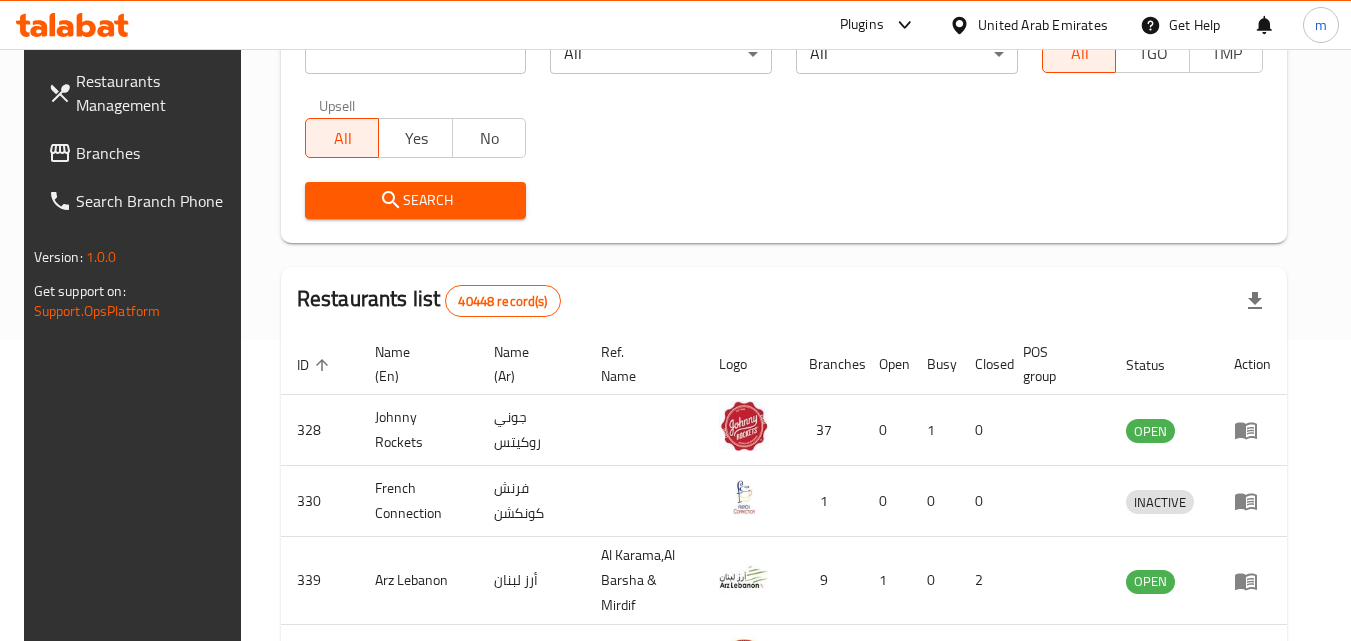 click on "Branches" at bounding box center (155, 153) 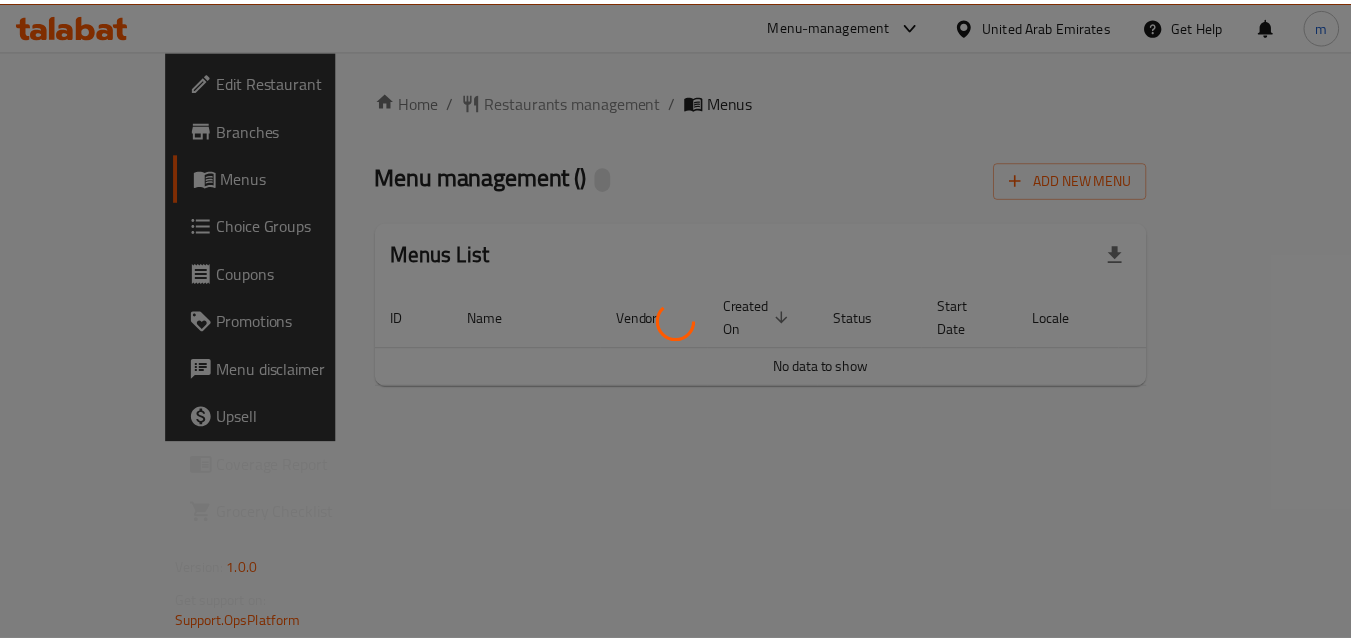 scroll, scrollTop: 0, scrollLeft: 0, axis: both 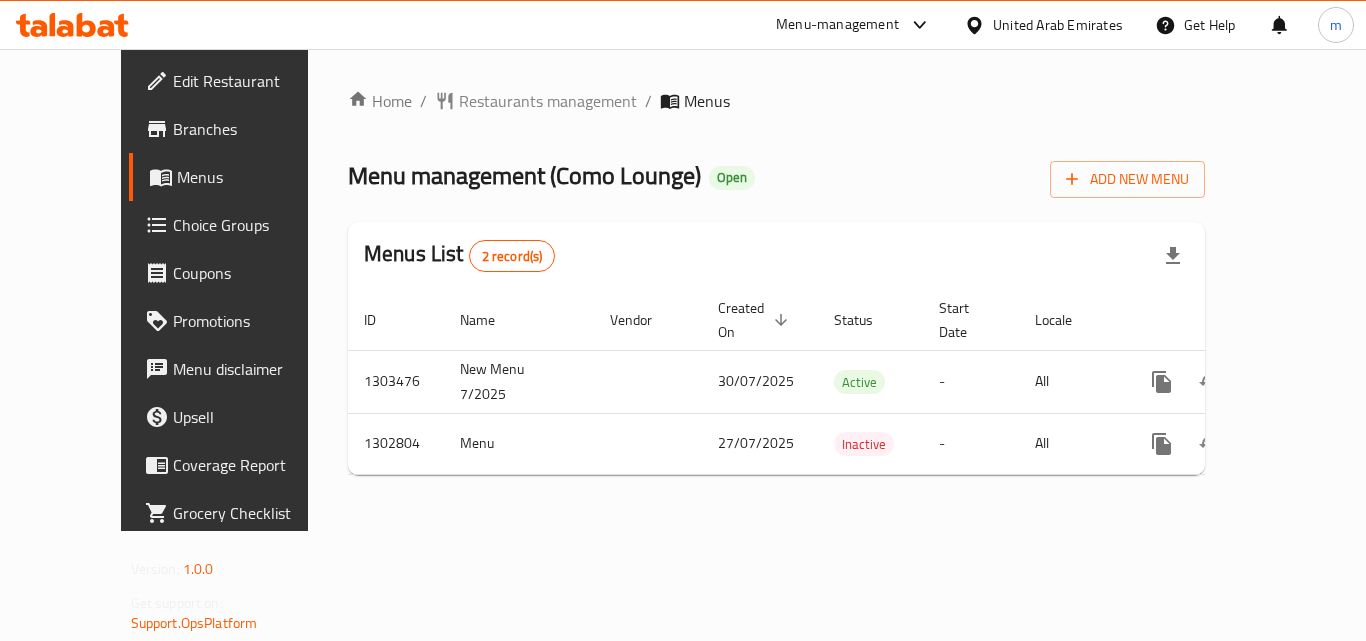 click on "Home / Restaurants management / Menus Menu management ( Como Lounge )  Open Add New Menu Menus List   2 record(s) ID Name Vendor Created On sorted descending Status Start Date Locale Actions 1303476 New Menu 7/2025 30/07/2025 Active - All 1302804 Menu  27/07/2025 Inactive - All" at bounding box center [776, 290] 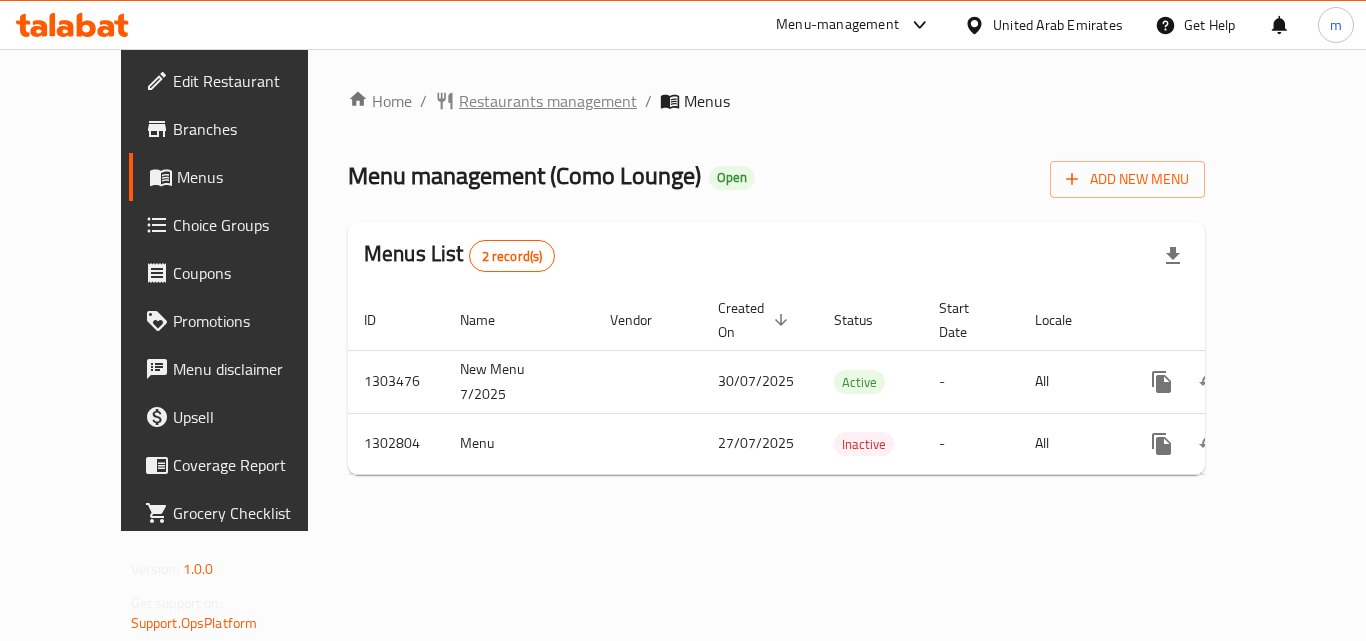 click on "Restaurants management" at bounding box center [548, 101] 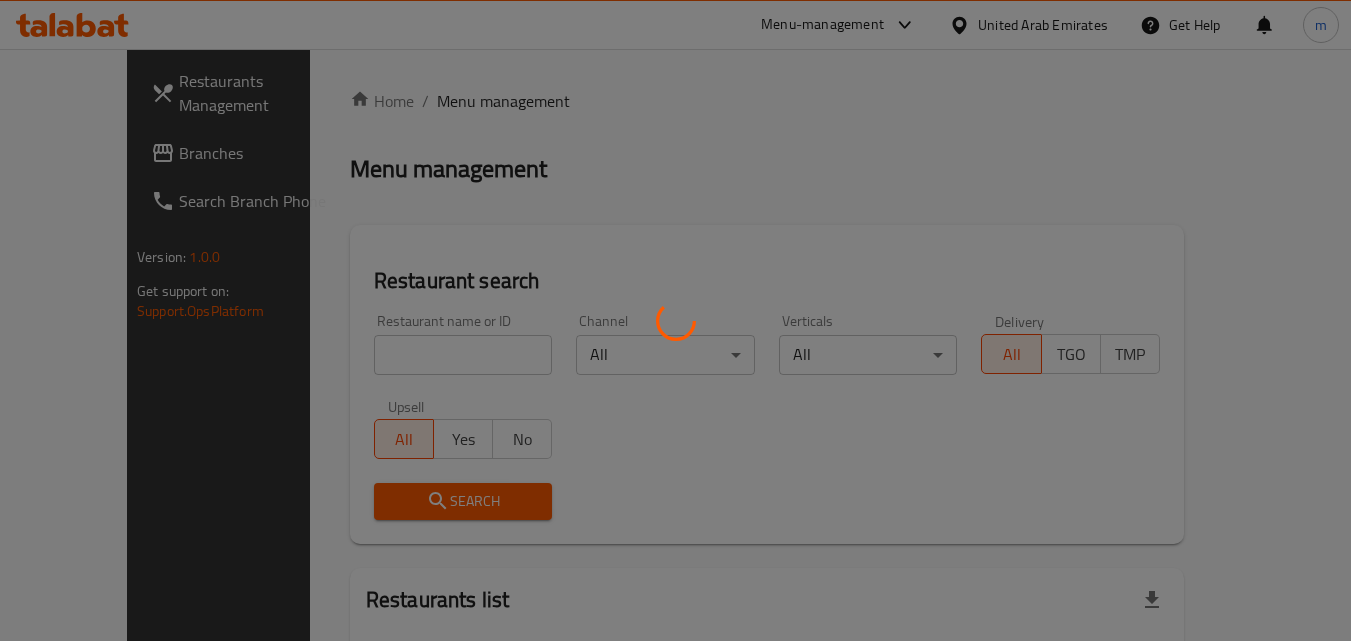 click at bounding box center [675, 320] 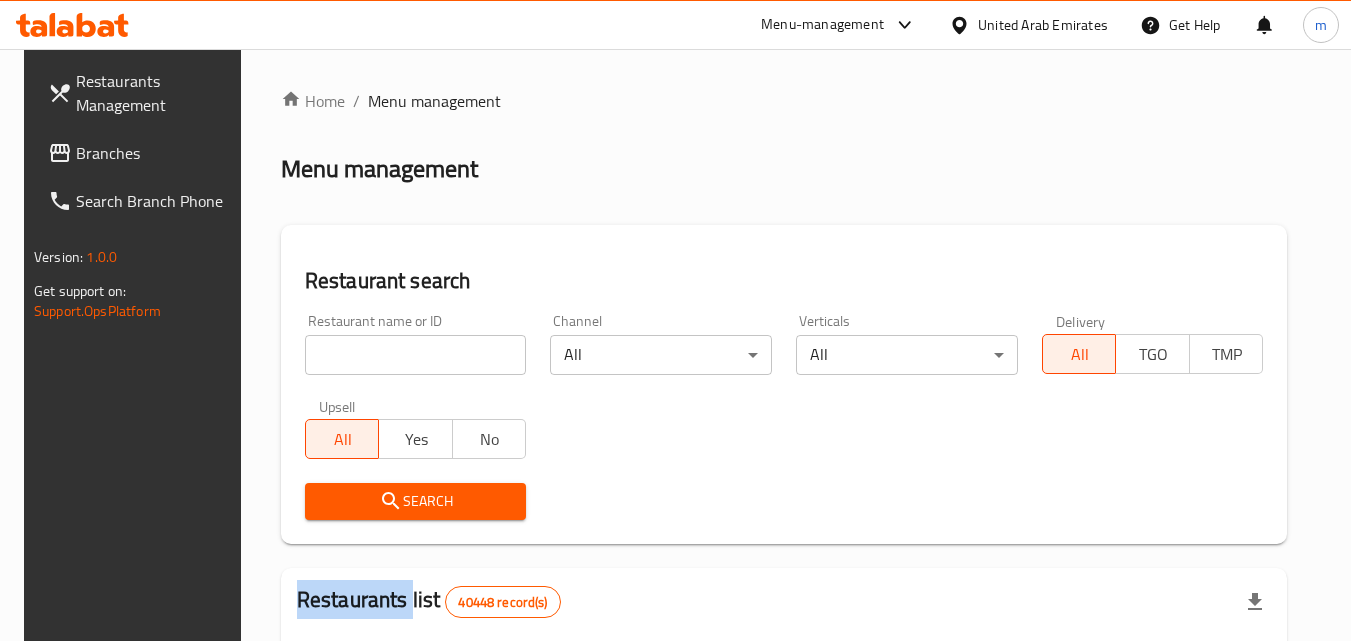 click on "Home / Menu management Menu management Restaurant search Restaurant name or ID Restaurant name or ID Channel All ​ Verticals All ​ Delivery All TGO TMP Upsell All Yes No   Search Restaurants list   40448 record(s) ID sorted ascending Name (En) Name (Ar) Ref. Name Logo Branches Open Busy Closed POS group Status Action 328 Johnny Rockets جوني روكيتس 37 0 1 0 OPEN 330 French Connection فرنش كونكشن 1 0 0 0 INACTIVE 339 Arz Lebanon أرز لبنان Al Karama,Al Barsha & Mirdif 9 1 0 2 OPEN 340 Mega Wraps ميجا رابس 3 0 0 0 INACTIVE 342 Sandella's Flatbread Cafe سانديلاز فلات براد 7 0 0 0 INACTIVE 343 Dragon Hut كوخ التنين 1 0 0 0 INACTIVE 348 Thai Kitchen المطبخ التايلندى 1 0 0 0 INACTIVE 349 Mughal  موغل 1 0 0 0 HIDDEN 350 HOT N COOL (Old) هوت و كول 1 0 0 0 INACTIVE 355 Al Habasha  الحبشة 11 1 0 0 HIDDEN Rows per page: 10 1-10 of 40448" at bounding box center (784, 721) 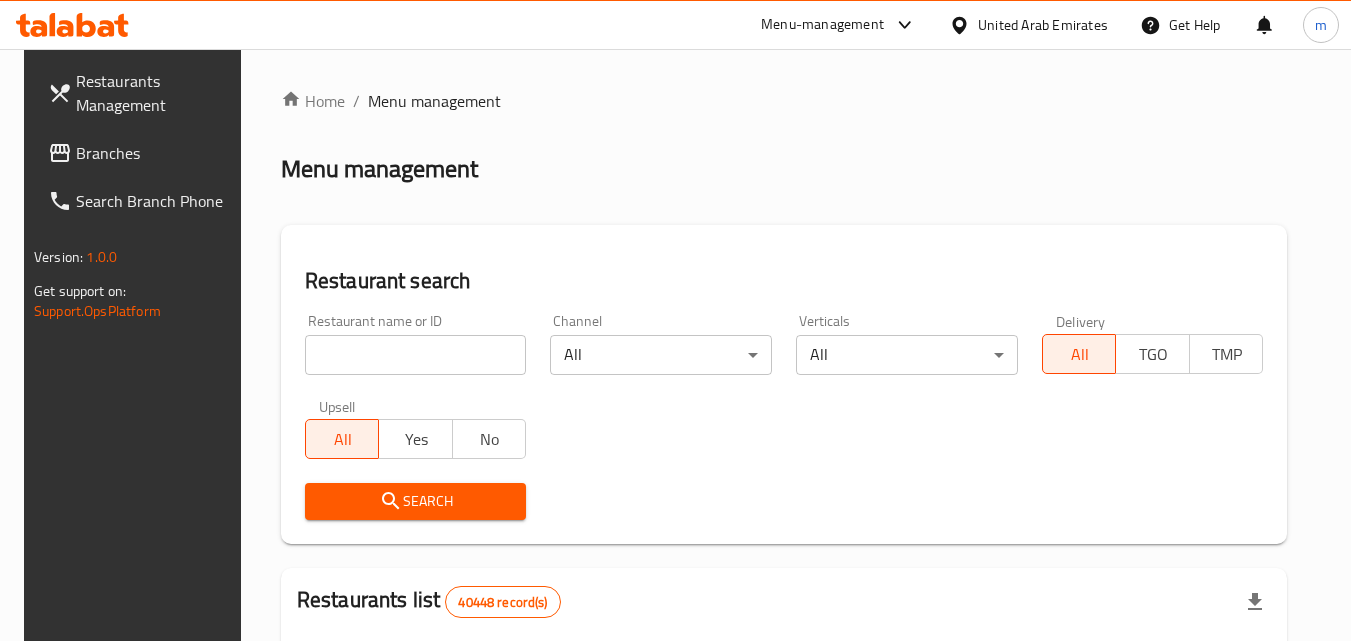 click at bounding box center (416, 355) 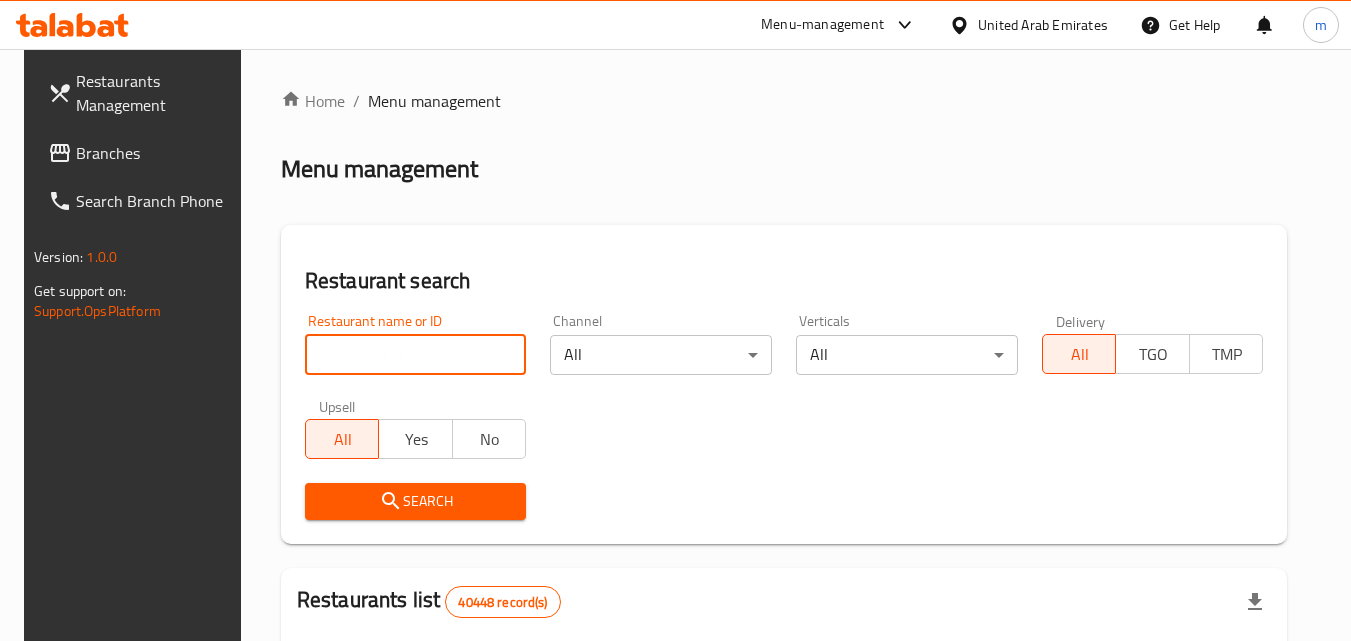 paste on "702242" 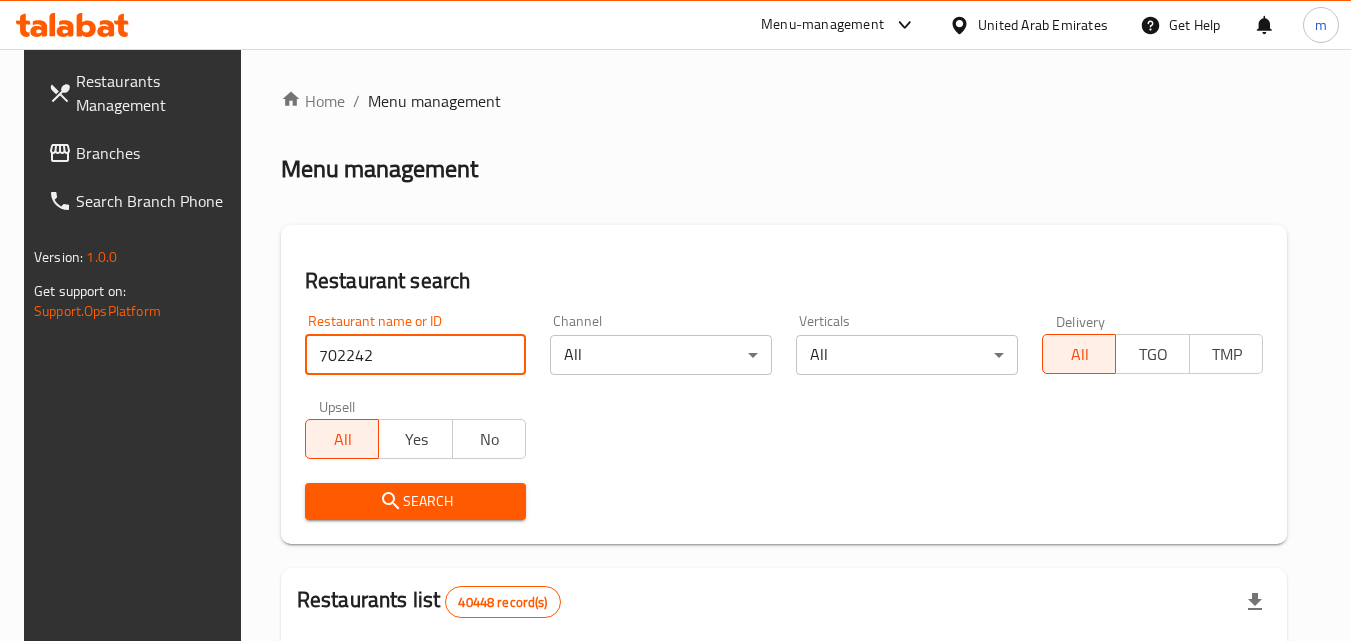 type on "702242" 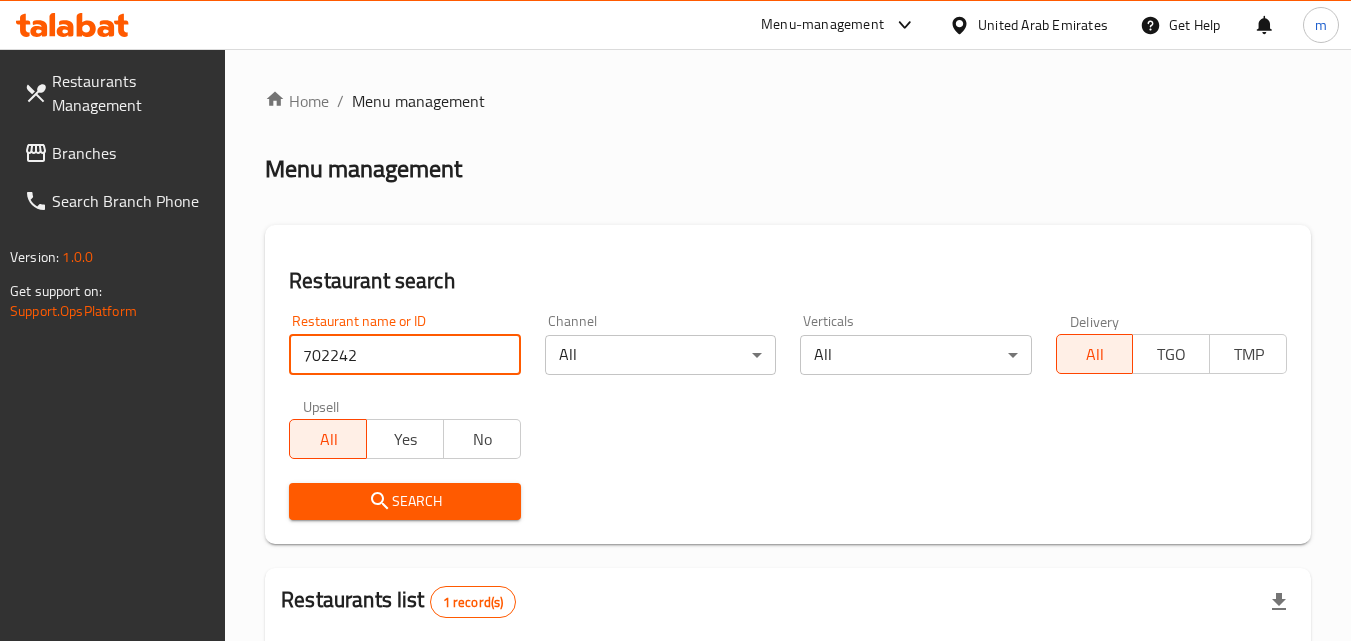 scroll, scrollTop: 251, scrollLeft: 0, axis: vertical 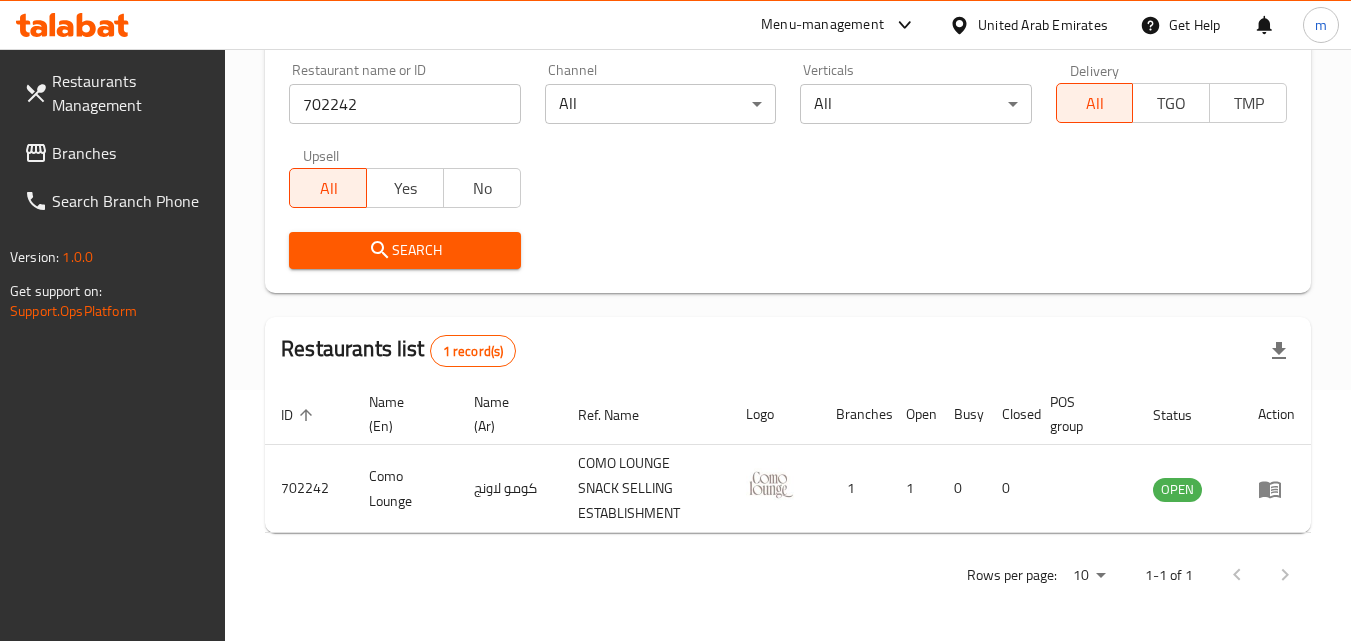 click on "United Arab Emirates" at bounding box center (1028, 25) 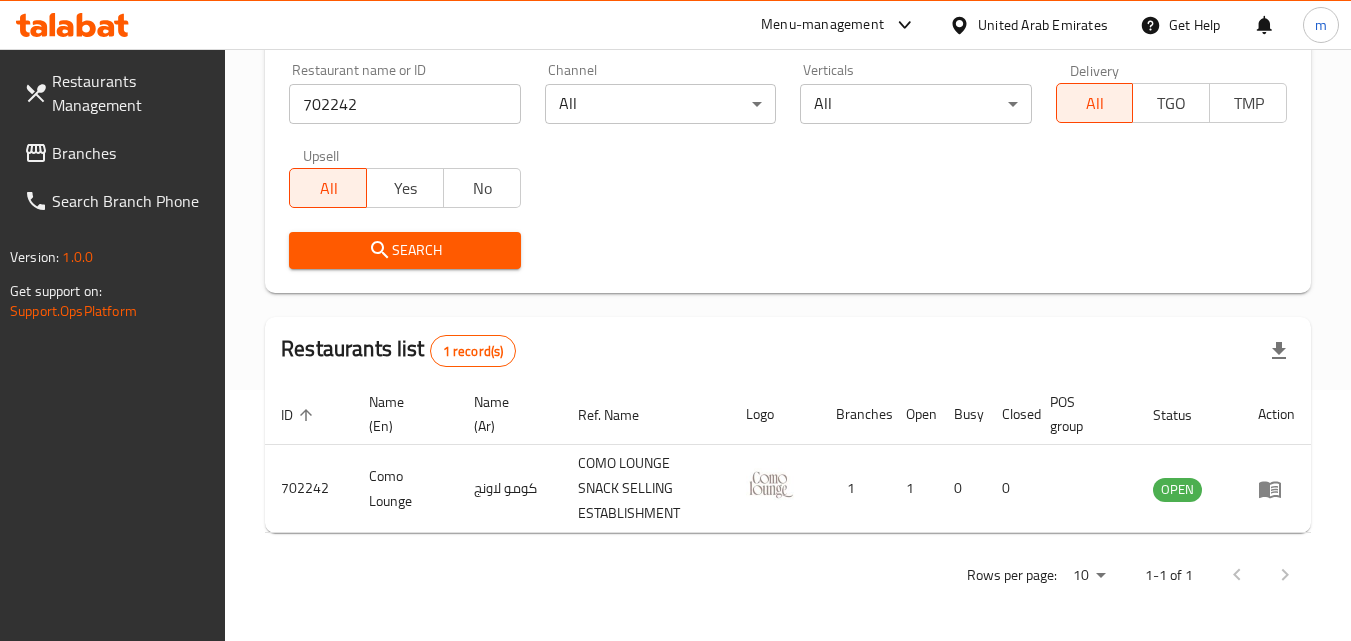 click on "United Arab Emirates" at bounding box center (1043, 25) 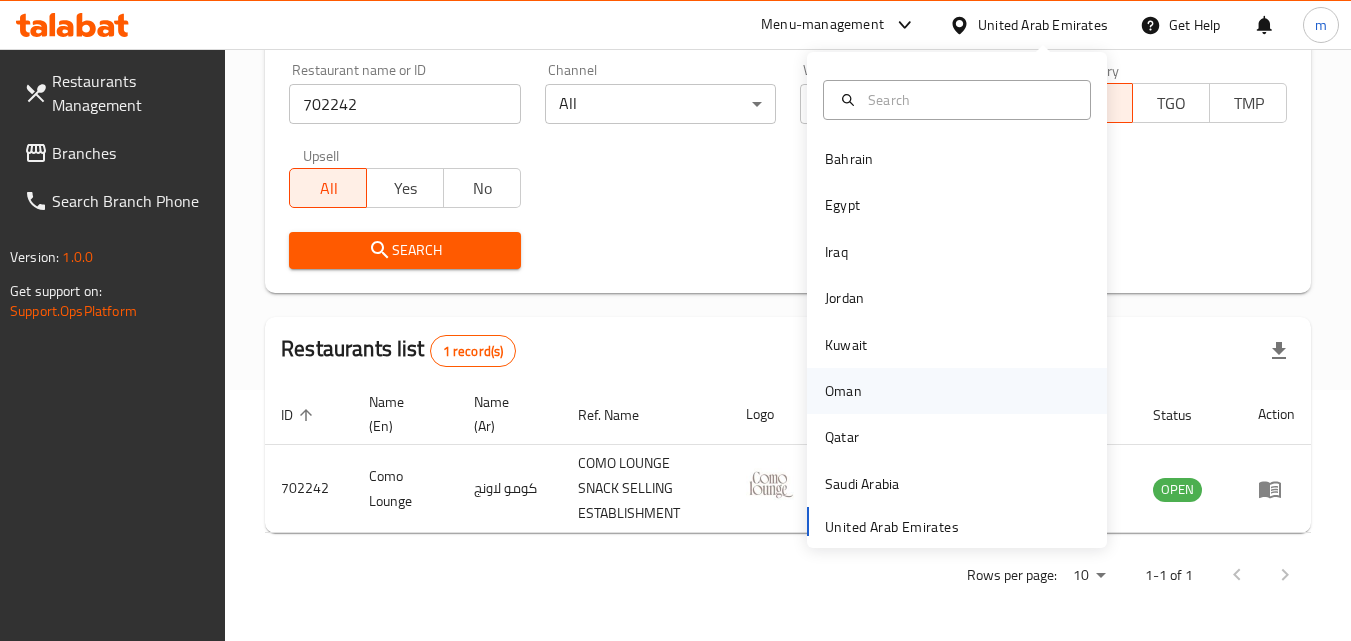 click on "Oman" at bounding box center (843, 391) 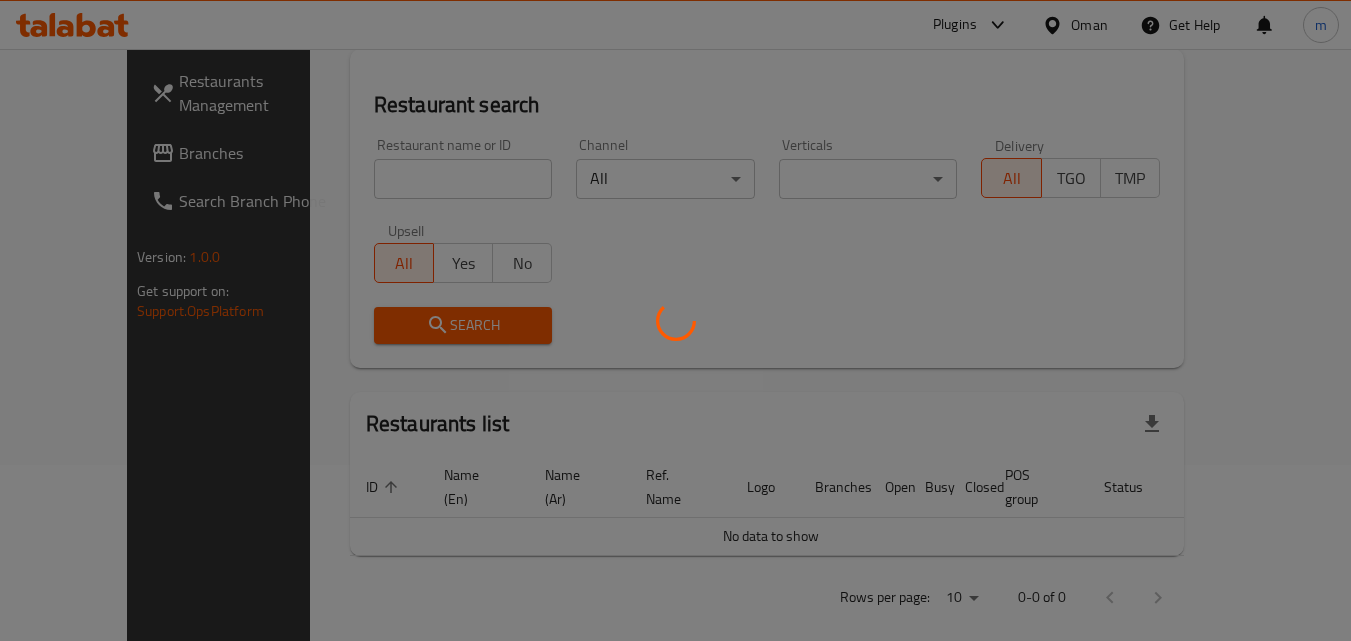 scroll, scrollTop: 251, scrollLeft: 0, axis: vertical 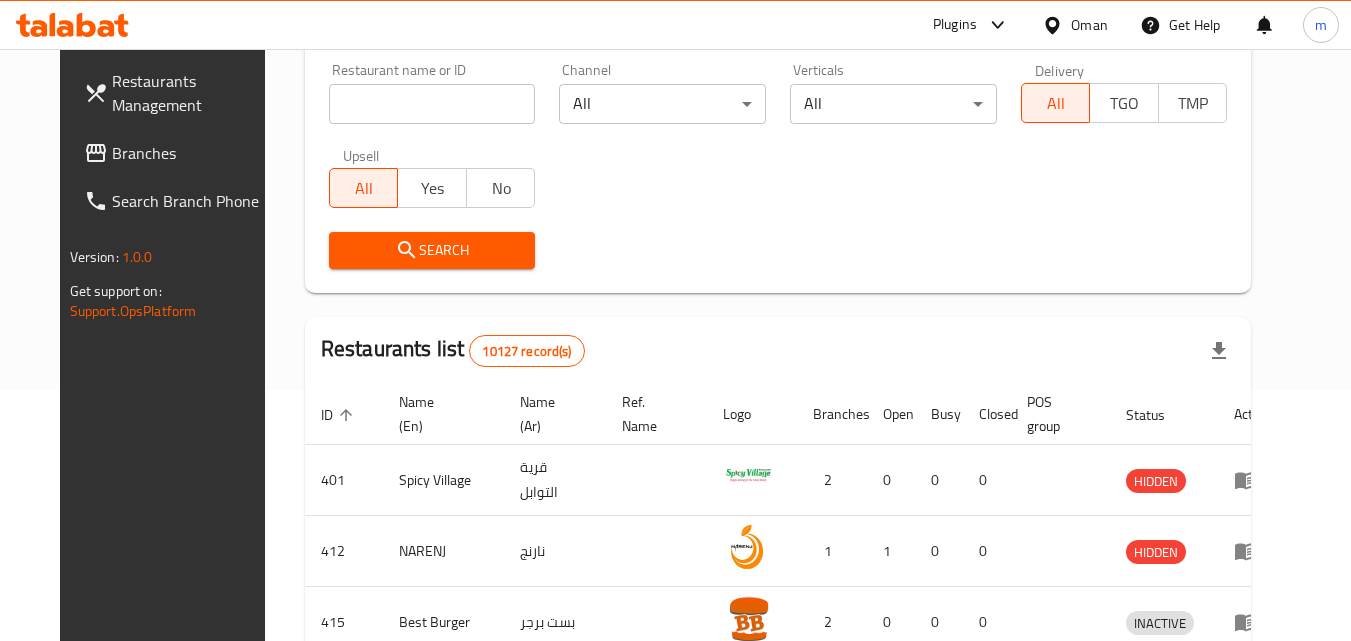 click on "Branches" at bounding box center (191, 153) 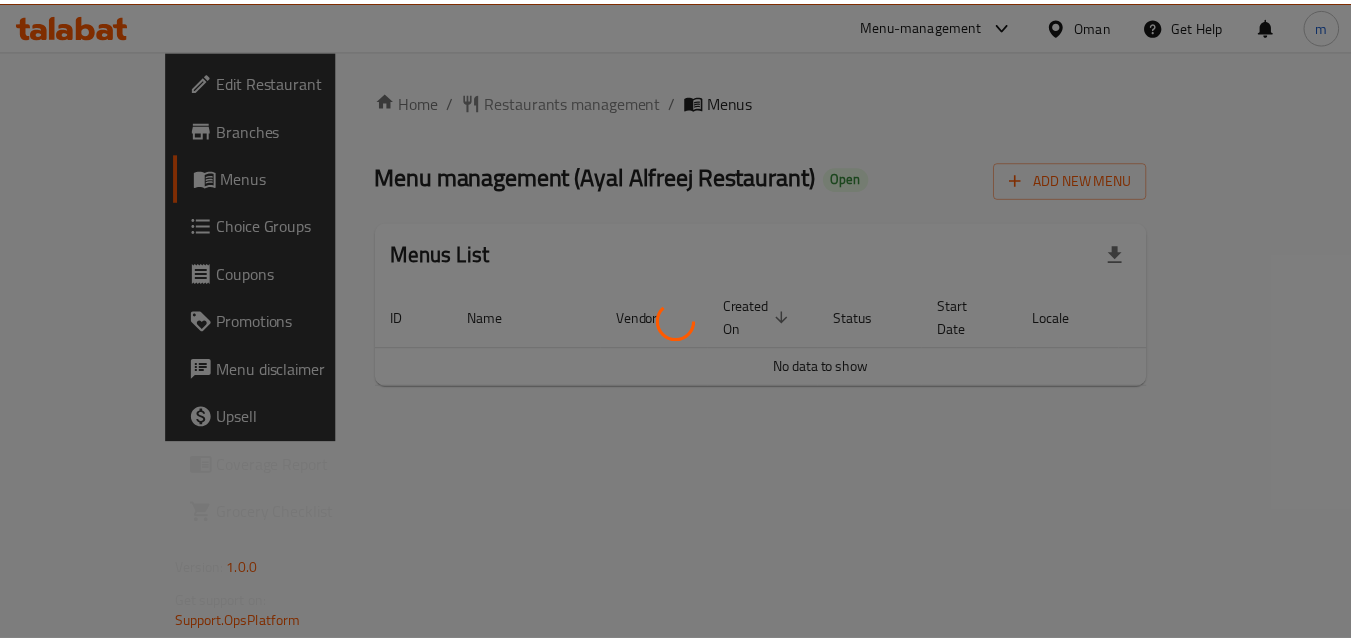 scroll, scrollTop: 0, scrollLeft: 0, axis: both 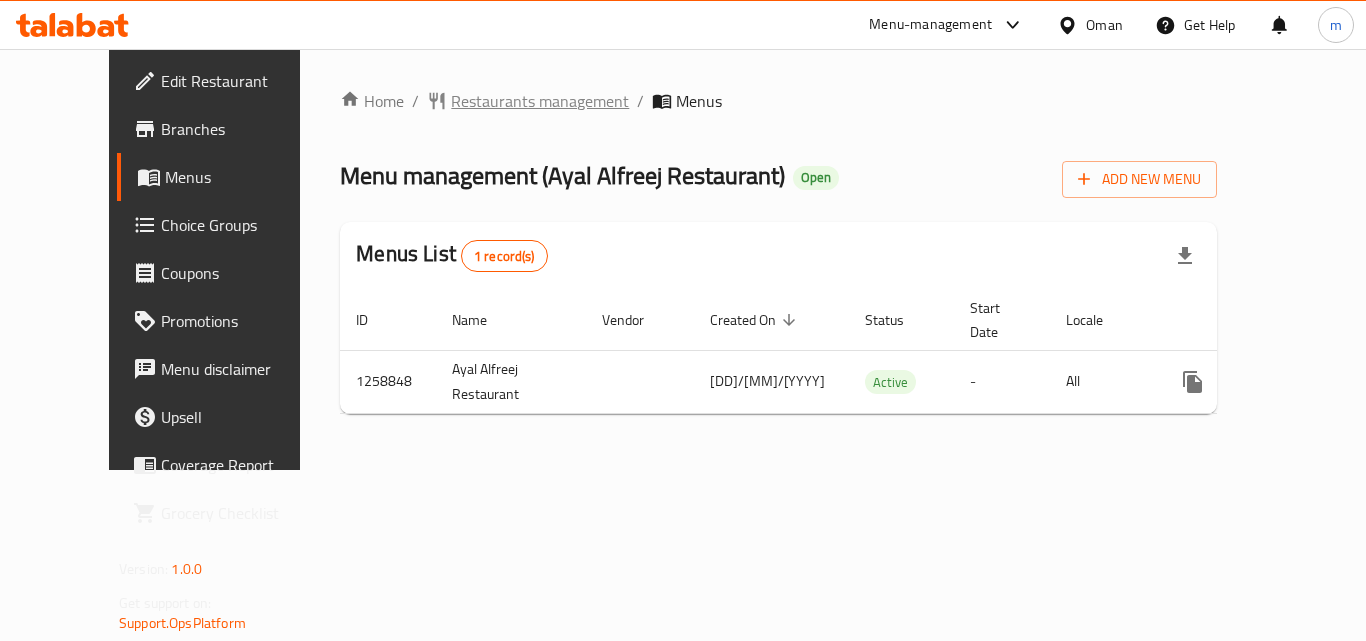 click on "Restaurants management" at bounding box center (540, 101) 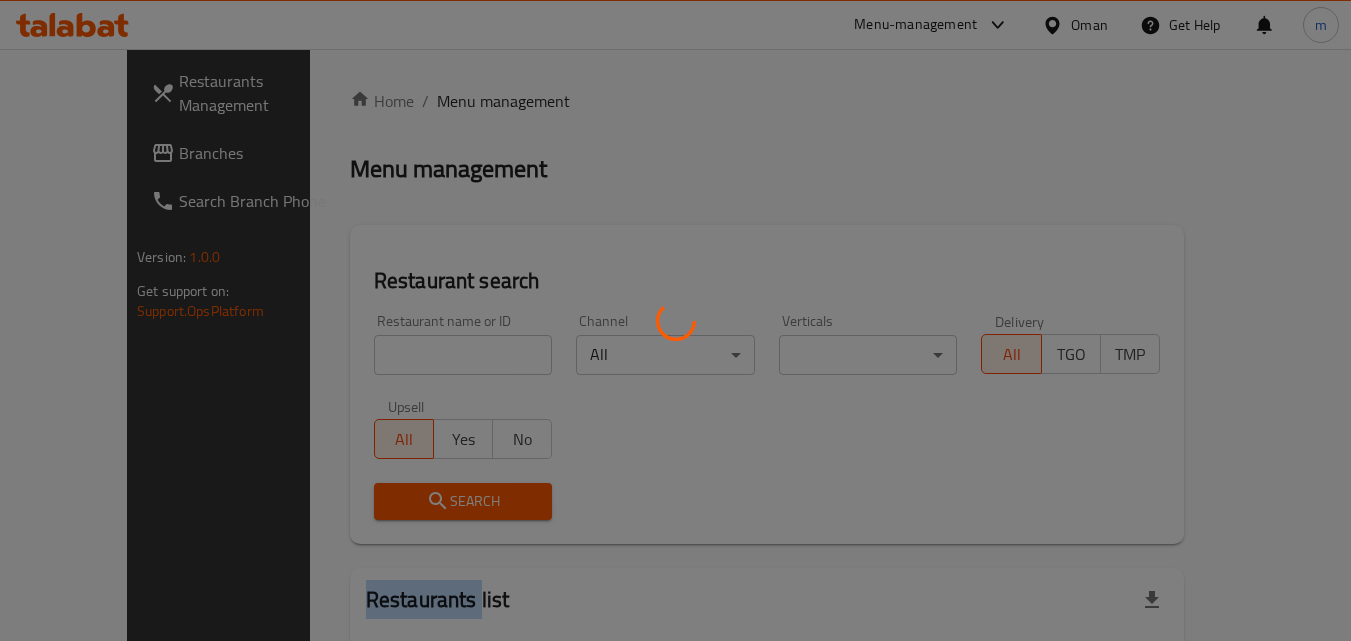 click at bounding box center (675, 320) 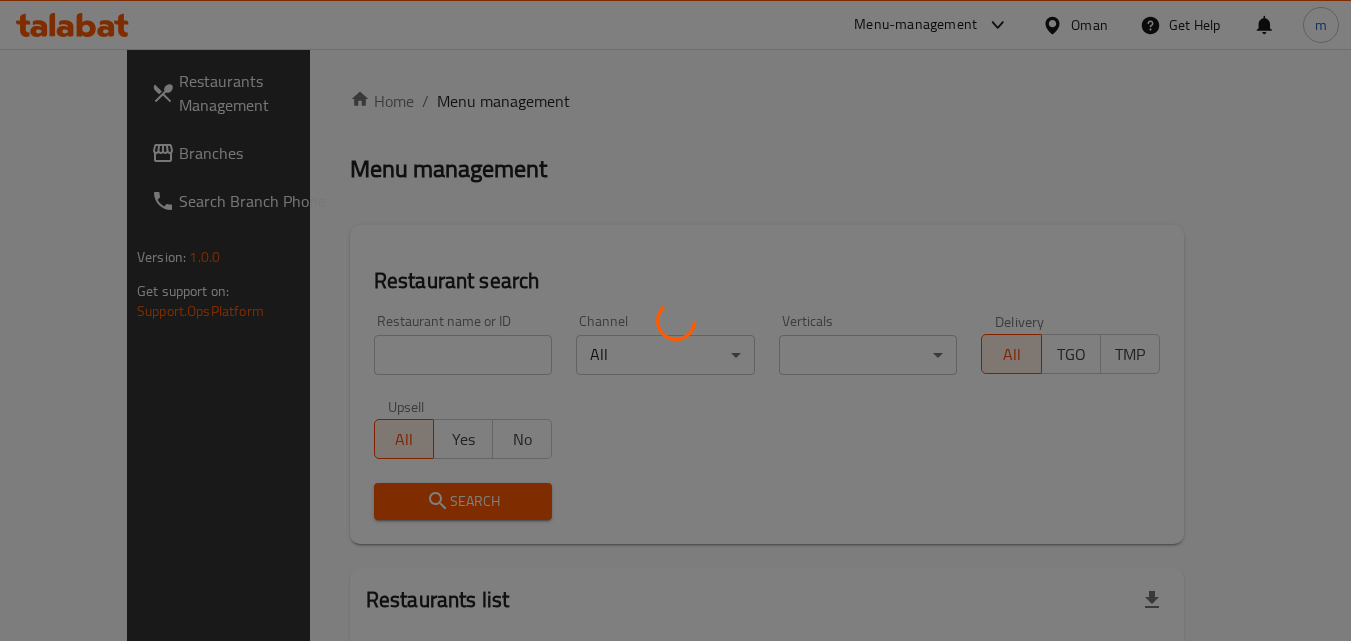click at bounding box center [675, 320] 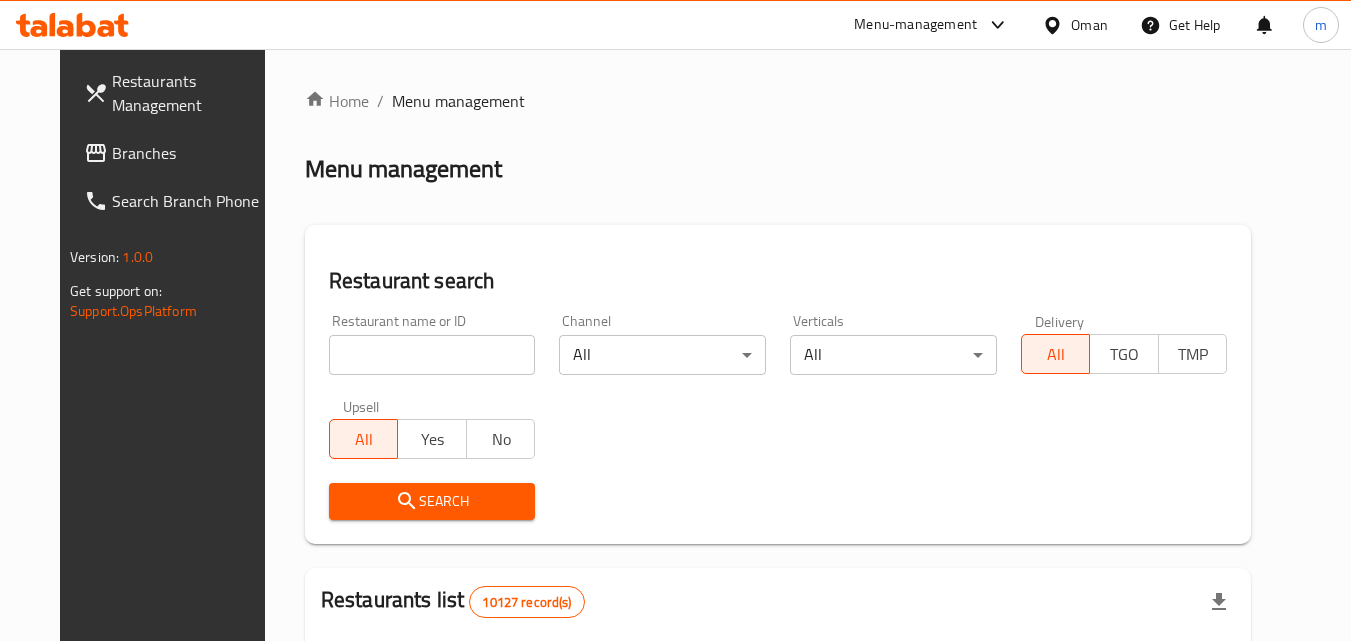 click at bounding box center (432, 355) 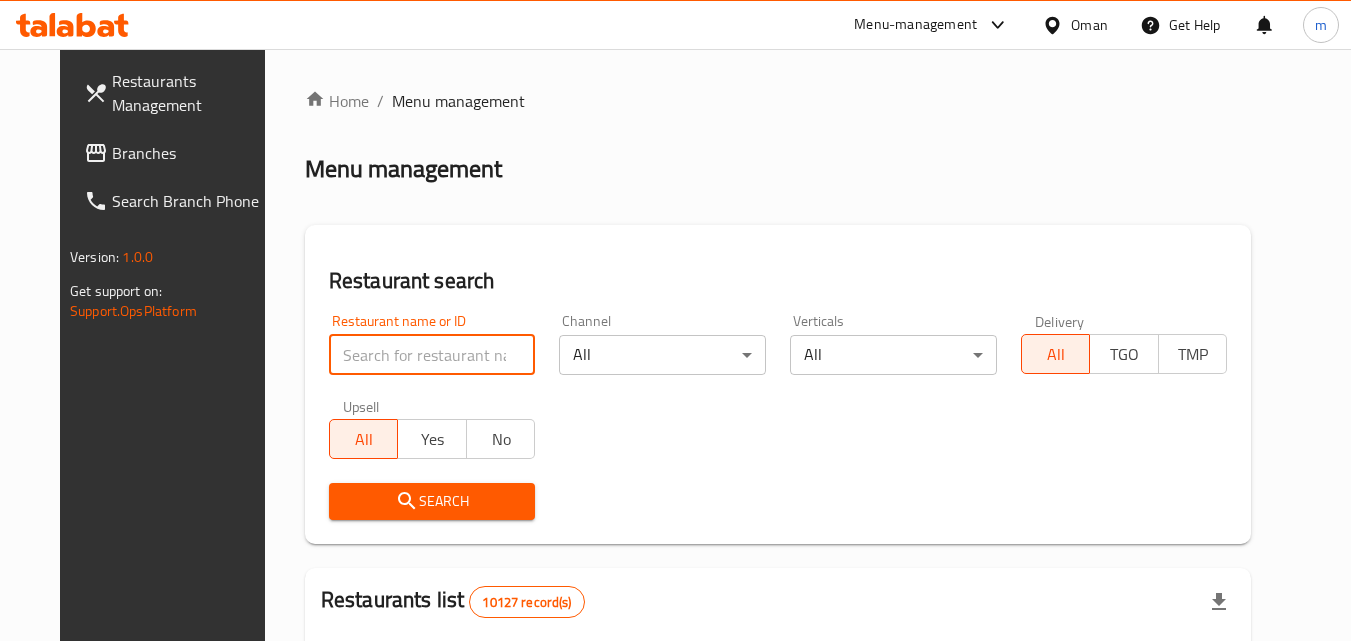 click at bounding box center (432, 355) 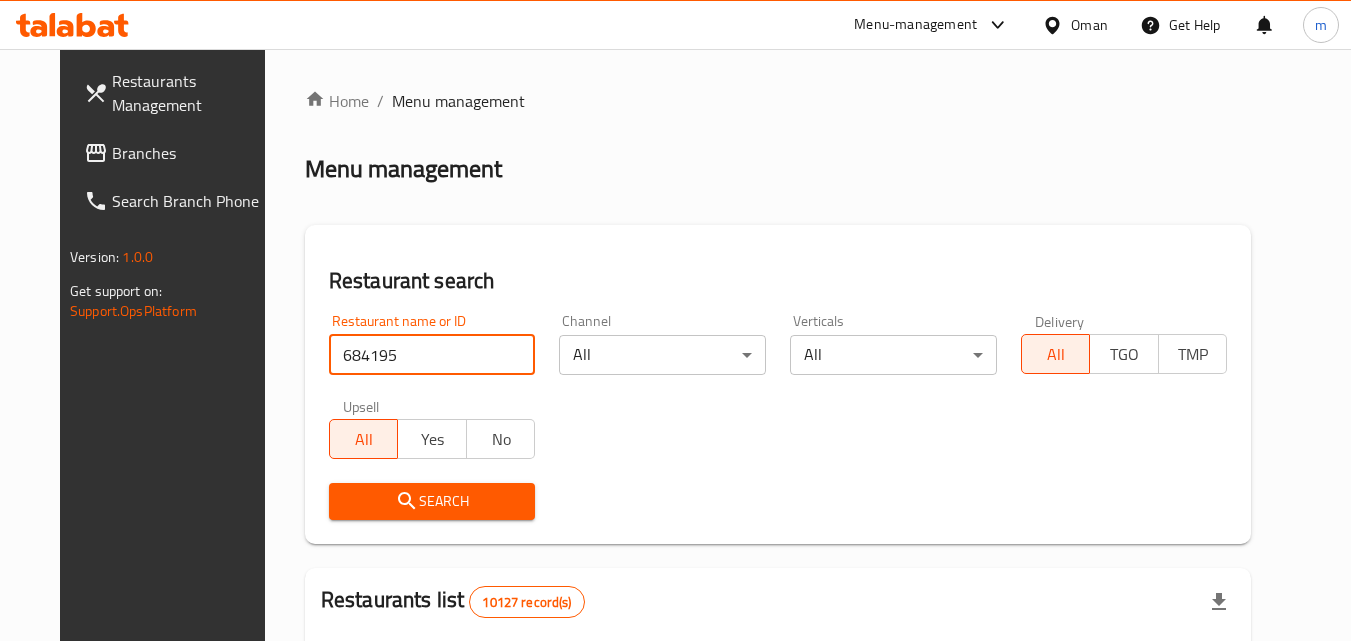 type on "684195" 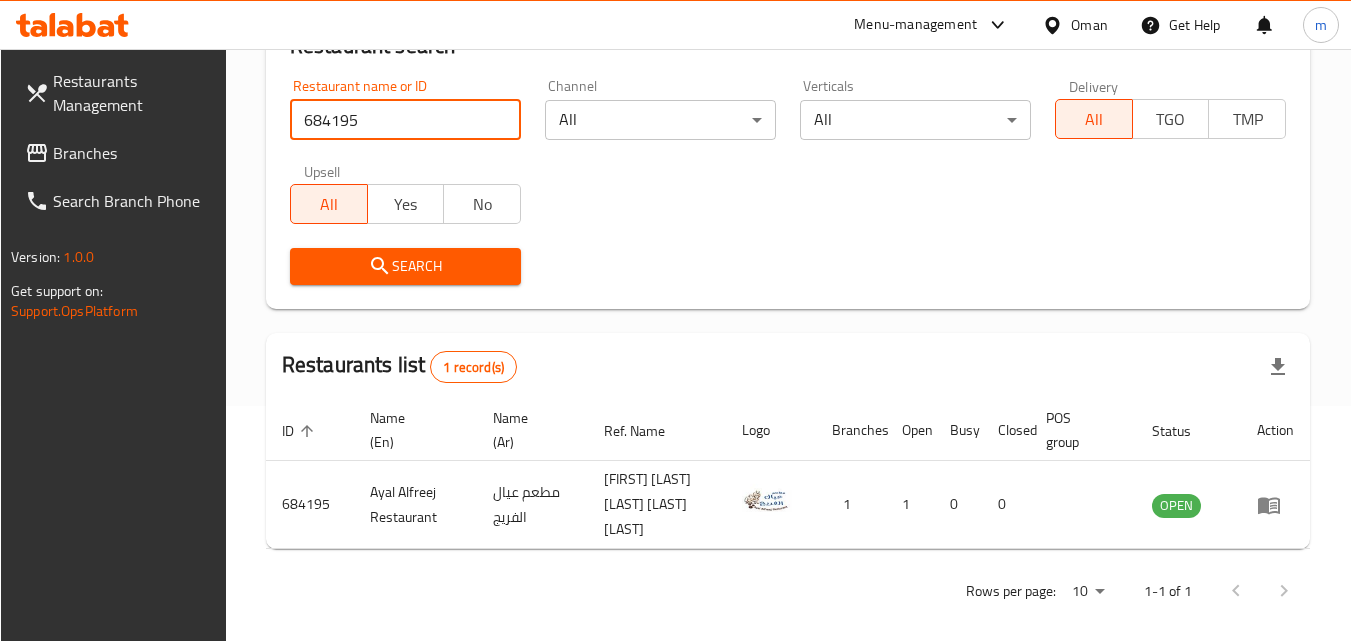 scroll, scrollTop: 251, scrollLeft: 0, axis: vertical 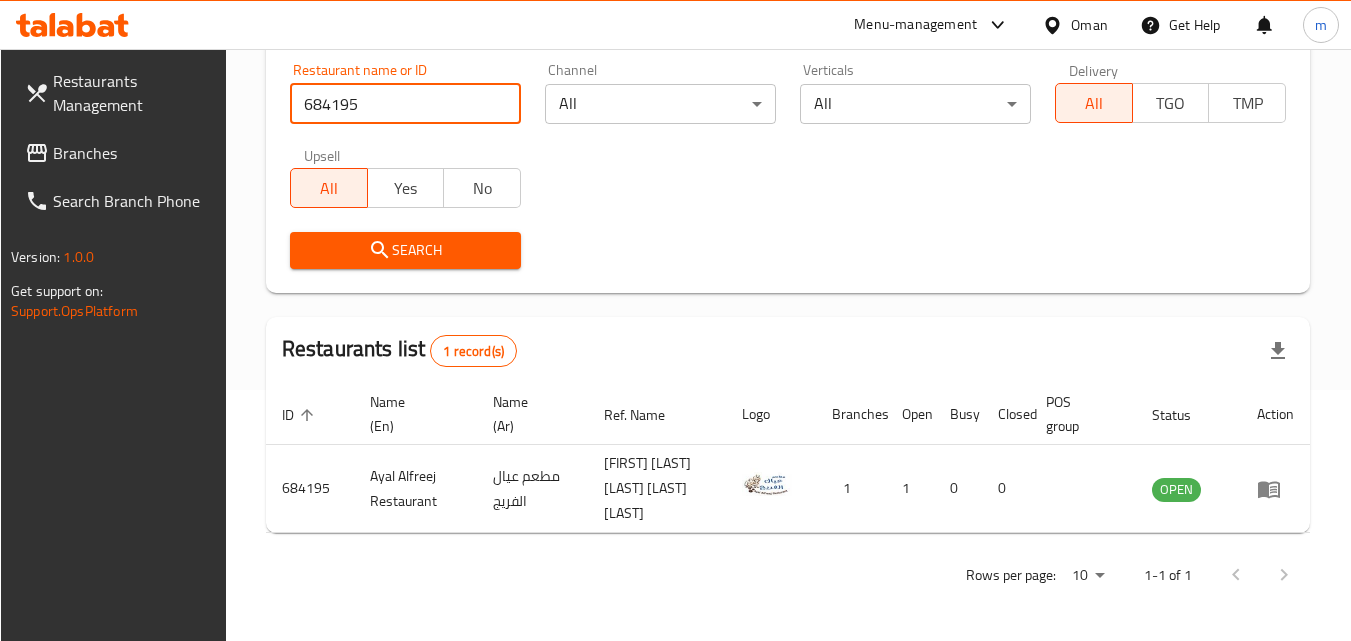 click at bounding box center (1056, 25) 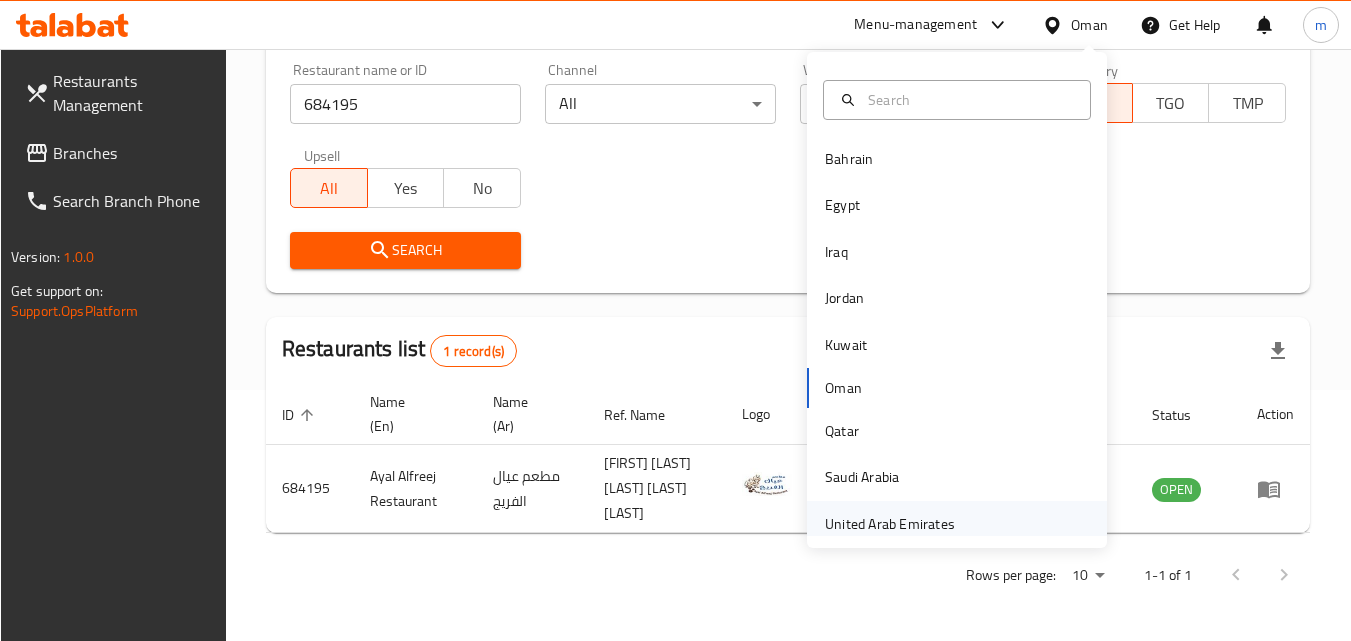 click on "United Arab Emirates" at bounding box center [890, 524] 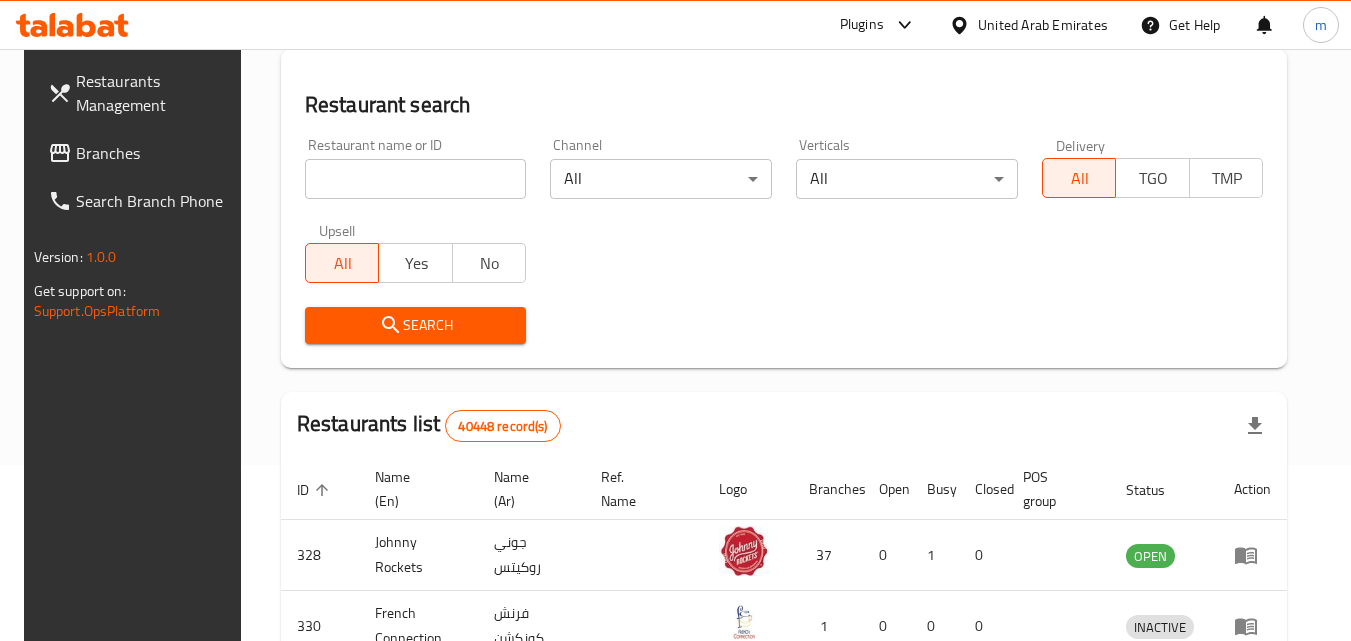 scroll, scrollTop: 251, scrollLeft: 0, axis: vertical 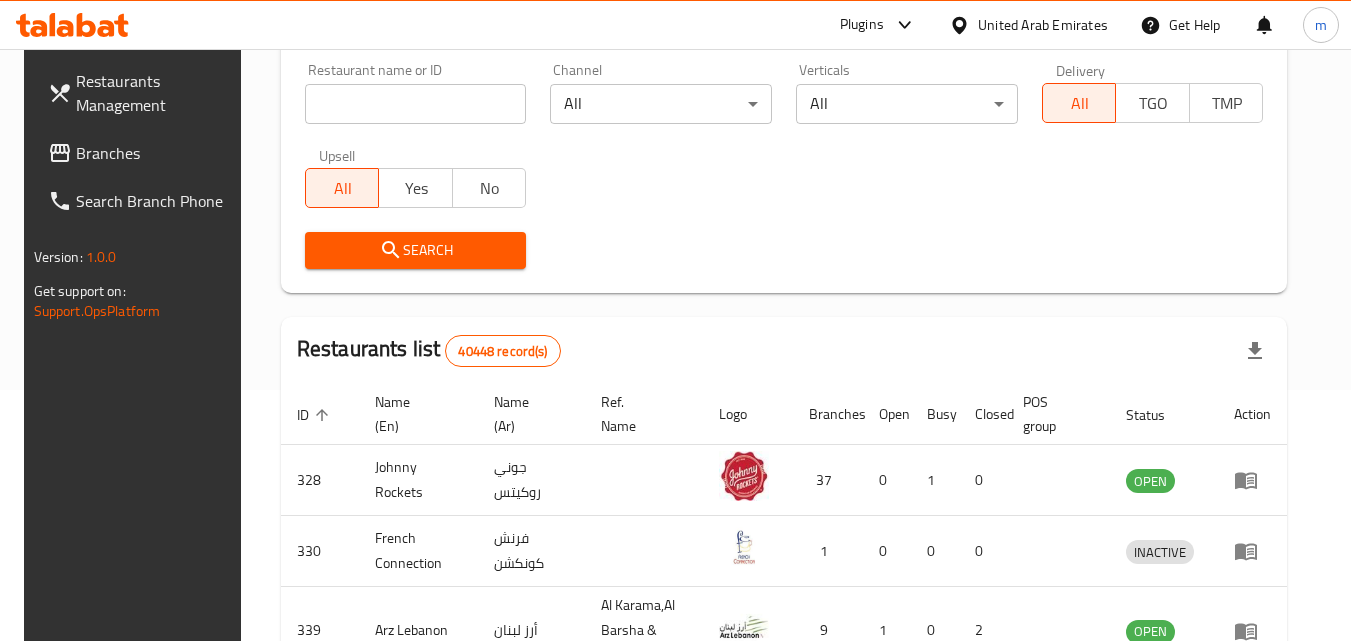 click on "Branches" at bounding box center [155, 153] 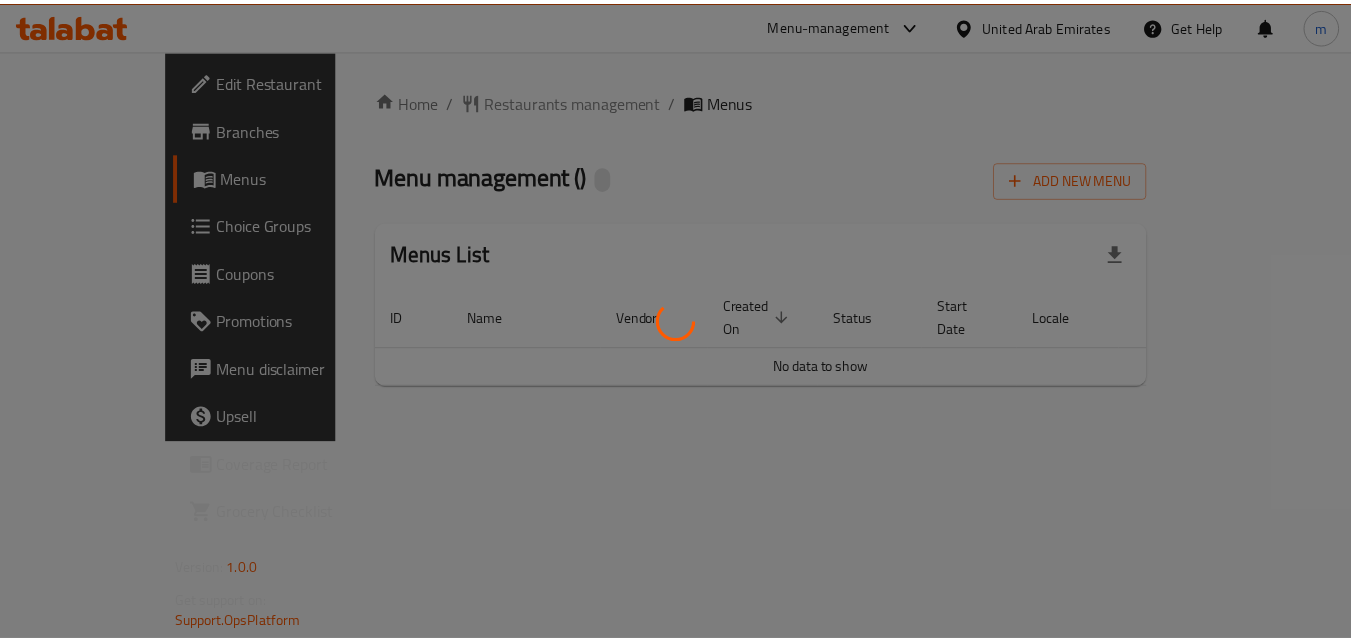 scroll, scrollTop: 0, scrollLeft: 0, axis: both 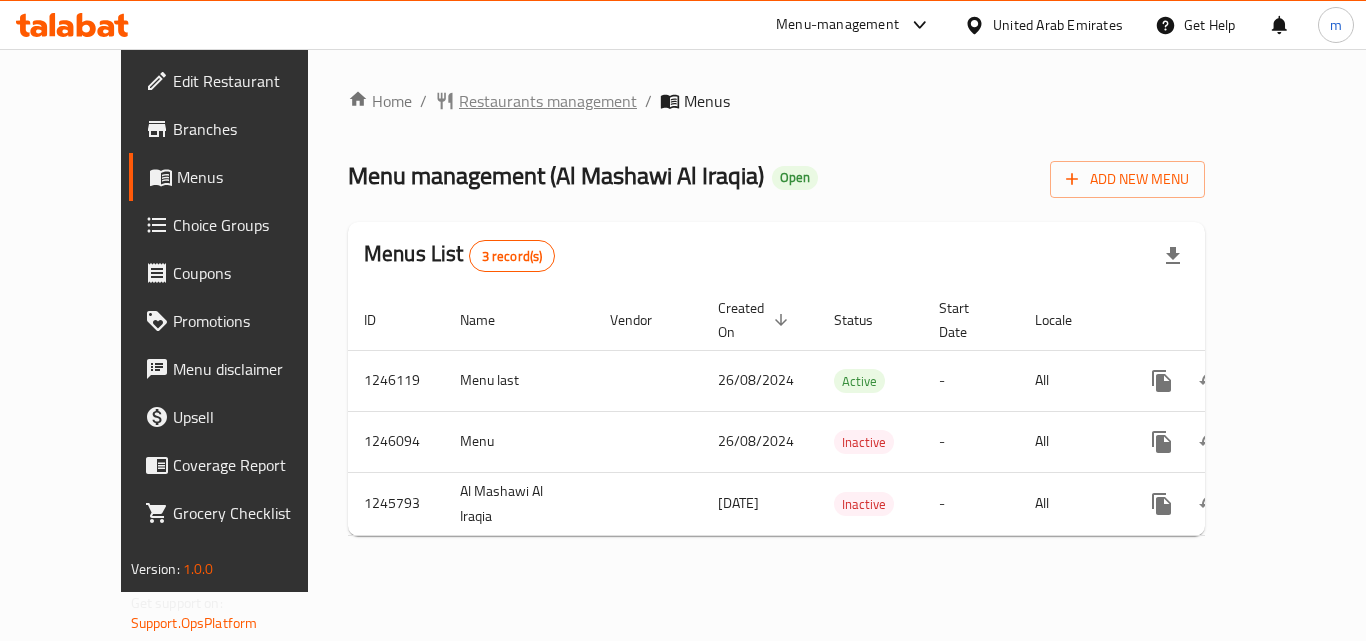 click on "Restaurants management" at bounding box center [548, 101] 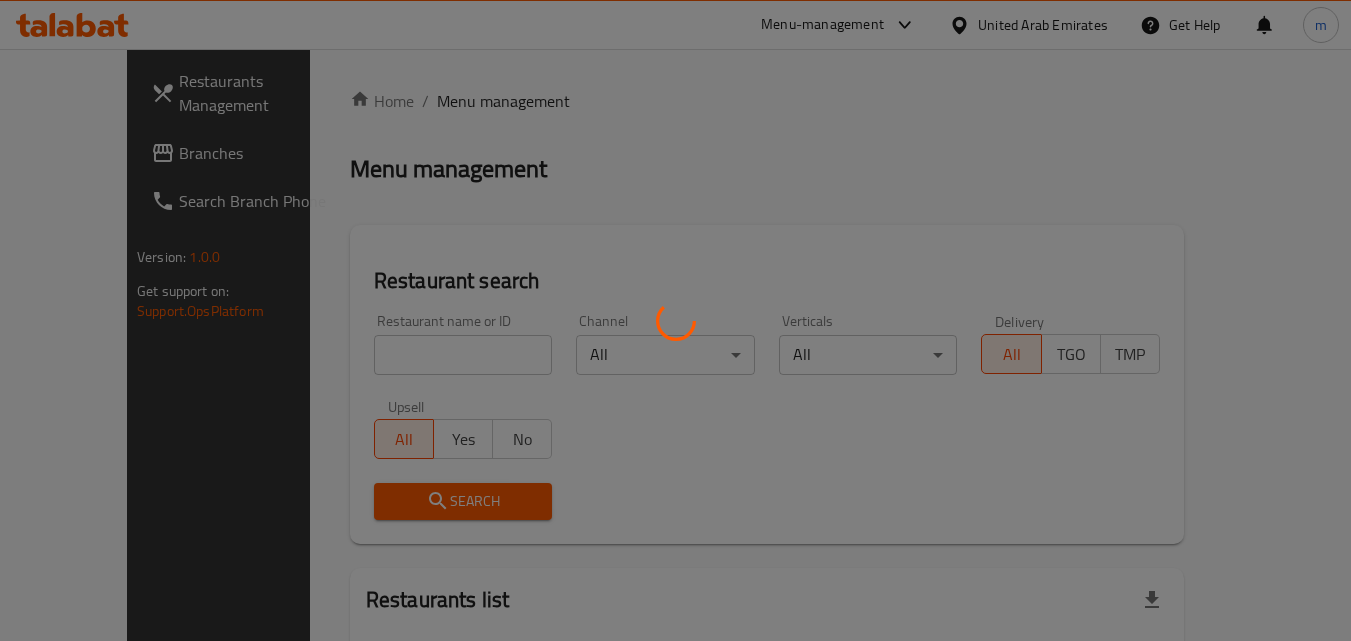 click at bounding box center [675, 320] 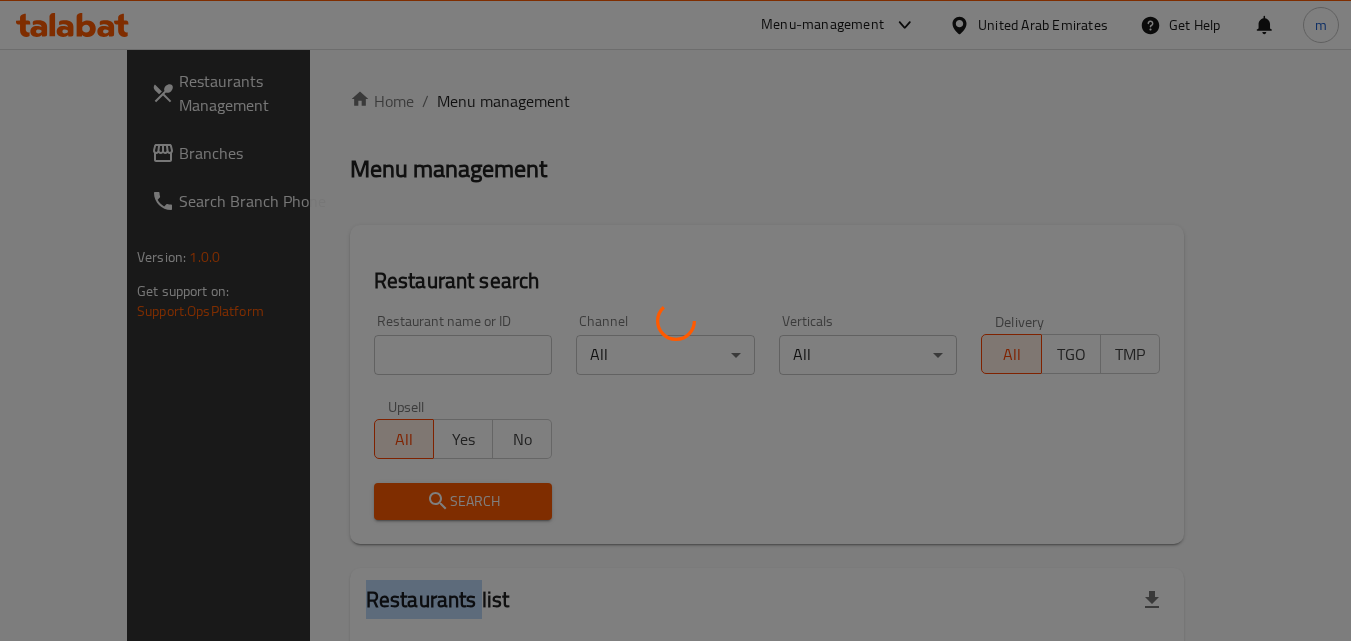 click at bounding box center [675, 320] 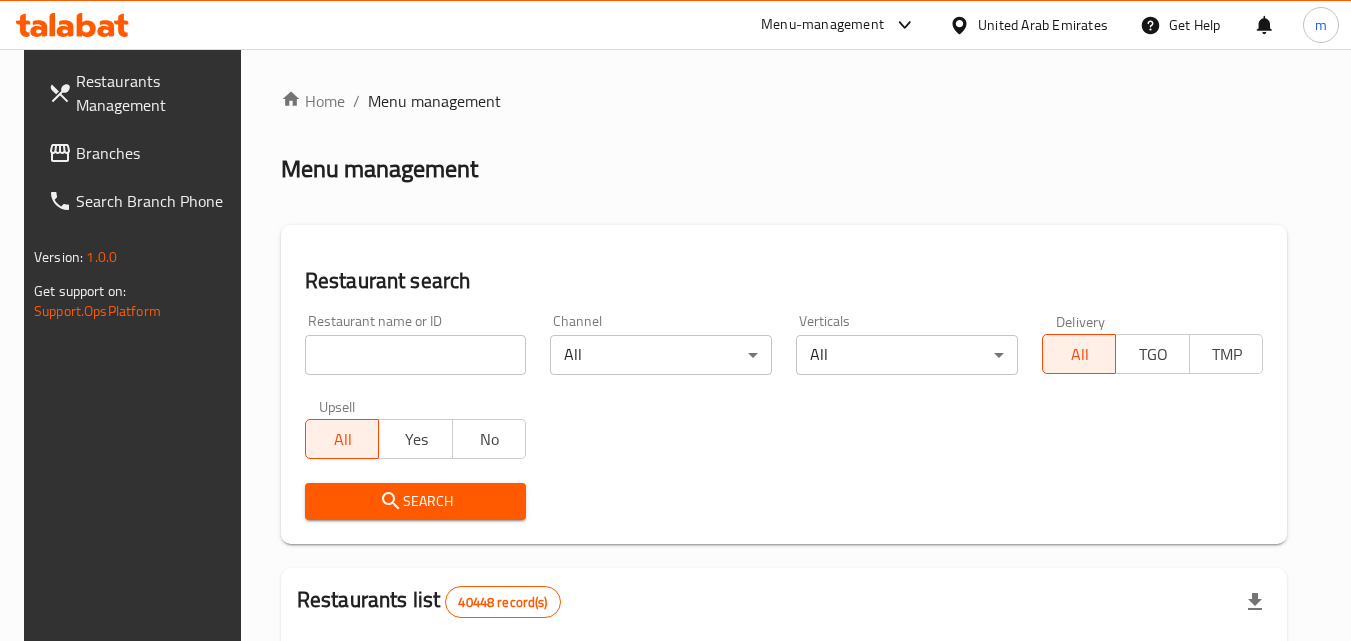 click at bounding box center [416, 355] 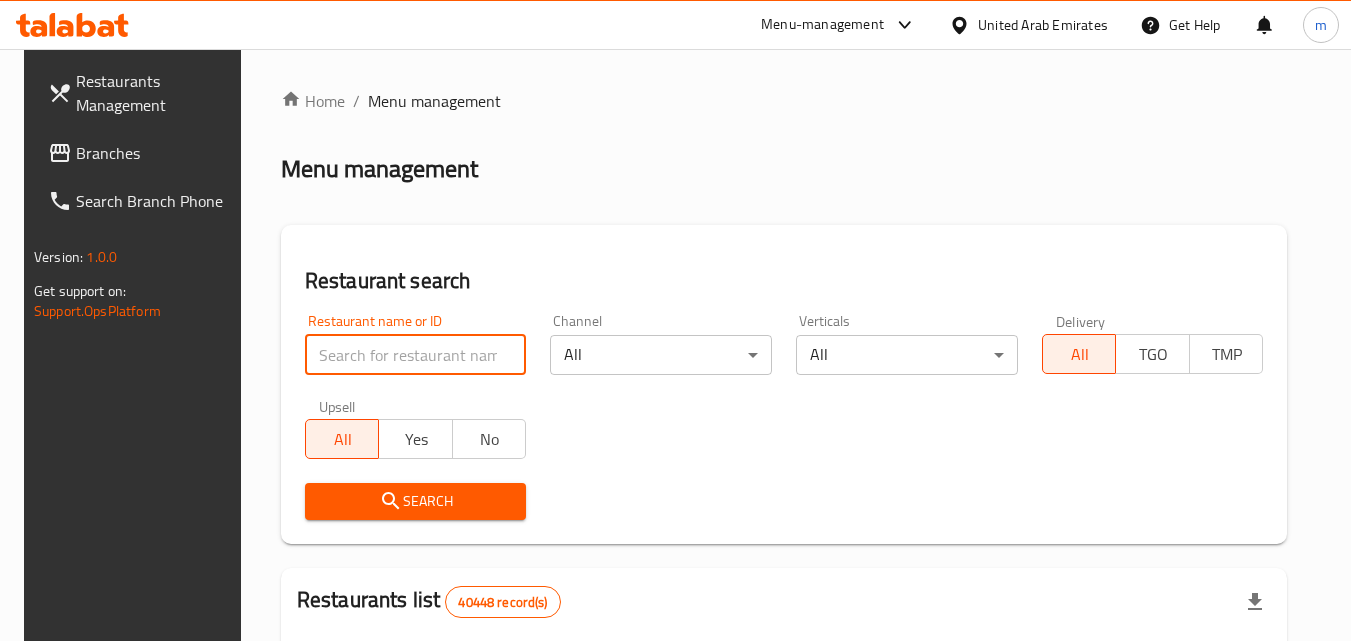 paste on "682760" 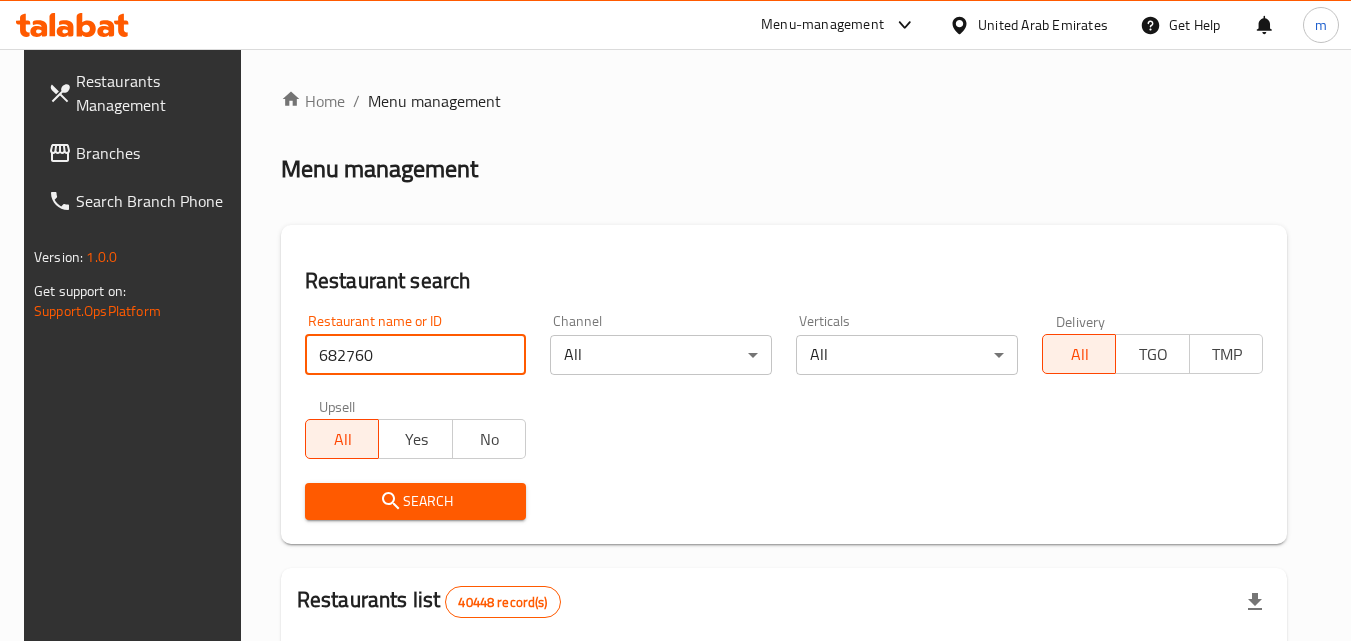 type on "682760" 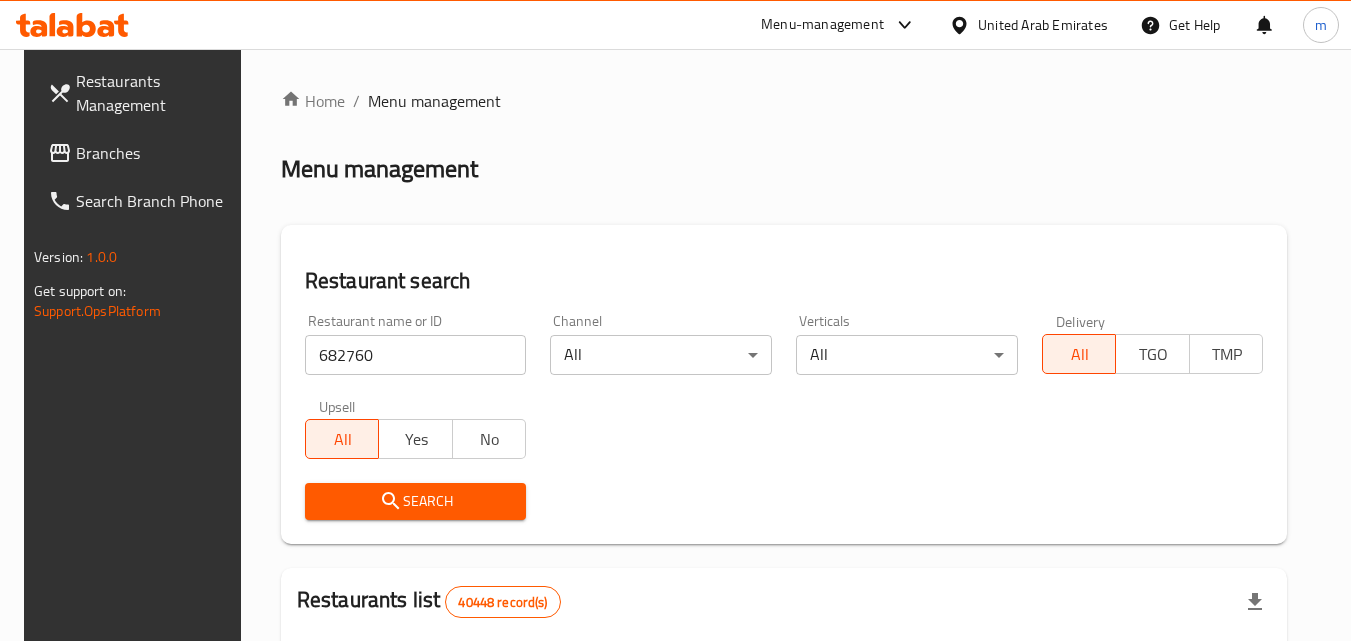 click on "Search" at bounding box center (416, 501) 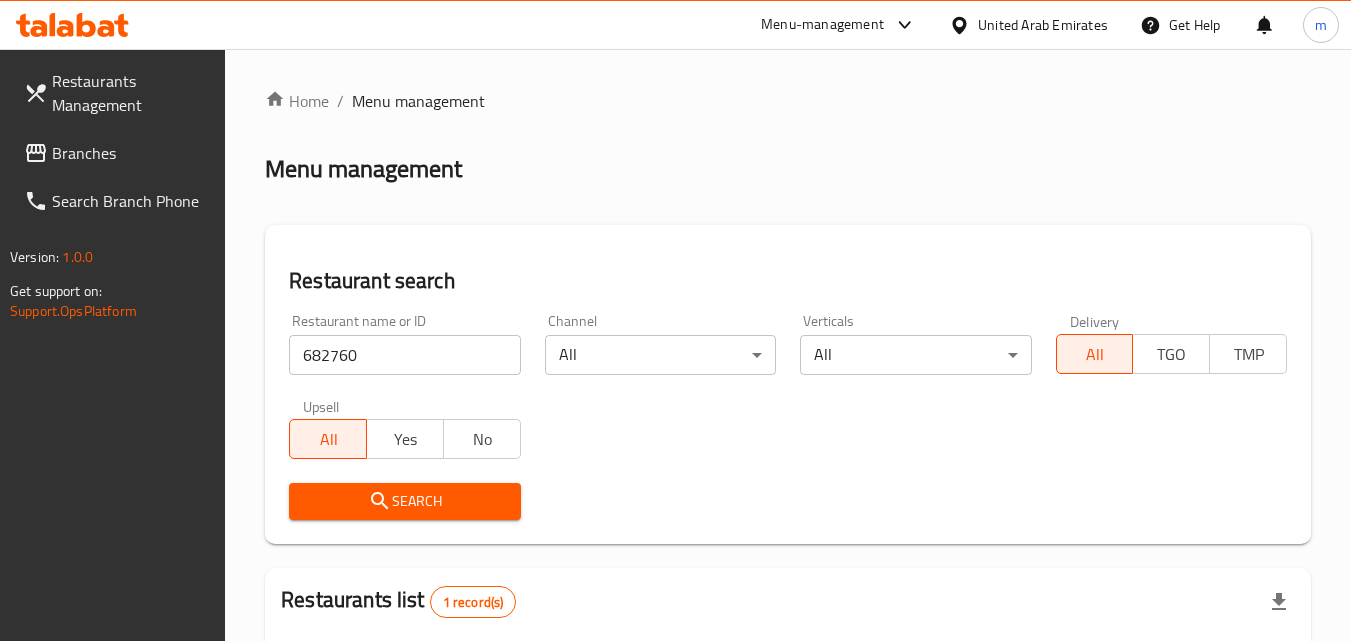 click on "Search" at bounding box center (404, 501) 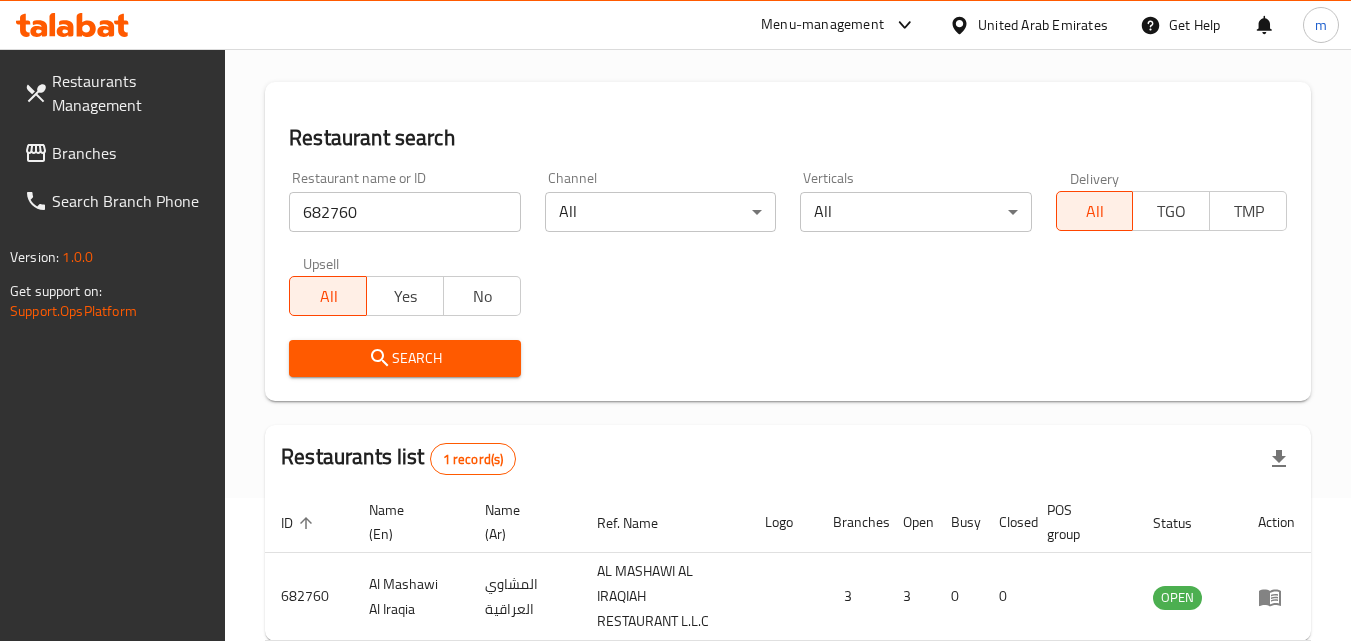 scroll, scrollTop: 251, scrollLeft: 0, axis: vertical 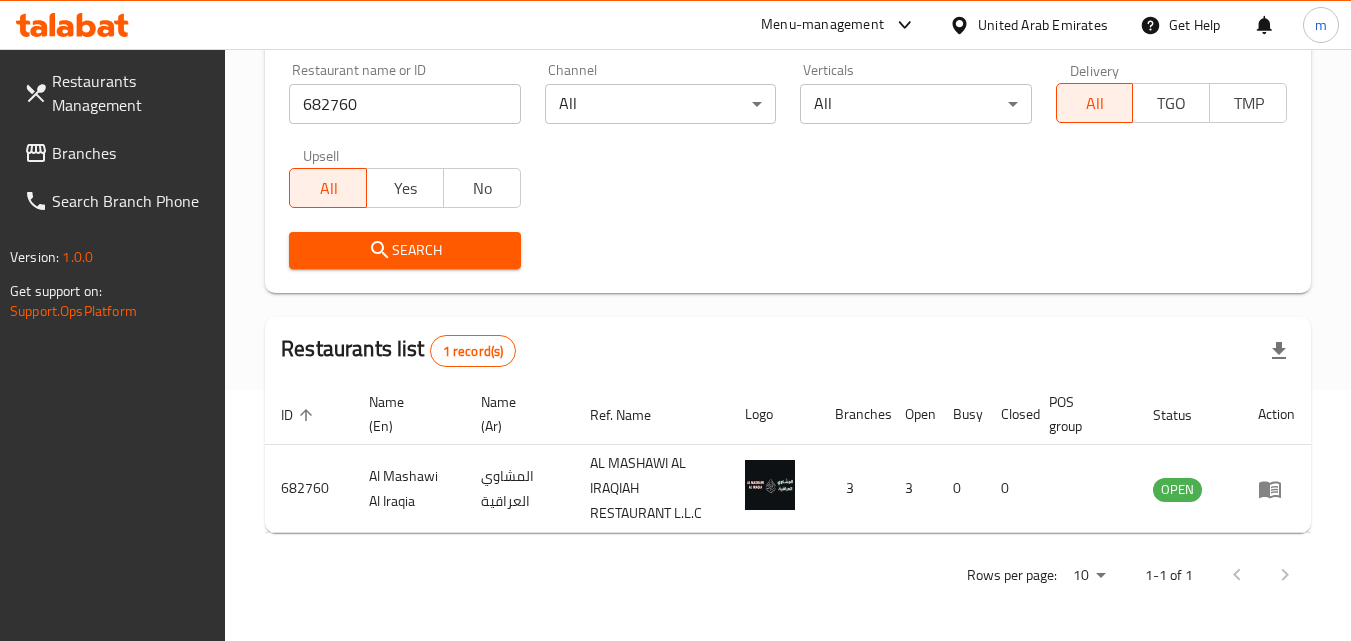 click on "Branches" at bounding box center (131, 153) 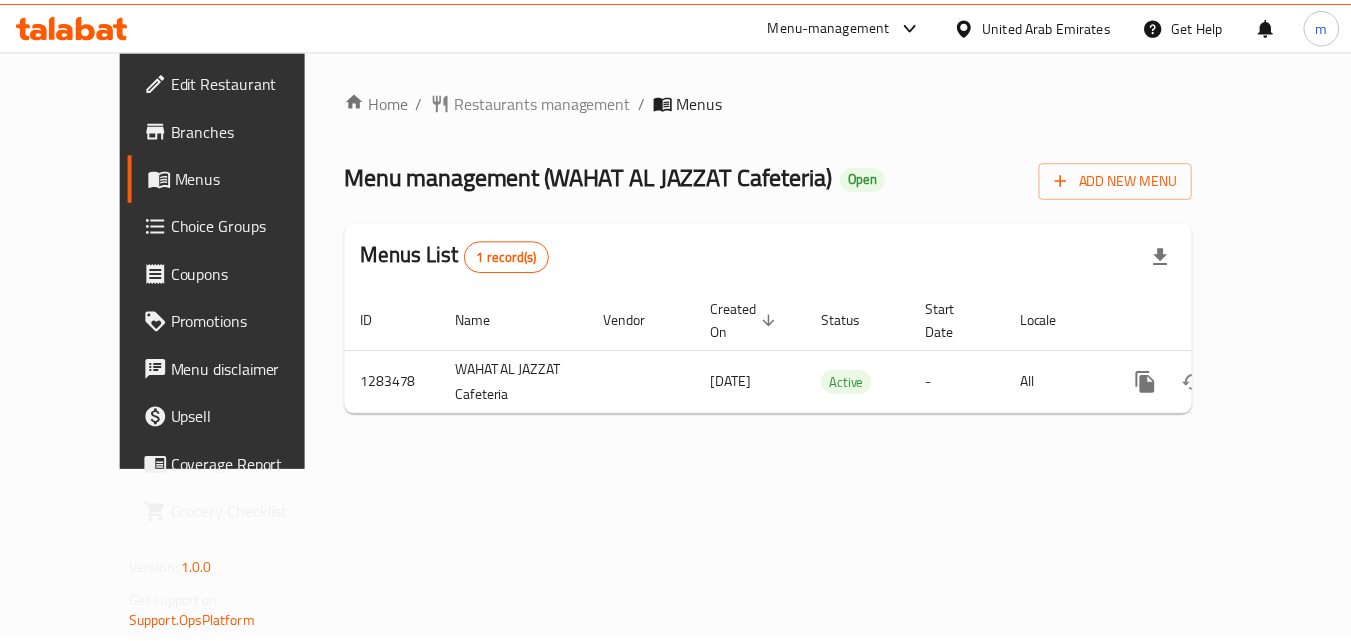scroll, scrollTop: 0, scrollLeft: 0, axis: both 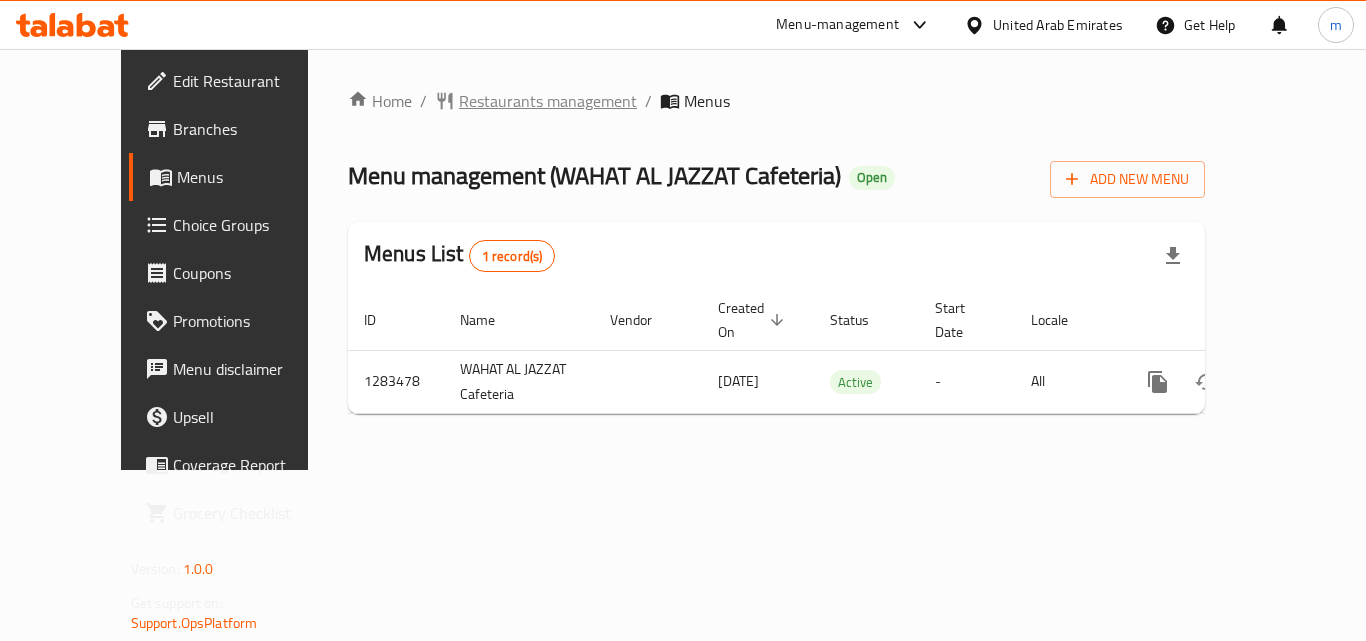 click on "Restaurants management" at bounding box center [548, 101] 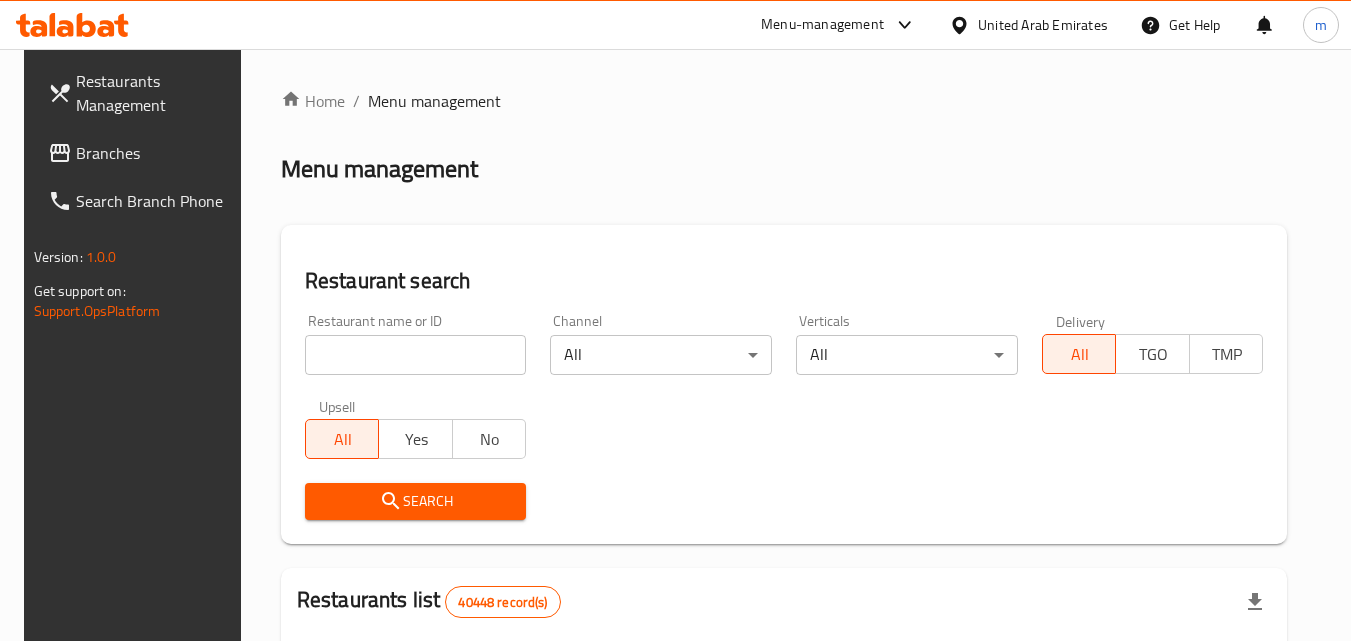 click on "Home / Menu management Menu management Restaurant search Restaurant name or ID Restaurant name or ID Channel All ​ Verticals All ​ Delivery All TGO TMP Upsell All Yes No   Search Restaurants list   40448 record(s) ID sorted ascending Name (En) Name (Ar) Ref. Name Logo Branches Open Busy Closed POS group Status Action 328 Johnny Rockets جوني روكيتس 37 0 1 0 OPEN 330 French Connection فرنش كونكشن 1 0 0 0 INACTIVE 339 Arz Lebanon أرز لبنان Al Karama,Al Barsha & Mirdif 9 1 0 2 OPEN 340 Mega Wraps ميجا رابس 3 0 0 0 INACTIVE 342 Sandella's Flatbread Cafe سانديلاز فلات براد 7 0 0 0 INACTIVE 343 Dragon Hut كوخ التنين 1 0 0 0 INACTIVE 348 Thai Kitchen المطبخ التايلندى 1 0 0 0 INACTIVE 349 Mughal  موغل 1 0 0 0 HIDDEN 350 HOT N COOL (Old) هوت و كول 1 0 0 0 INACTIVE 355 Al Habasha  الحبشة 11 1 0 0 HIDDEN Rows per page: 10 1-10 of 40448" at bounding box center [784, 721] 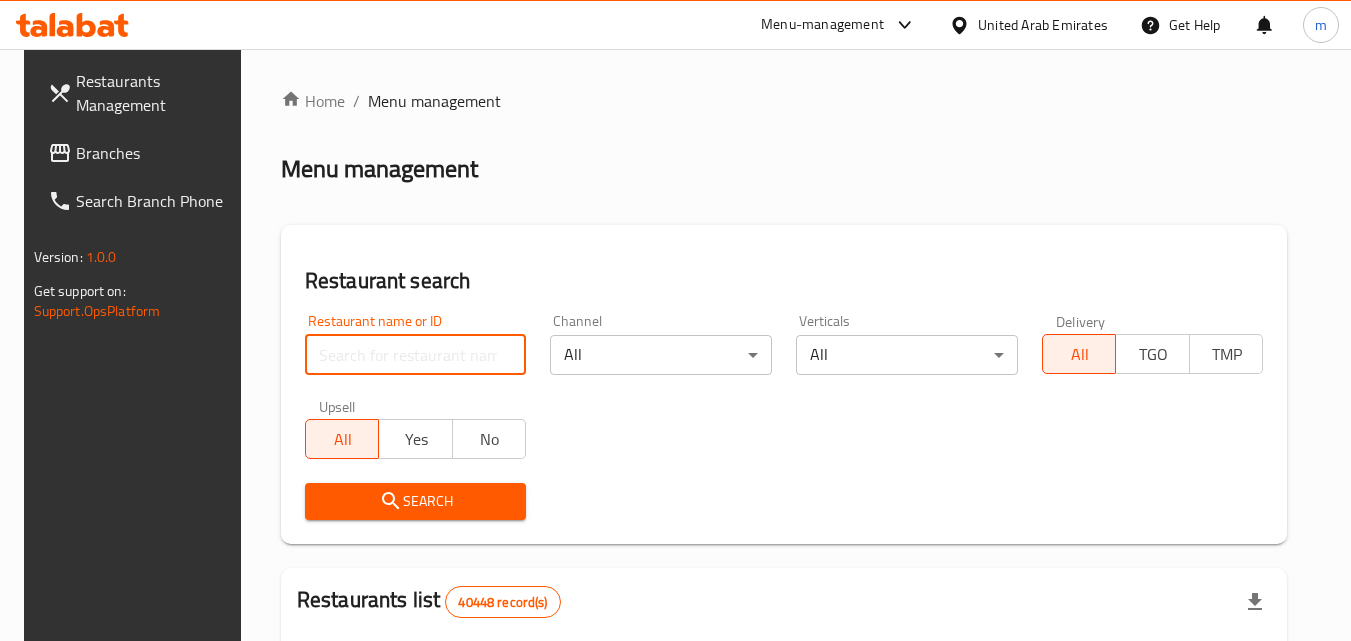 paste on "695022" 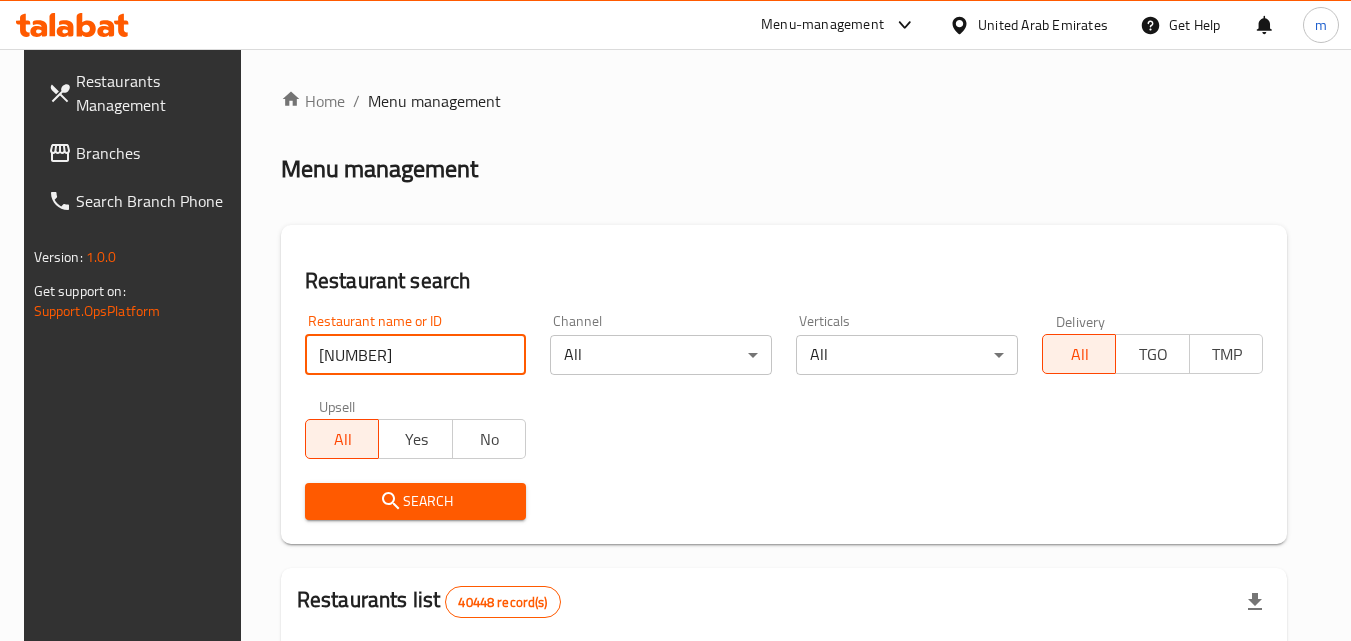 type on "695022" 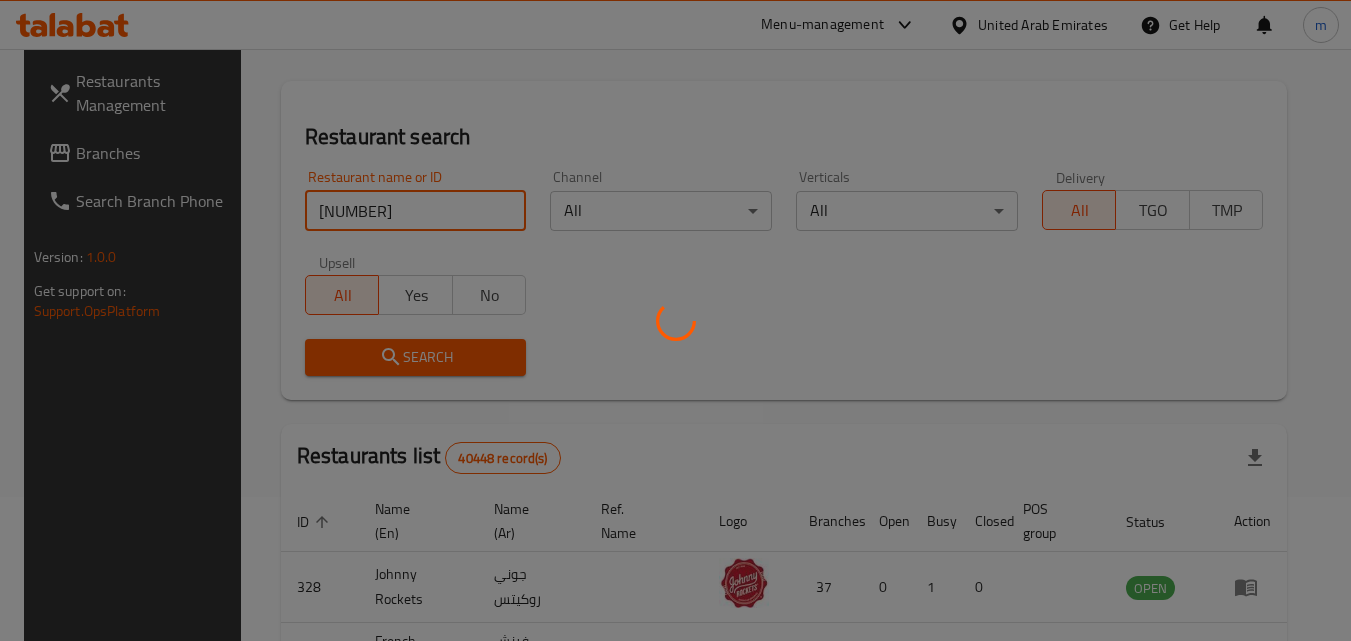 scroll, scrollTop: 251, scrollLeft: 0, axis: vertical 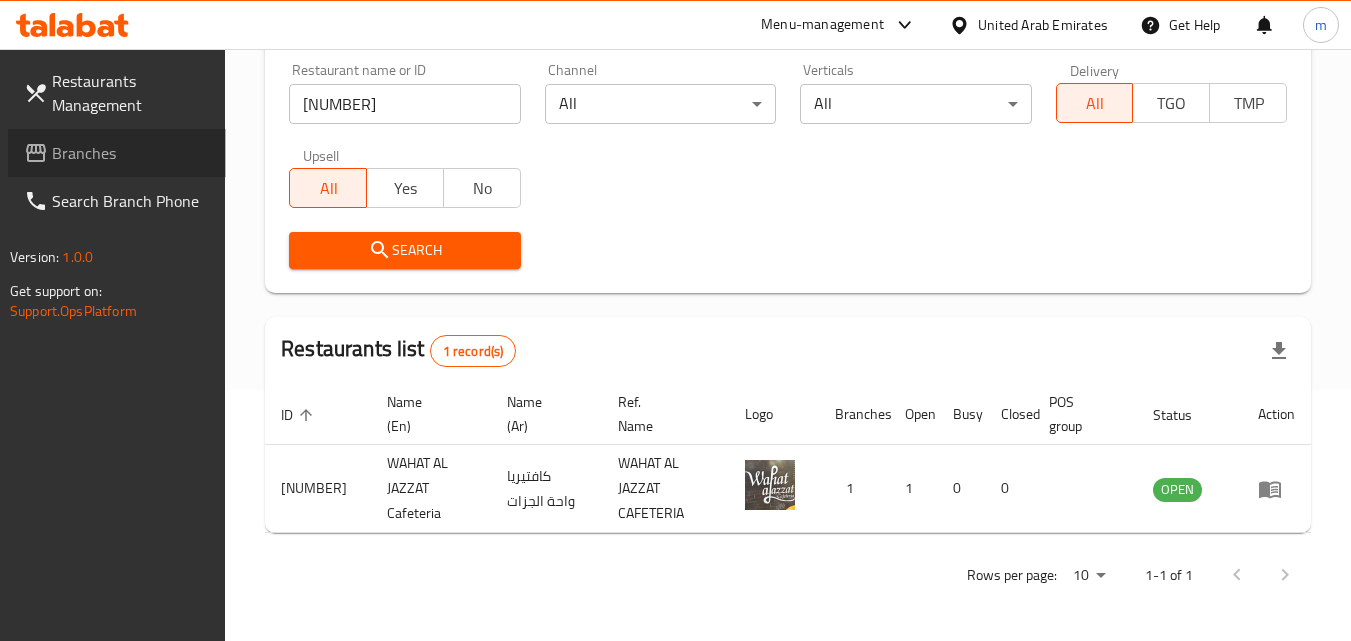 click on "Branches" at bounding box center [131, 153] 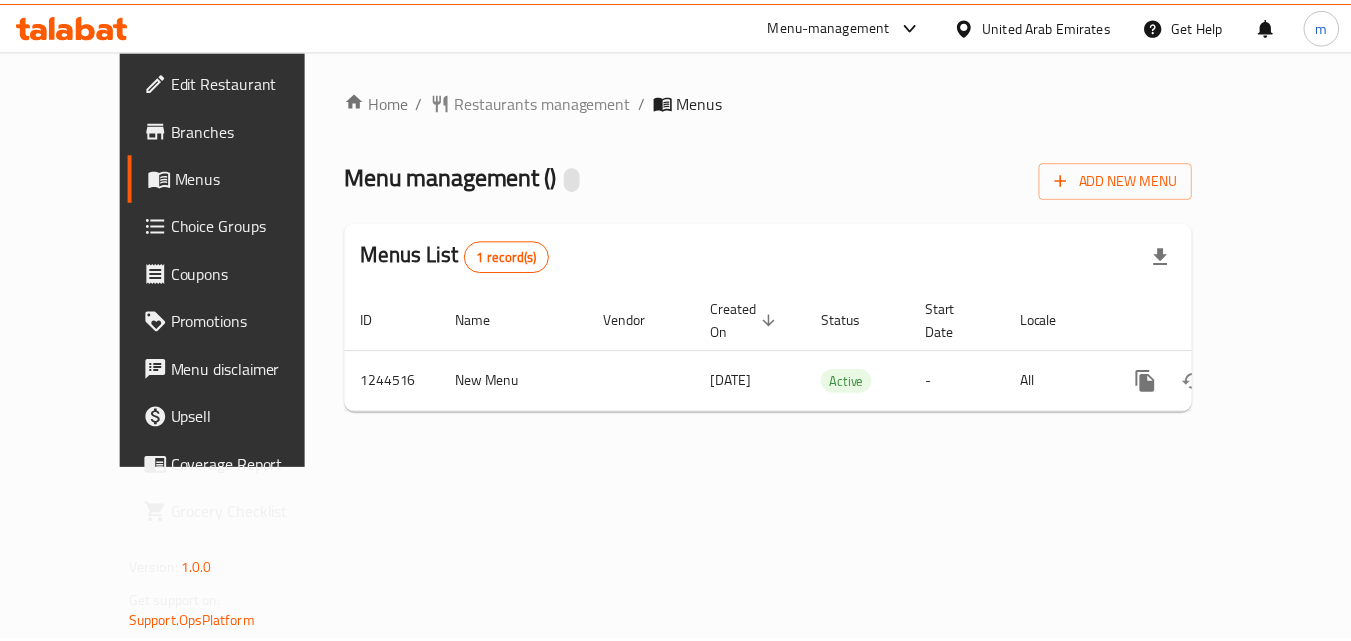 scroll, scrollTop: 0, scrollLeft: 0, axis: both 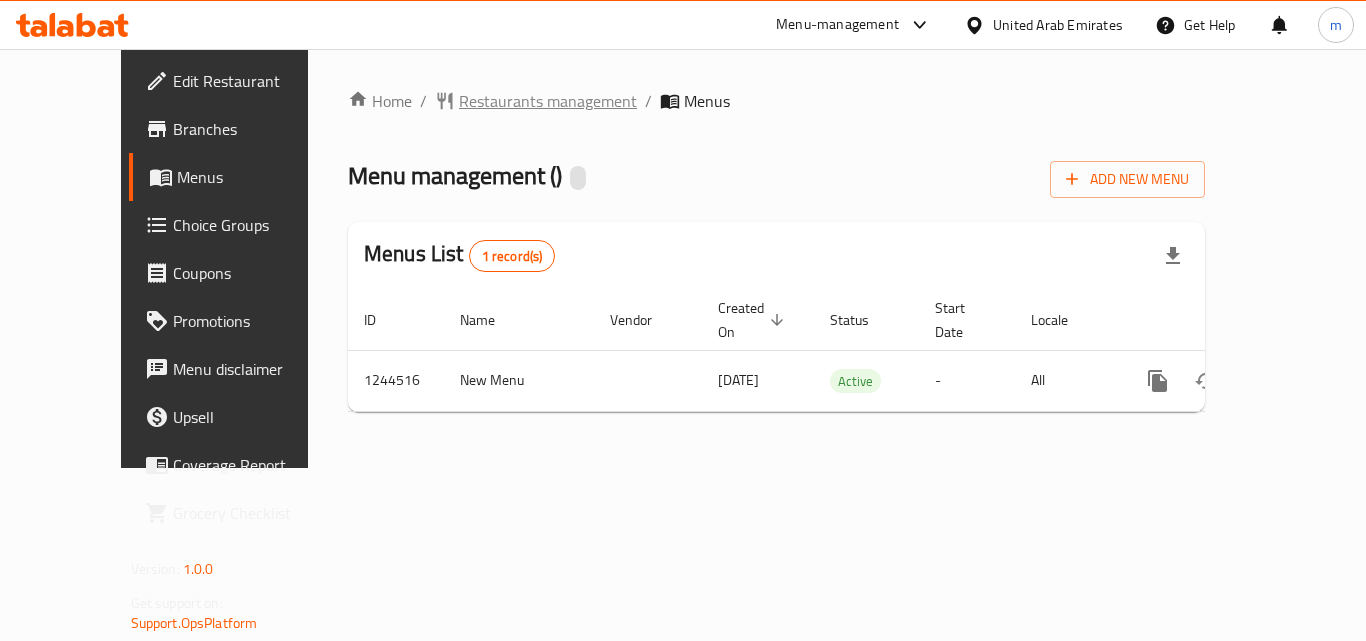 click on "Restaurants management" at bounding box center (548, 101) 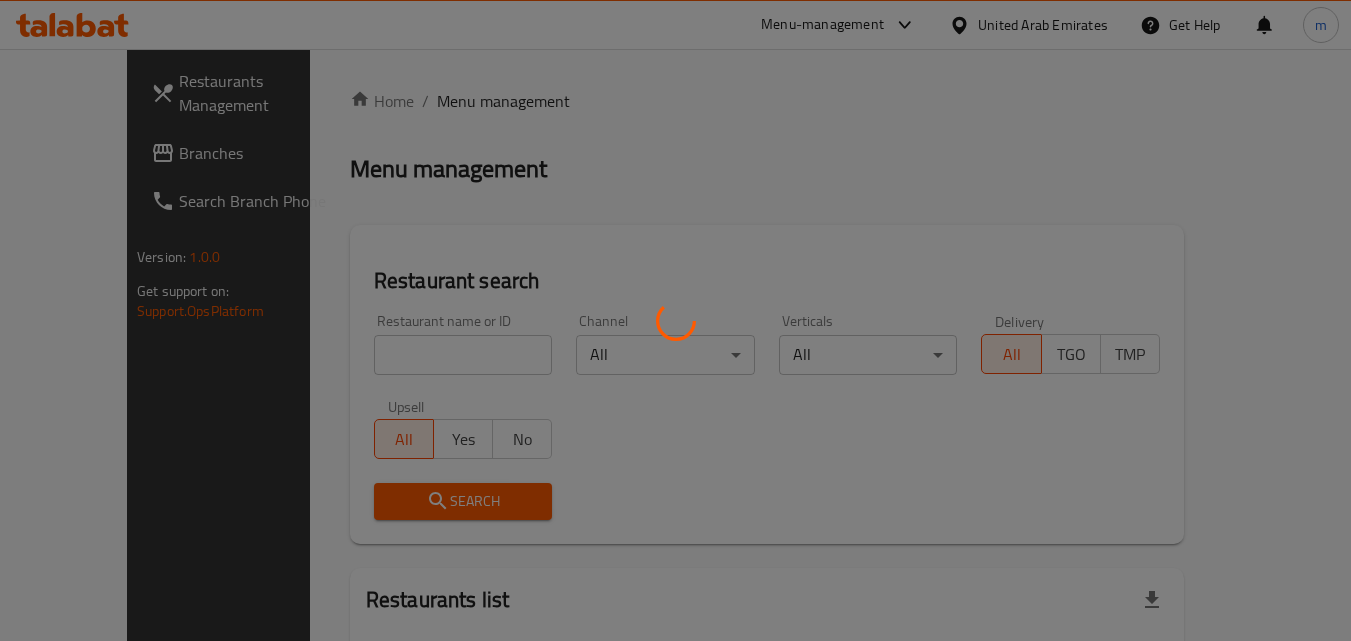 click at bounding box center (675, 320) 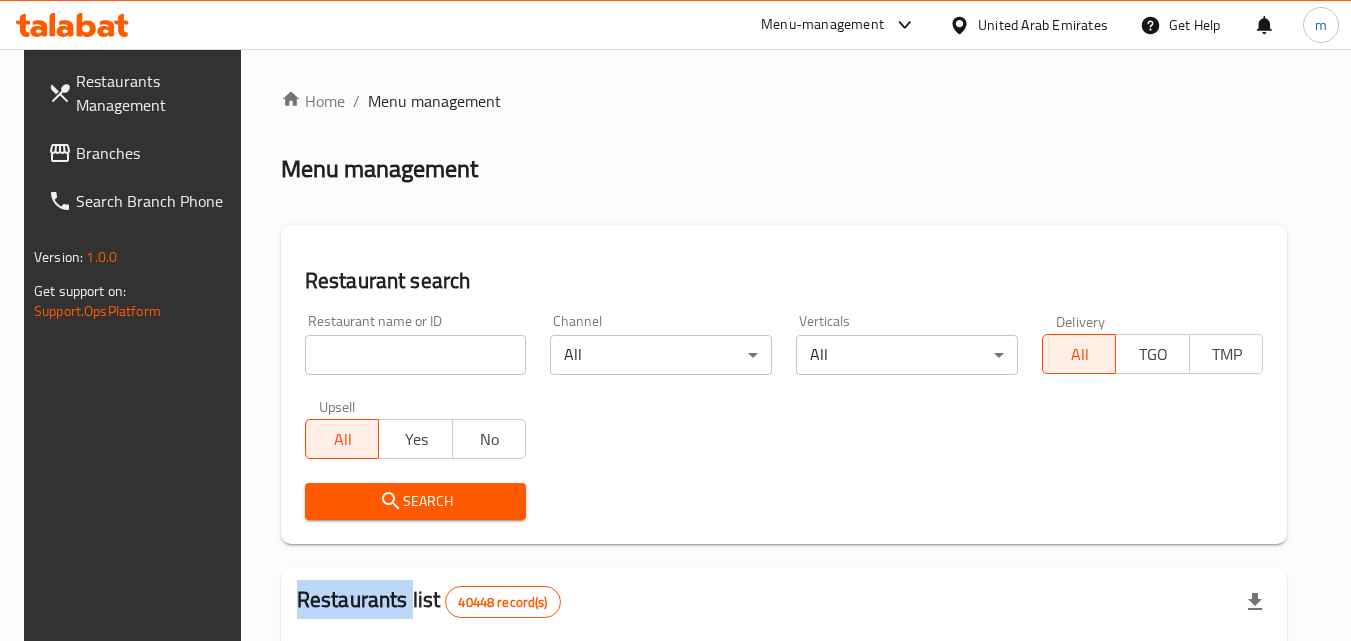 click on "Home / Menu management Menu management Restaurant search Restaurant name or ID Restaurant name or ID Channel All ​ Verticals All ​ Delivery All TGO TMP Upsell All Yes No   Search Restaurants list   40448 record(s) ID sorted ascending Name (En) Name (Ar) Ref. Name Logo Branches Open Busy Closed POS group Status Action 328 Johnny Rockets جوني روكيتس 37 0 1 0 OPEN 330 French Connection فرنش كونكشن 1 0 0 0 INACTIVE 339 Arz Lebanon أرز لبنان Al Karama,Al Barsha & Mirdif 9 1 0 2 OPEN 340 Mega Wraps ميجا رابس 3 0 0 0 INACTIVE 342 Sandella's Flatbread Cafe سانديلاز فلات براد 7 0 0 0 INACTIVE 343 Dragon Hut كوخ التنين 1 0 0 0 INACTIVE 348 Thai Kitchen المطبخ التايلندى 1 0 0 0 INACTIVE 349 Mughal  موغل 1 0 0 0 HIDDEN 350 HOT N COOL (Old) هوت و كول 1 0 0 0 INACTIVE 355 Al Habasha  الحبشة 11 1 0 0 HIDDEN Rows per page: 10 1-10 of 40448" at bounding box center [784, 721] 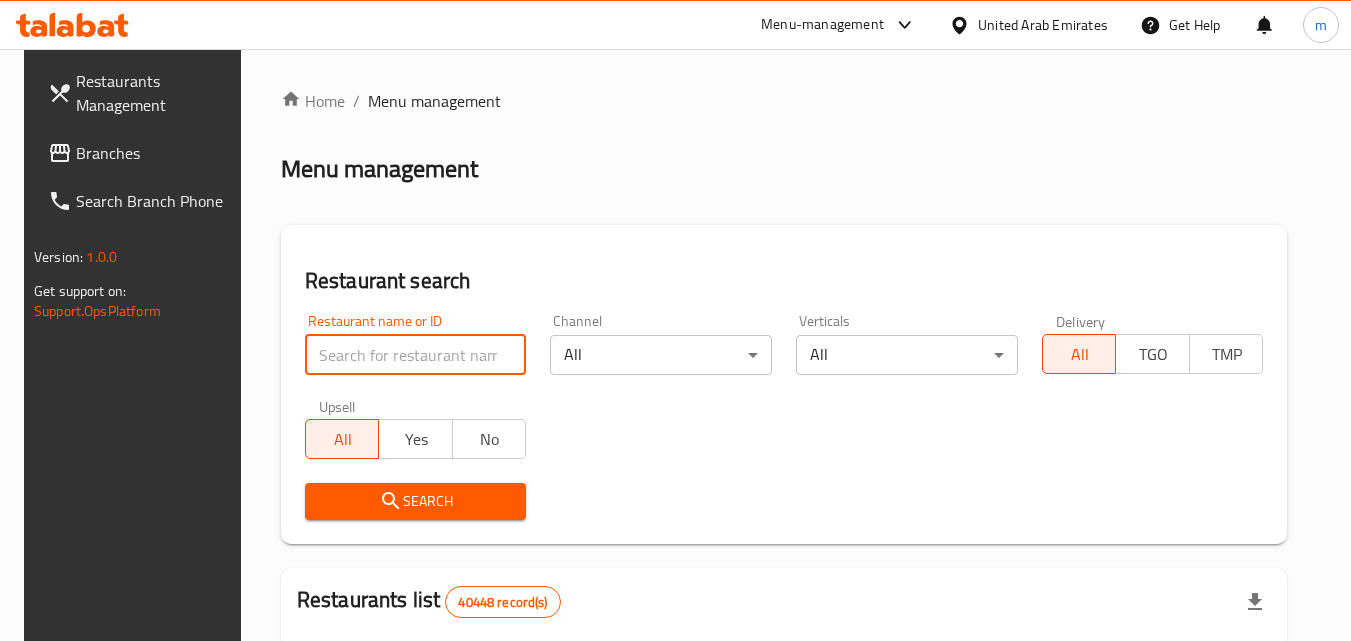 click at bounding box center (416, 355) 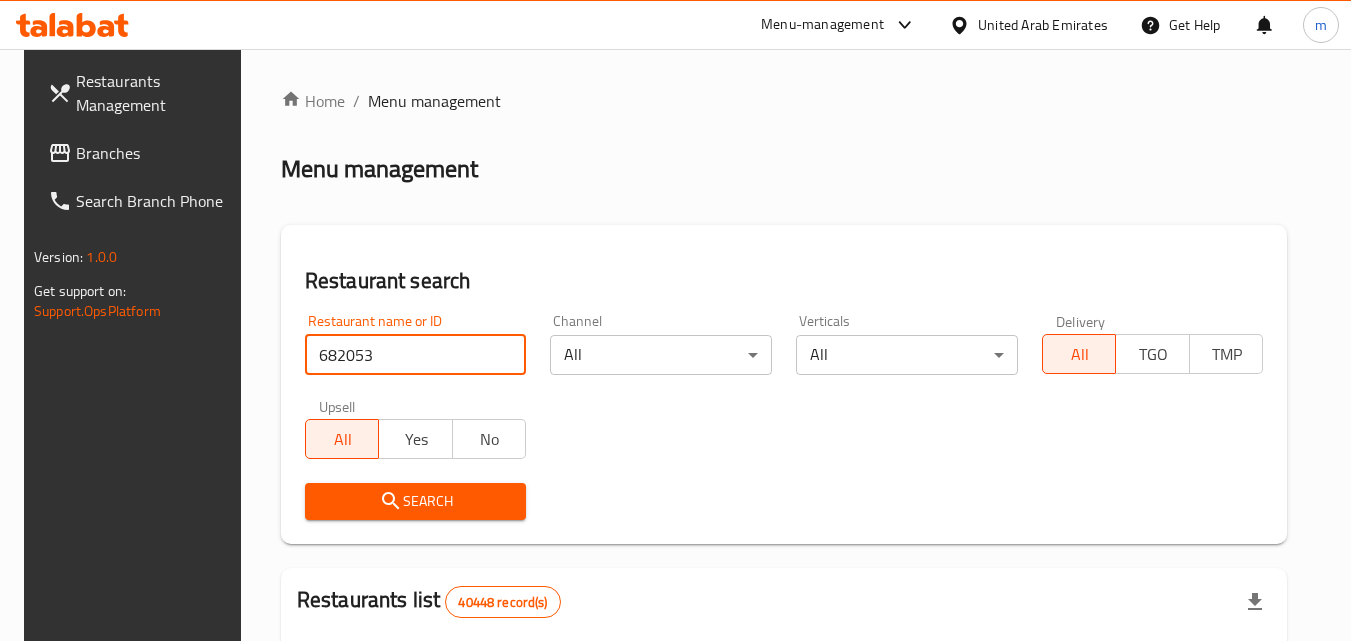 type on "682053" 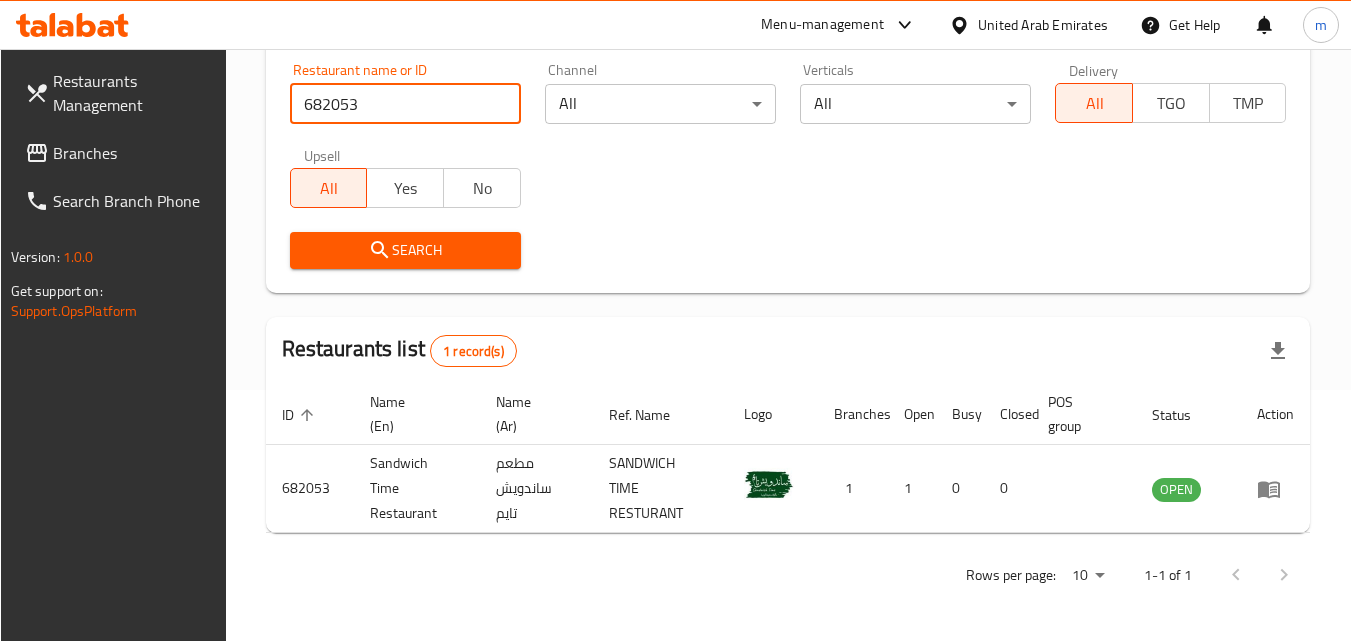 scroll, scrollTop: 251, scrollLeft: 0, axis: vertical 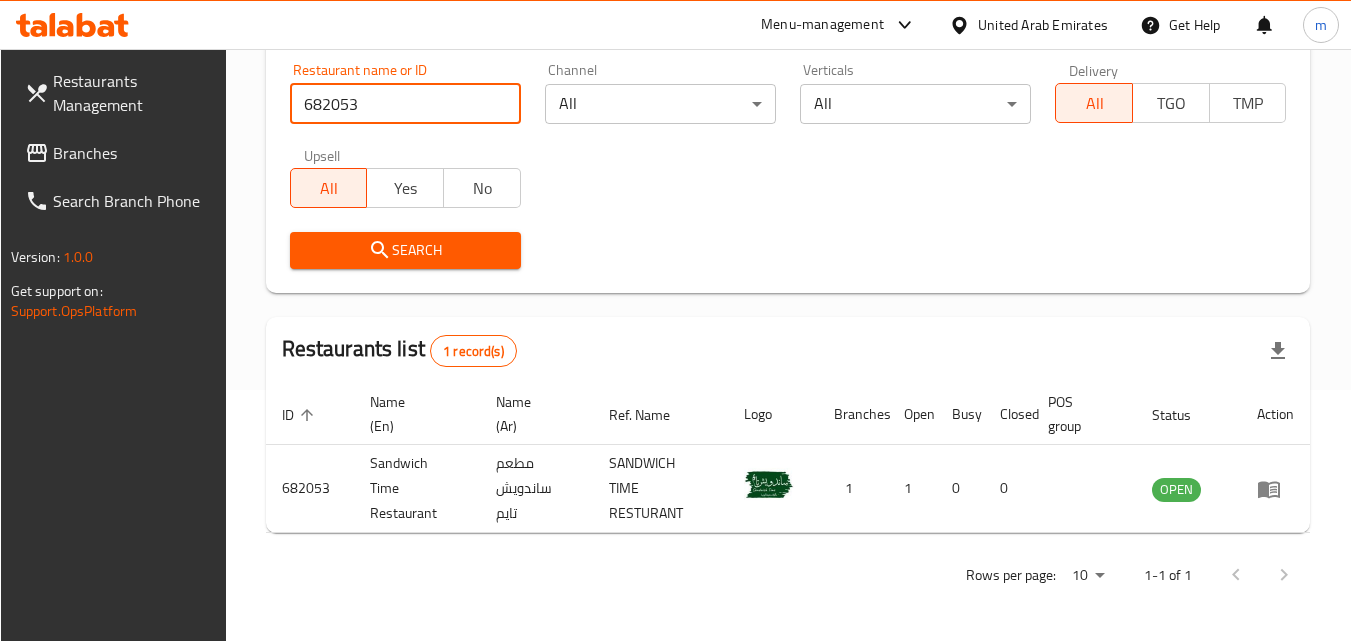 click on "Branches" at bounding box center (132, 153) 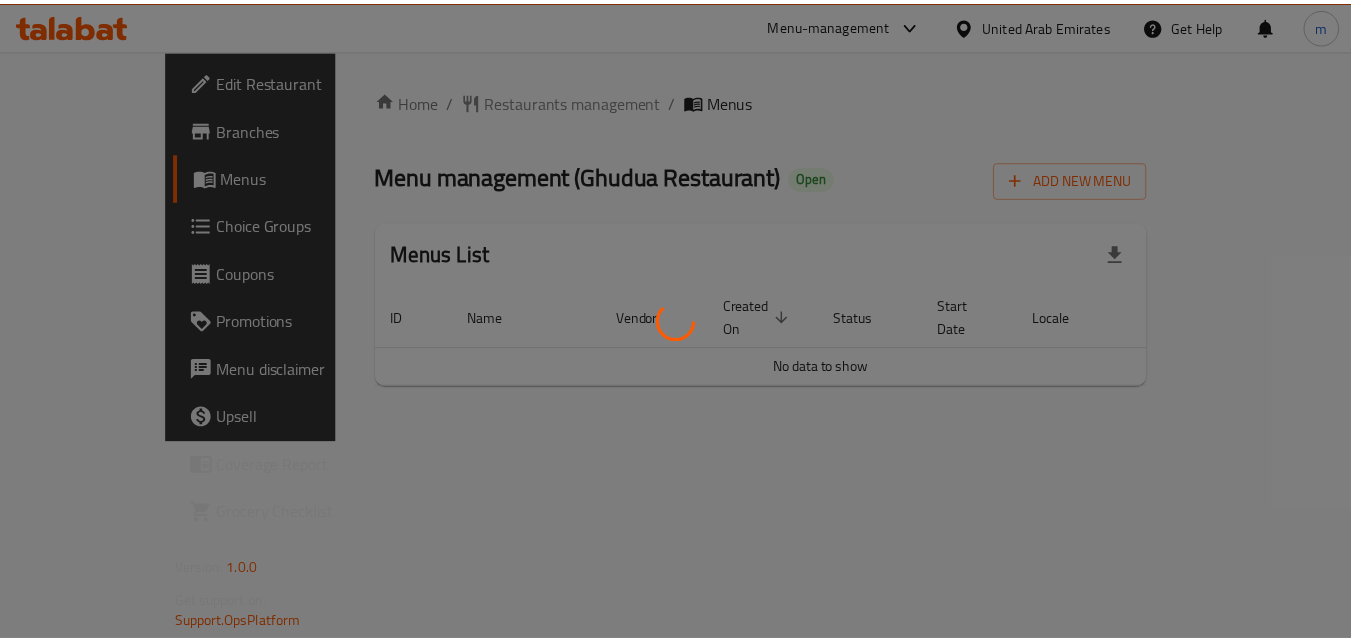 scroll, scrollTop: 0, scrollLeft: 0, axis: both 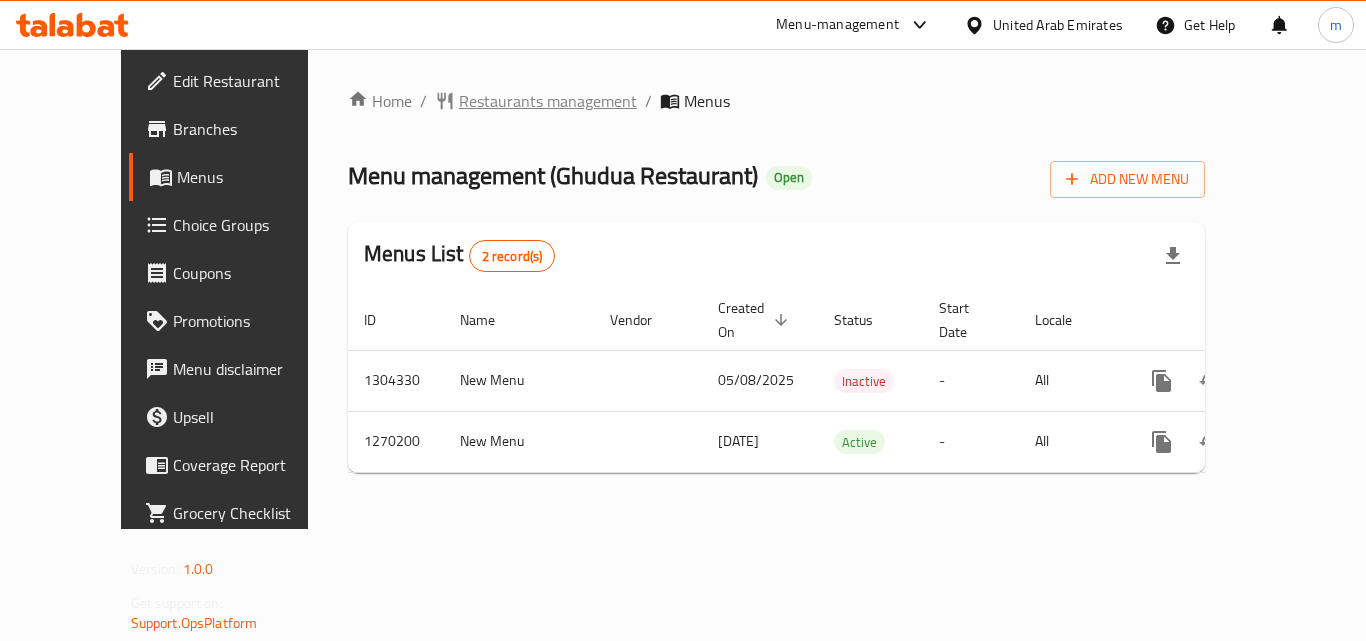 click on "Restaurants management" at bounding box center (548, 101) 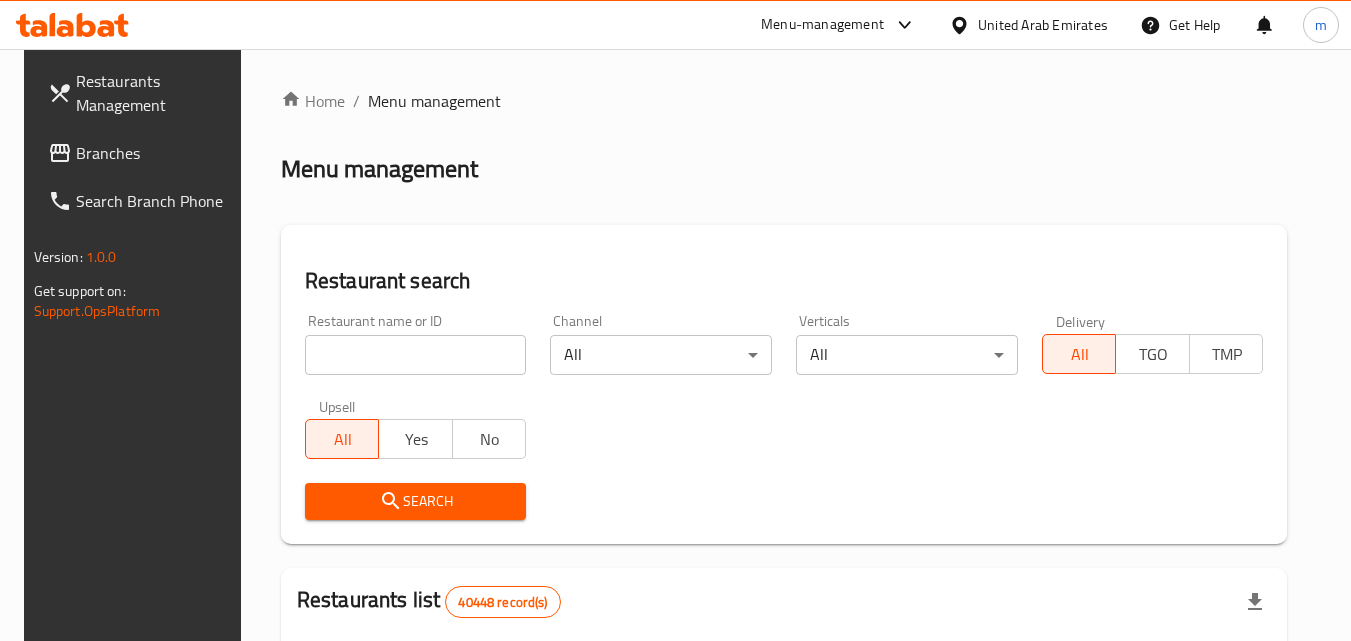 click at bounding box center (416, 355) 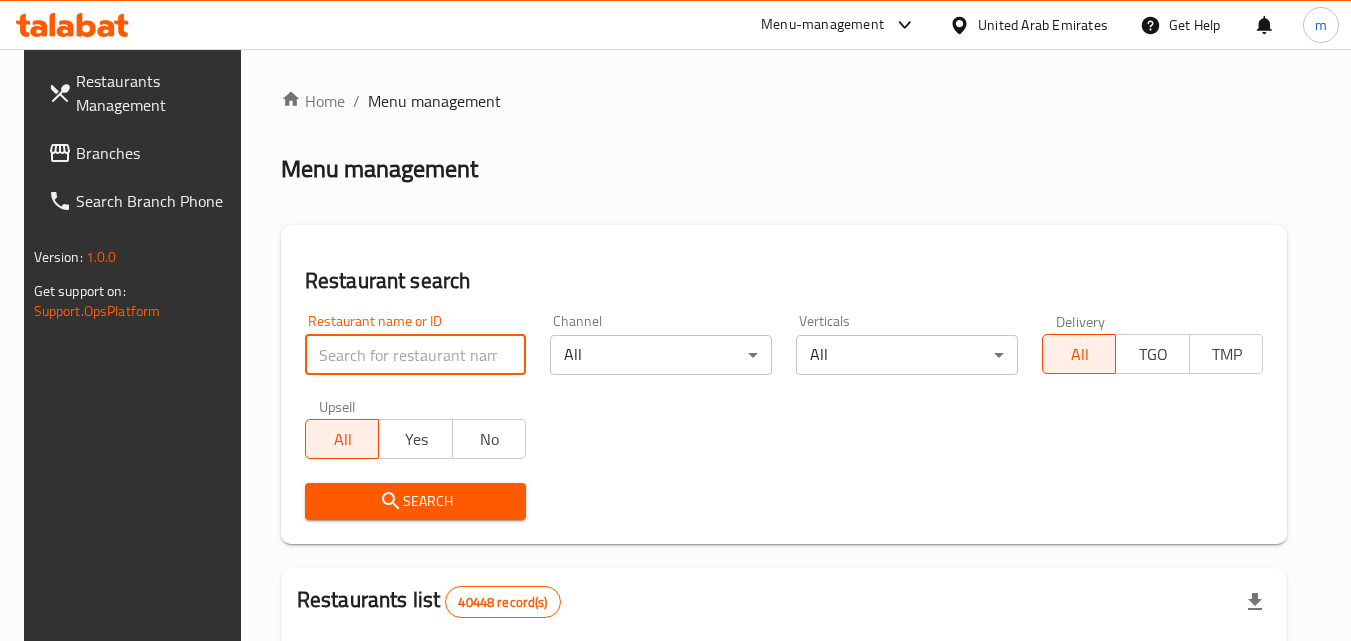 paste on "689059" 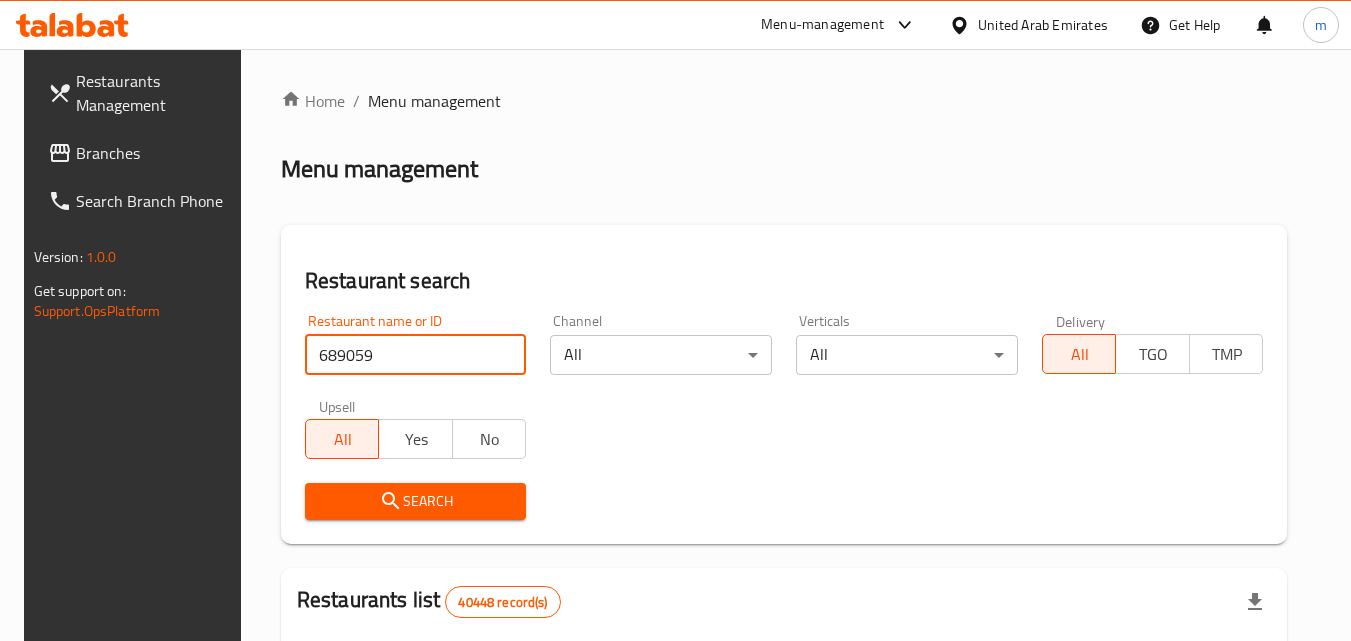 type on "689059" 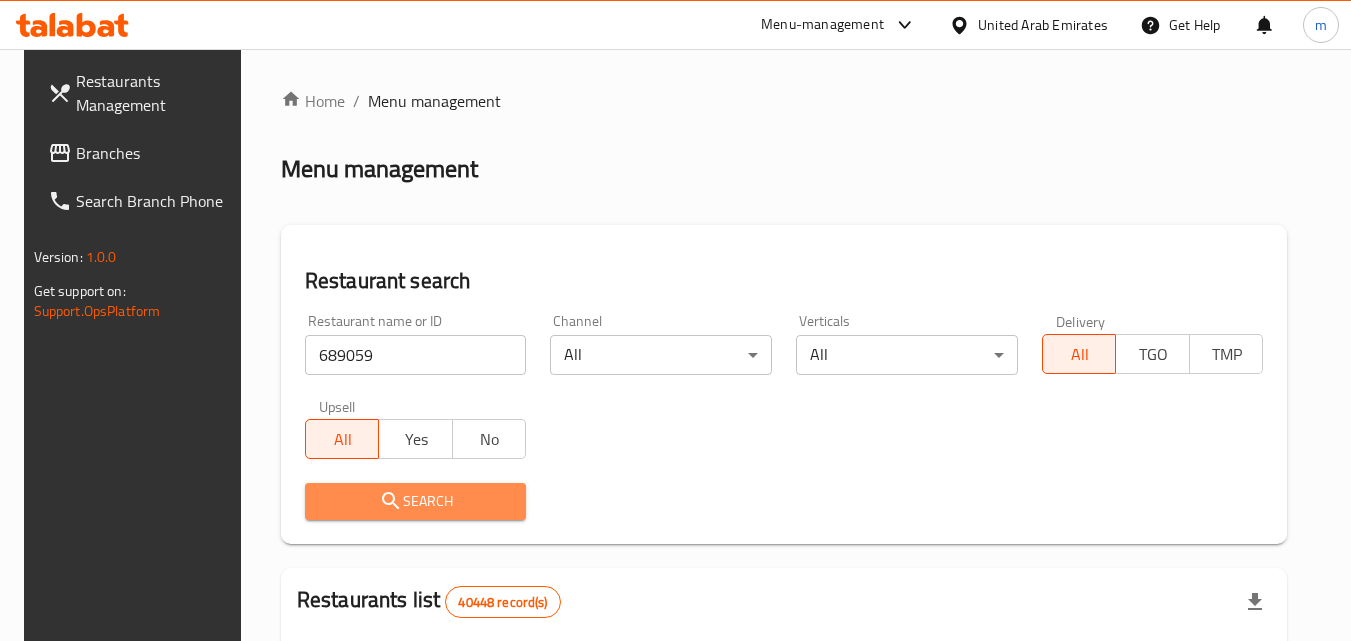 click 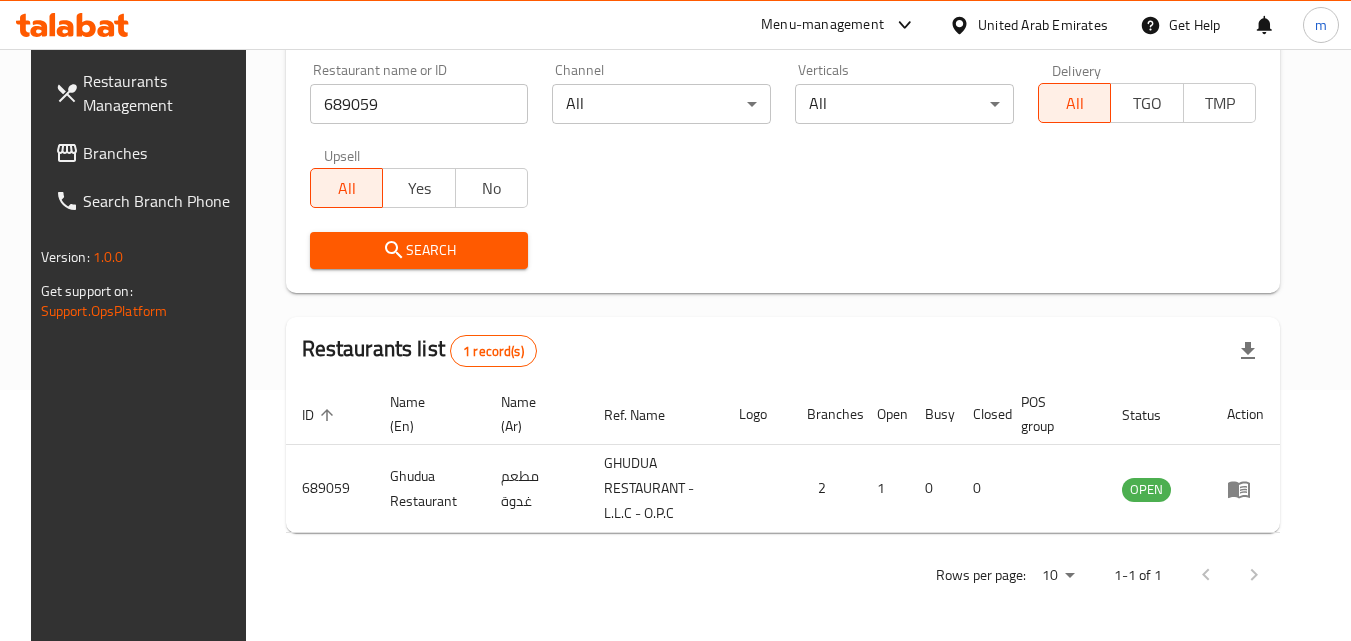 scroll, scrollTop: 251, scrollLeft: 0, axis: vertical 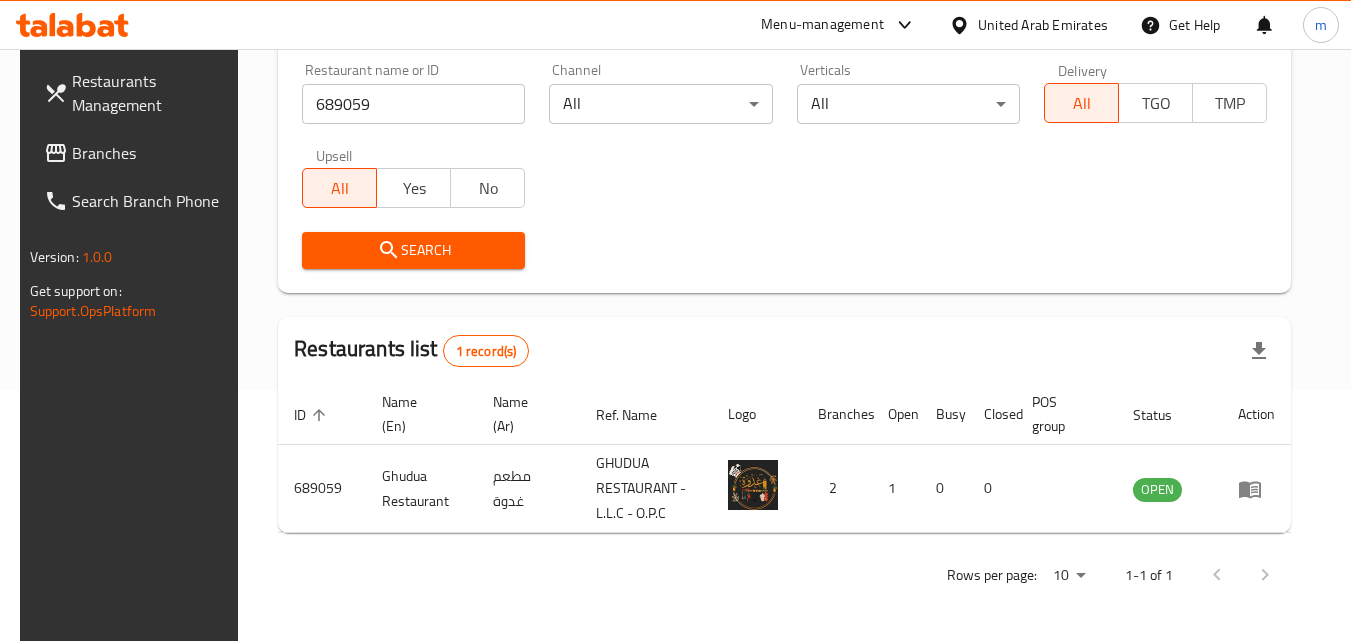 click on "United Arab Emirates" at bounding box center [1043, 25] 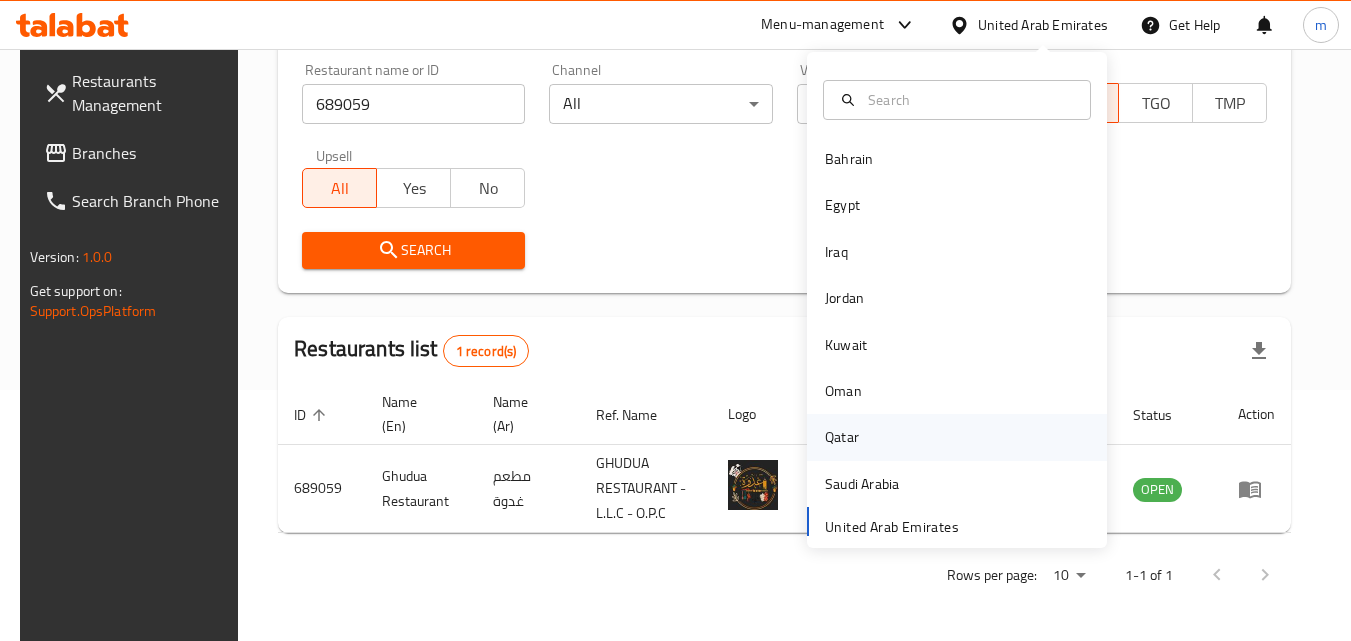 click on "Qatar" at bounding box center [842, 437] 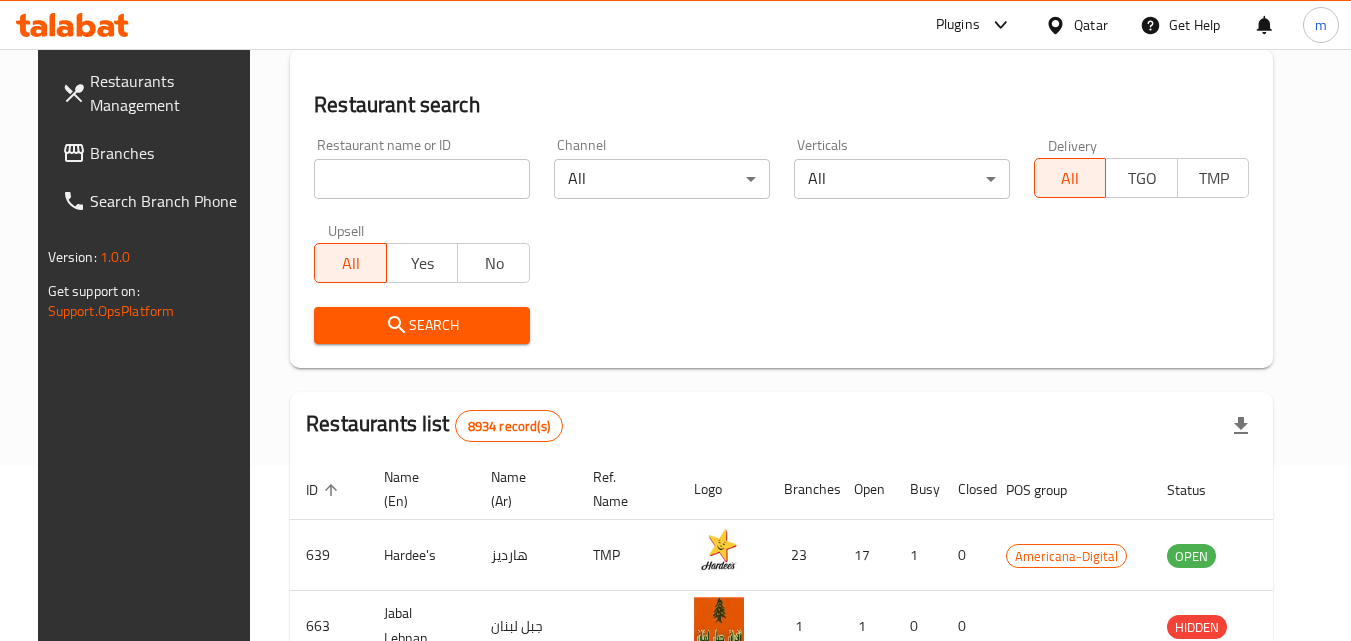 scroll, scrollTop: 251, scrollLeft: 0, axis: vertical 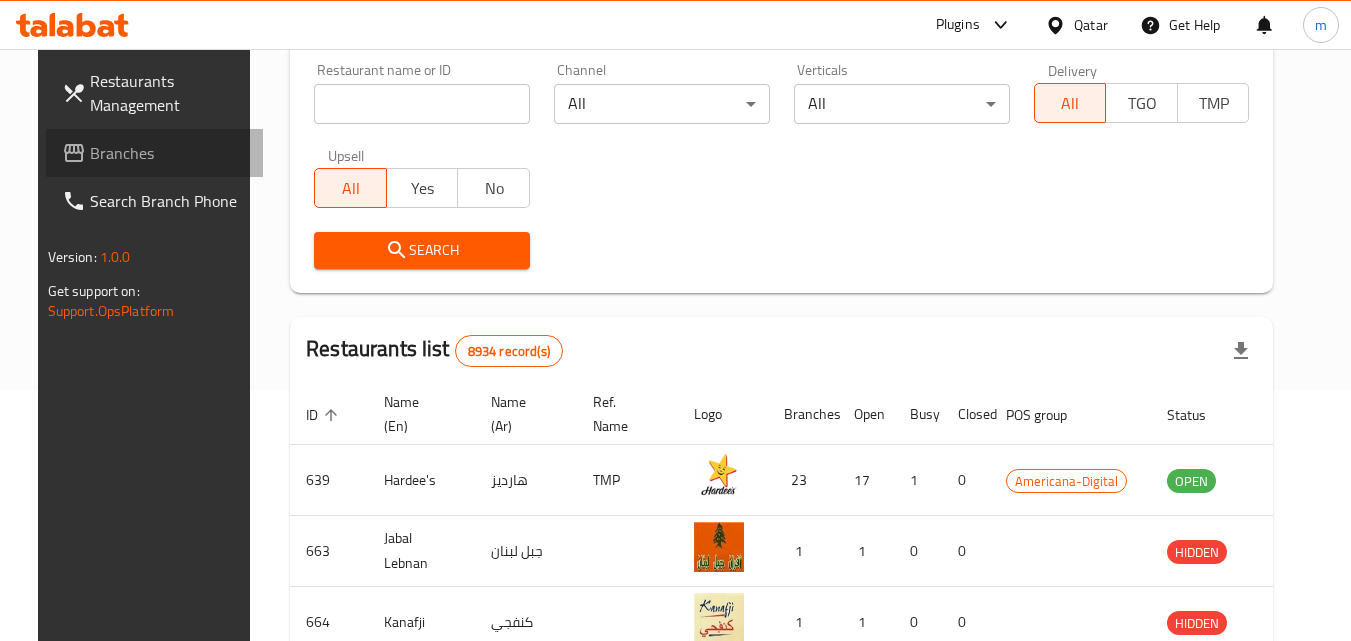 click on "Branches" at bounding box center (169, 153) 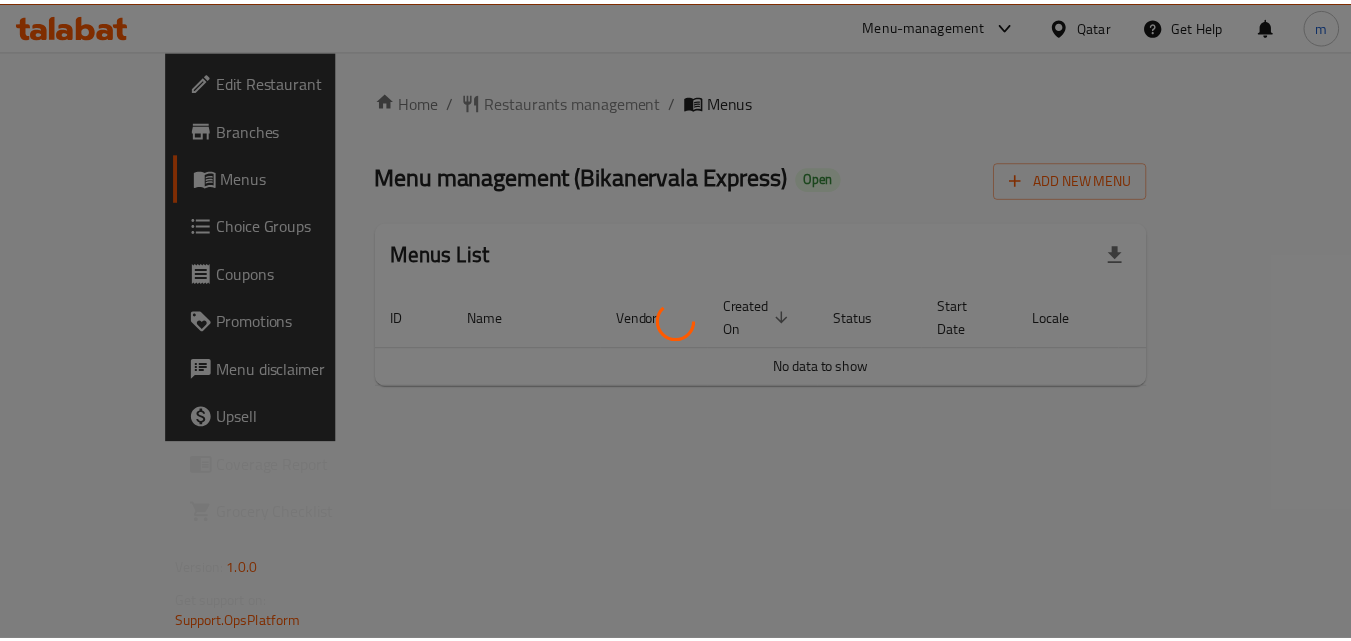scroll, scrollTop: 0, scrollLeft: 0, axis: both 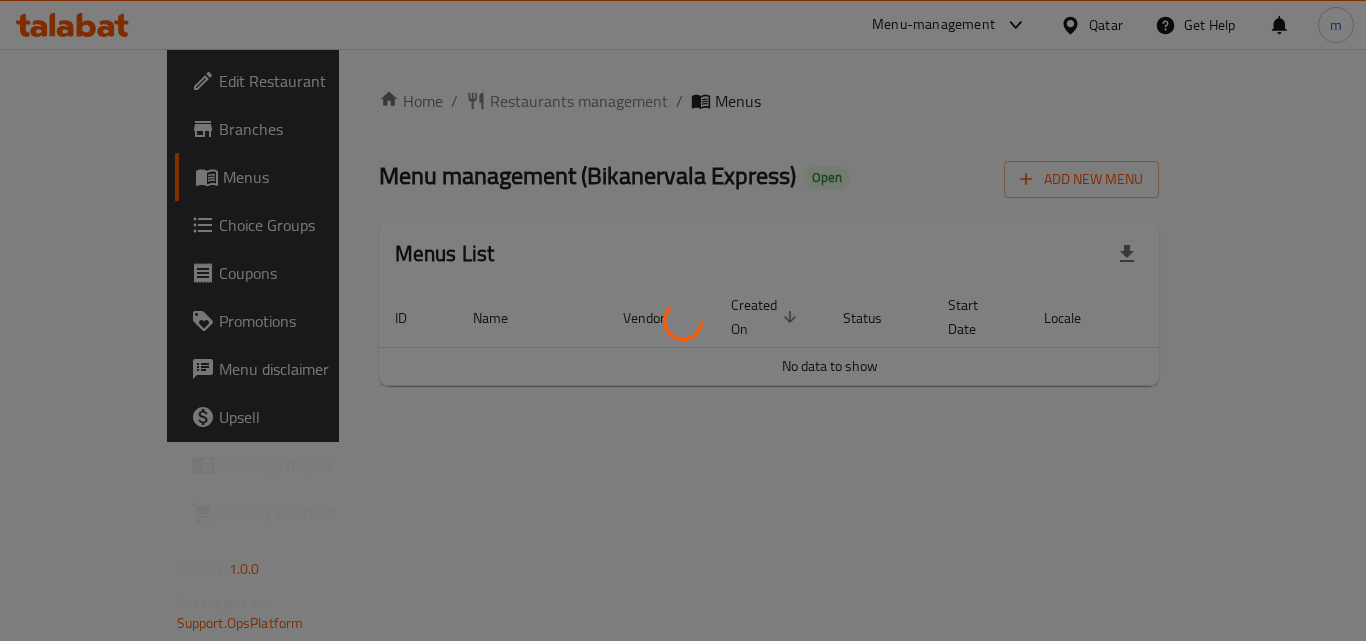 click at bounding box center (683, 320) 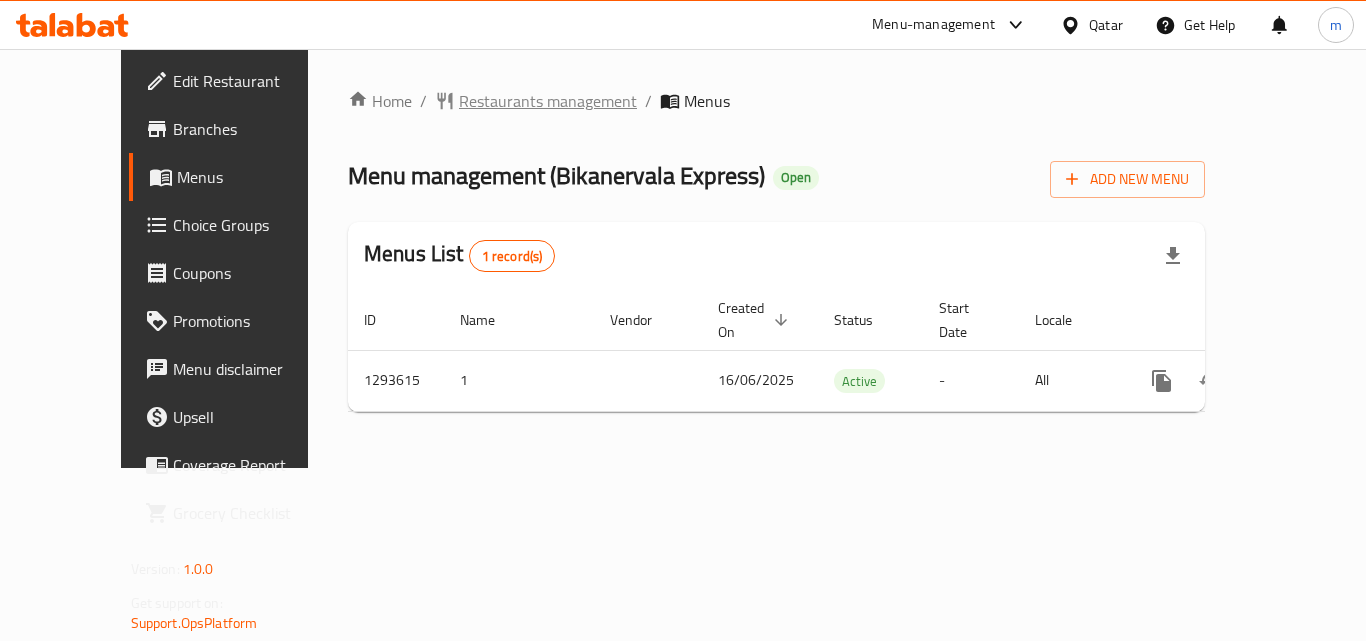 click on "Restaurants management" at bounding box center [548, 101] 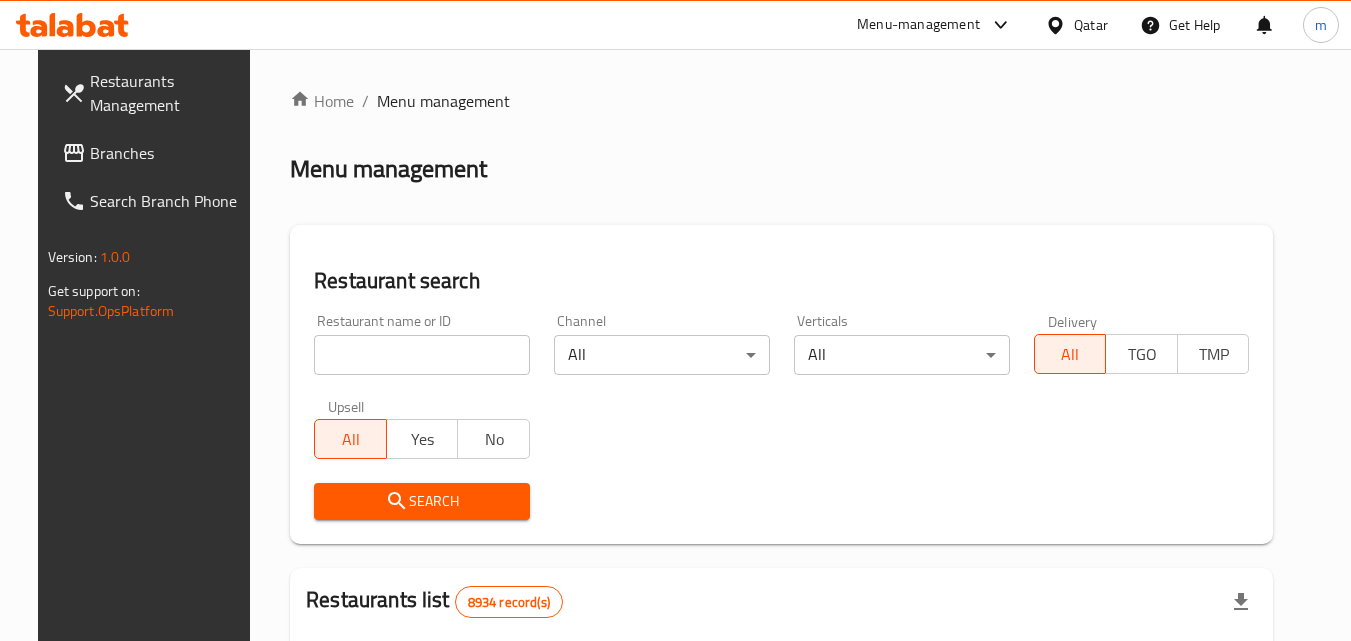click on "Home / Menu management Menu management Restaurant search Restaurant name or ID Restaurant name or ID Channel All ​ Verticals All ​ Delivery All TGO TMP Upsell All Yes No   Search Restaurants list   8934 record(s) ID sorted ascending Name (En) Name (Ar) Ref. Name Logo Branches Open Busy Closed POS group Status Action 639 Hardee's هارديز TMP 23 17 1 0 Americana-Digital OPEN 663 Jabal Lebnan جبل لبنان 1 1 0 0 HIDDEN 664 Kanafji كنفجي 1 1 0 0 HIDDEN 665 Take Away تيك آوي 1 1 0 0 HIDDEN 666 Zaman Al-Khair Restaurant مطعم زمان الخير 1 0 0 0 INACTIVE 667 Al-Rabwah الربوة 1 0 0 0 INACTIVE 672 Bait Jedy بيت جدي 1 1 0 0 HIDDEN 673 Coffee Centre مركز القهوة 1 0 0 0 INACTIVE 676 Morning fresh مورنيج فريش 1 1 0 0 HIDDEN 680 Al-Qarmouty القرموطي 1 0 0 0 HIDDEN Rows per page: 10 1-10 of 8934" at bounding box center (781, 709) 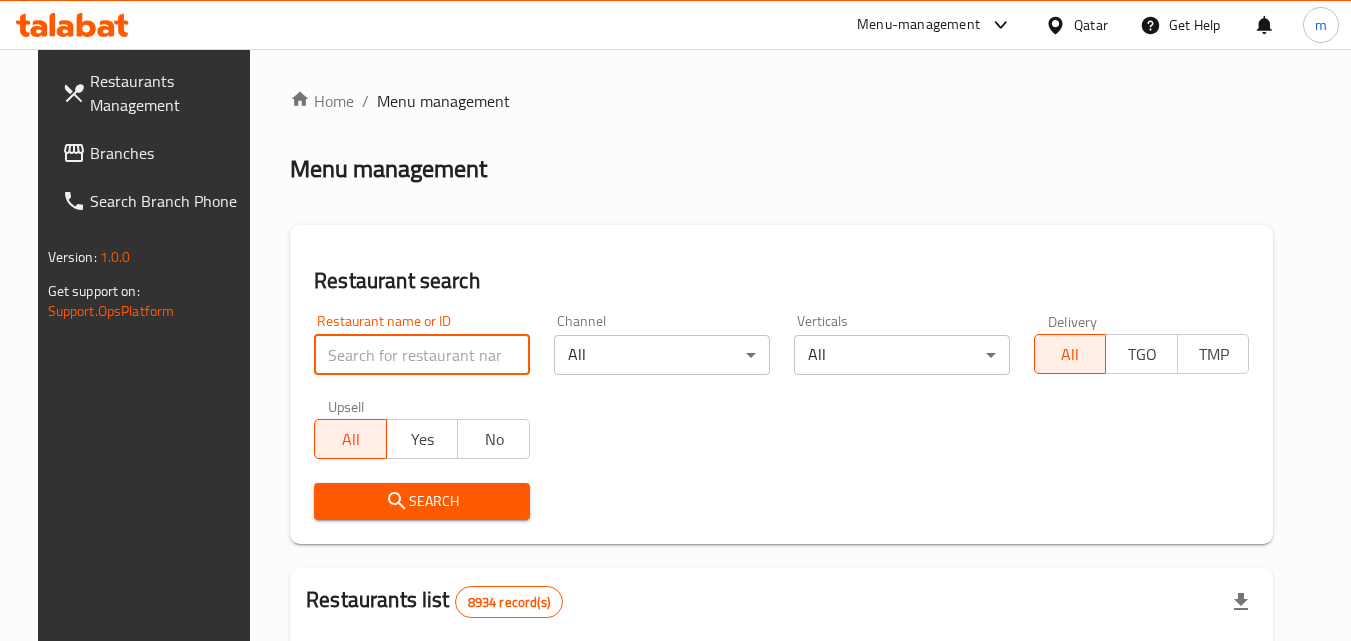 paste on "699621" 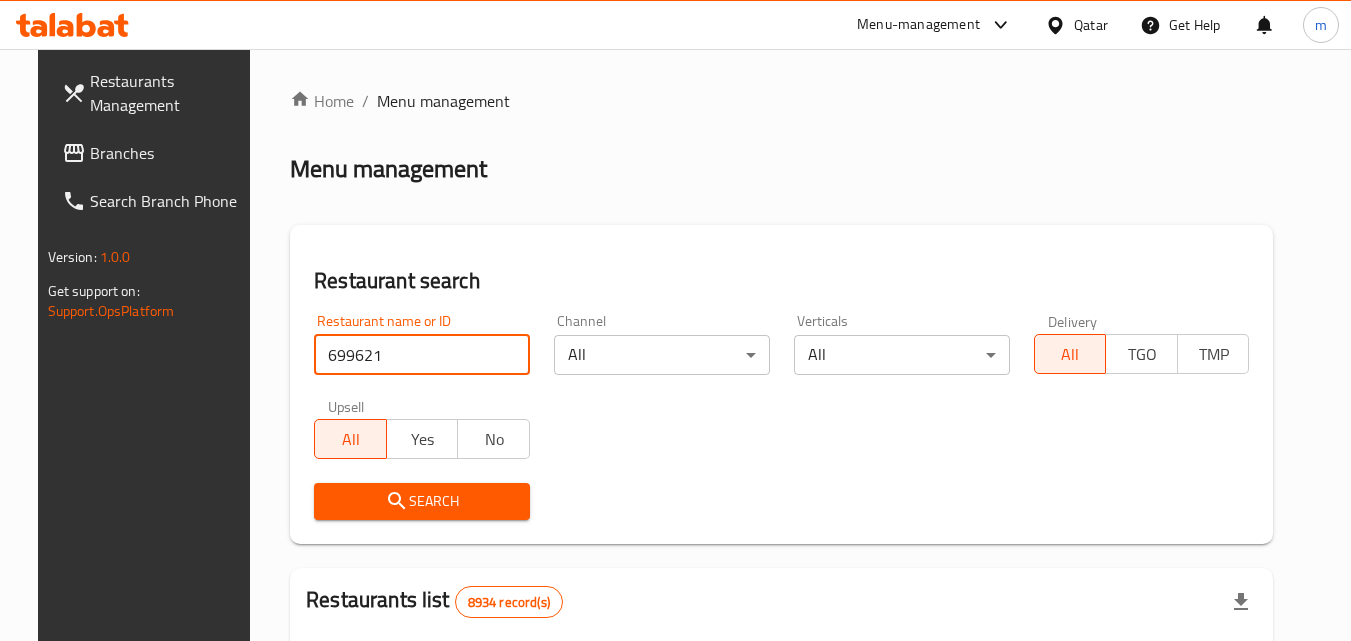 type on "699621" 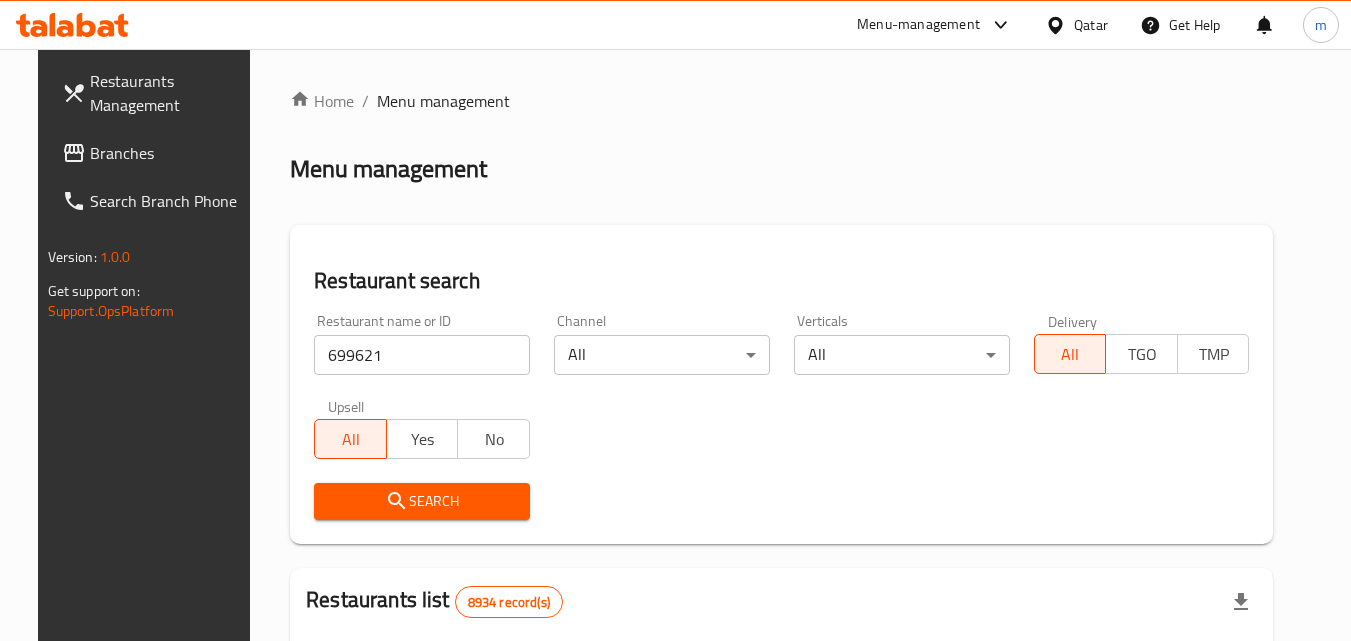 drag, startPoint x: 435, startPoint y: 499, endPoint x: 458, endPoint y: 470, distance: 37.01351 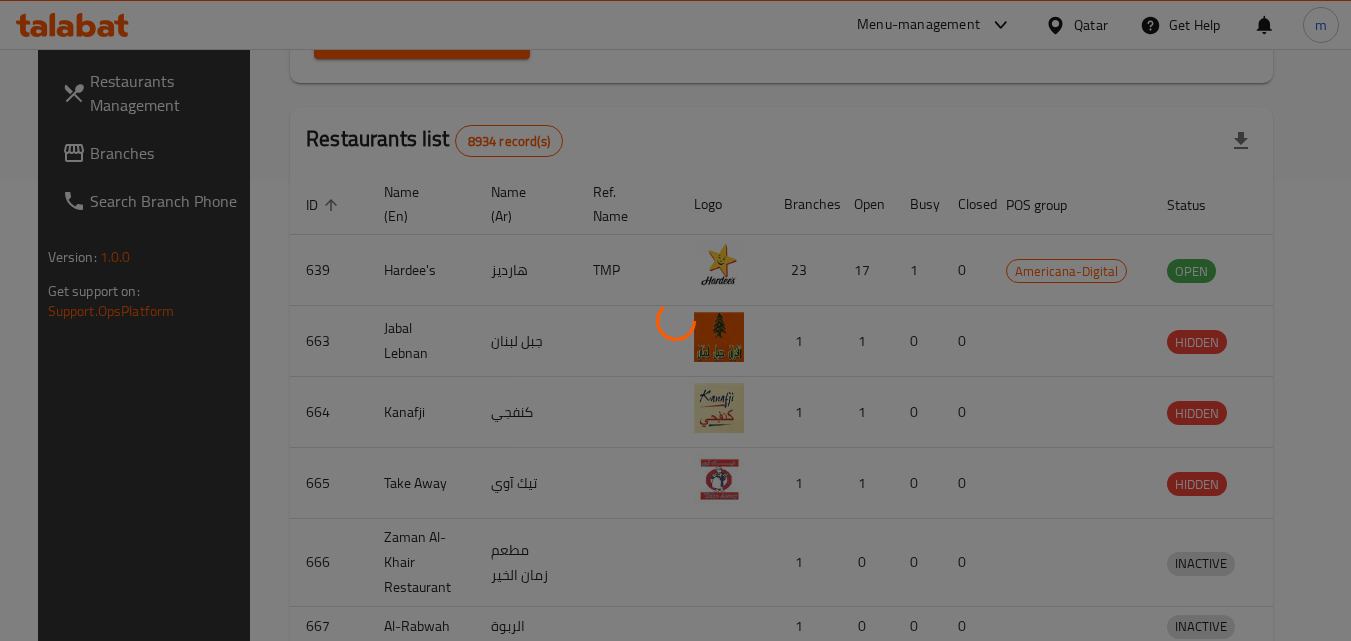 scroll, scrollTop: 251, scrollLeft: 0, axis: vertical 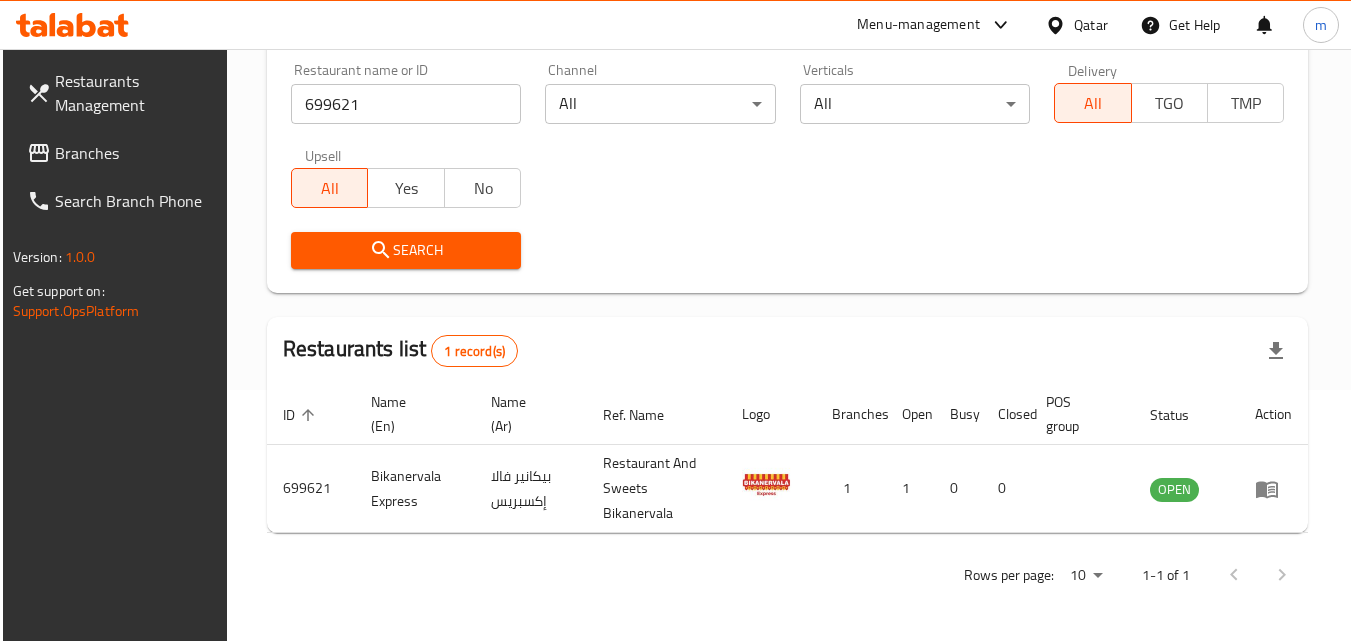 click on "Branches" at bounding box center (134, 153) 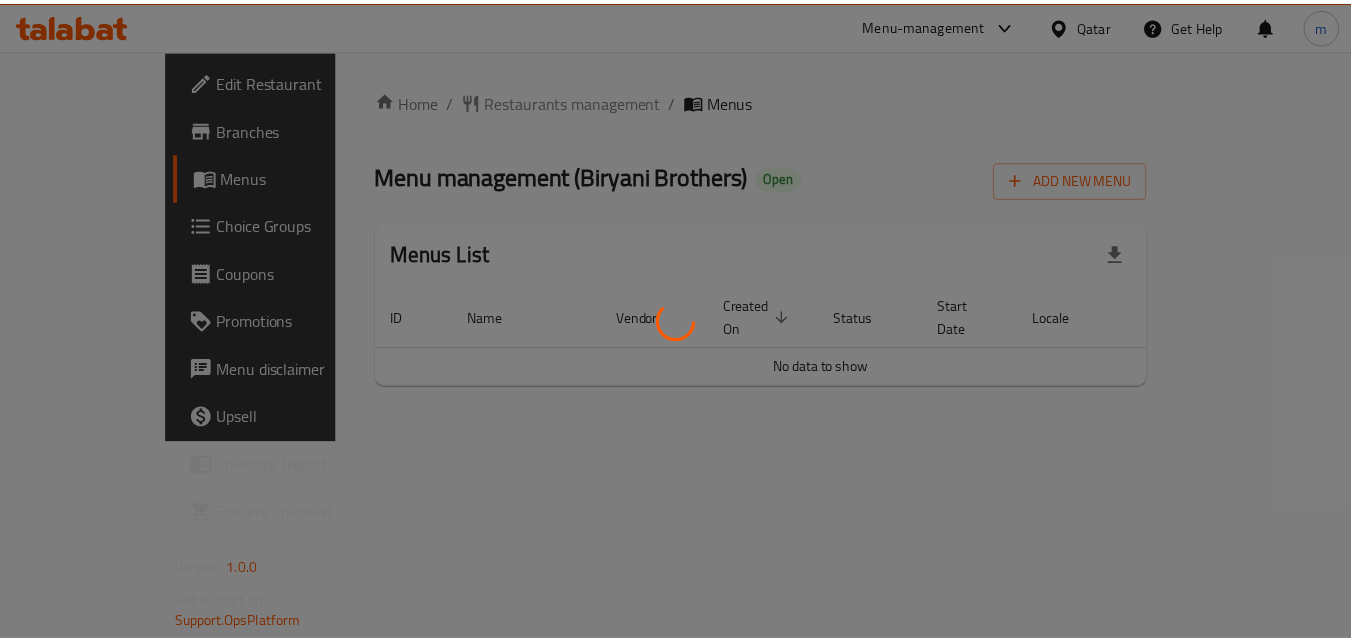 scroll, scrollTop: 0, scrollLeft: 0, axis: both 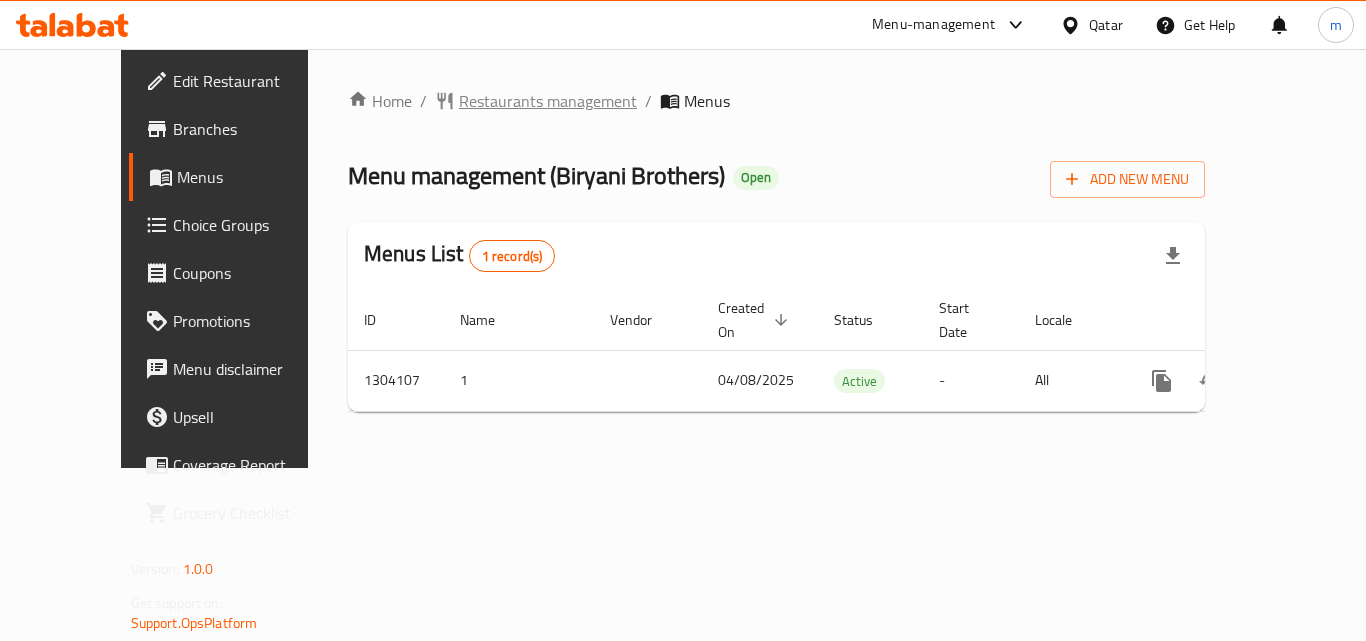 click on "Restaurants management" at bounding box center [548, 101] 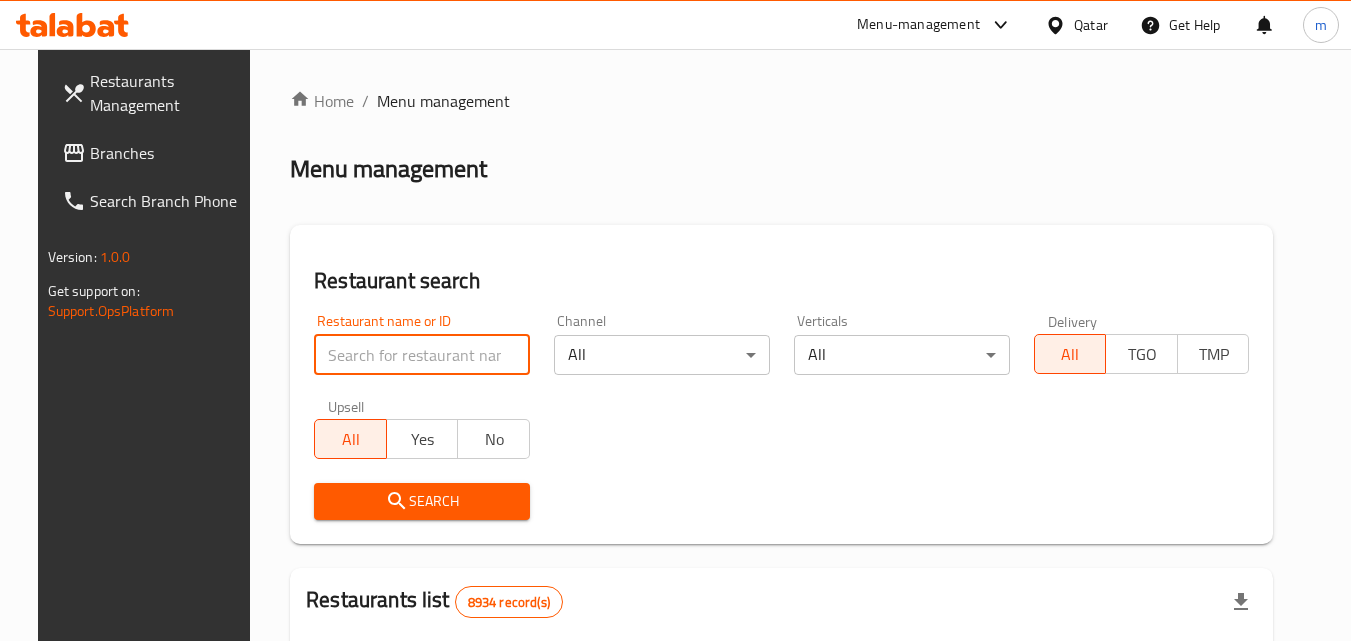 click at bounding box center [422, 355] 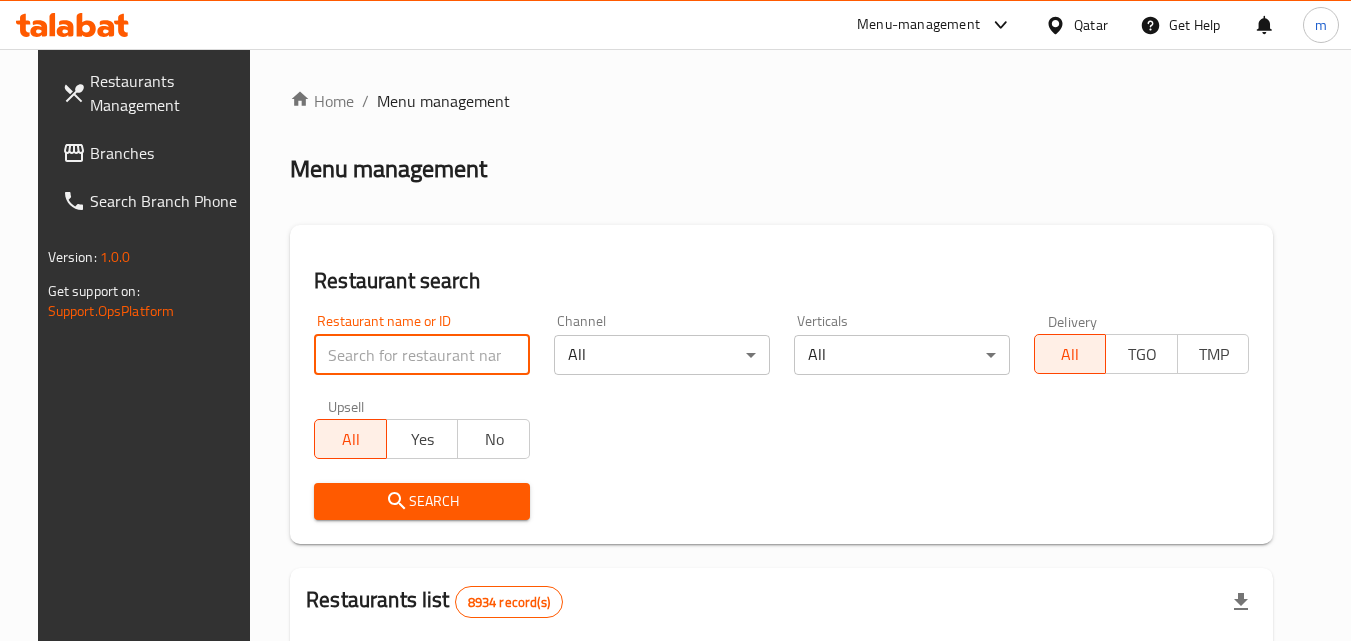 paste on "703092" 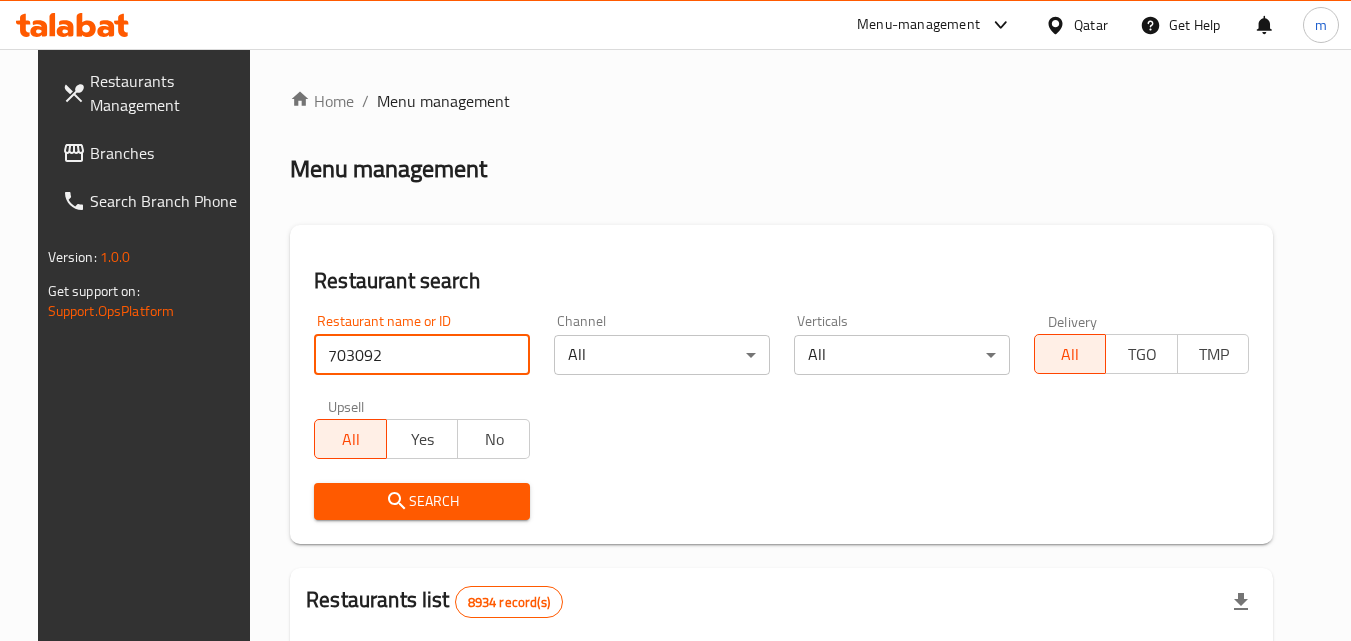 type on "703092" 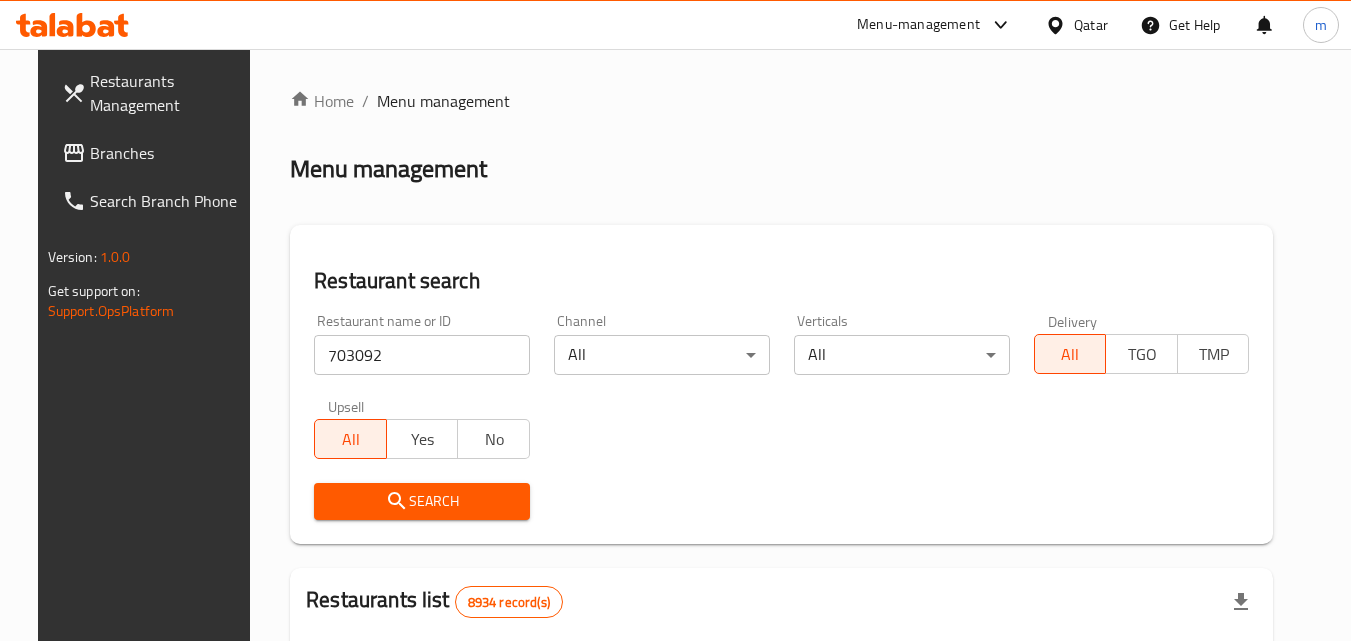 click on "Search" at bounding box center (422, 501) 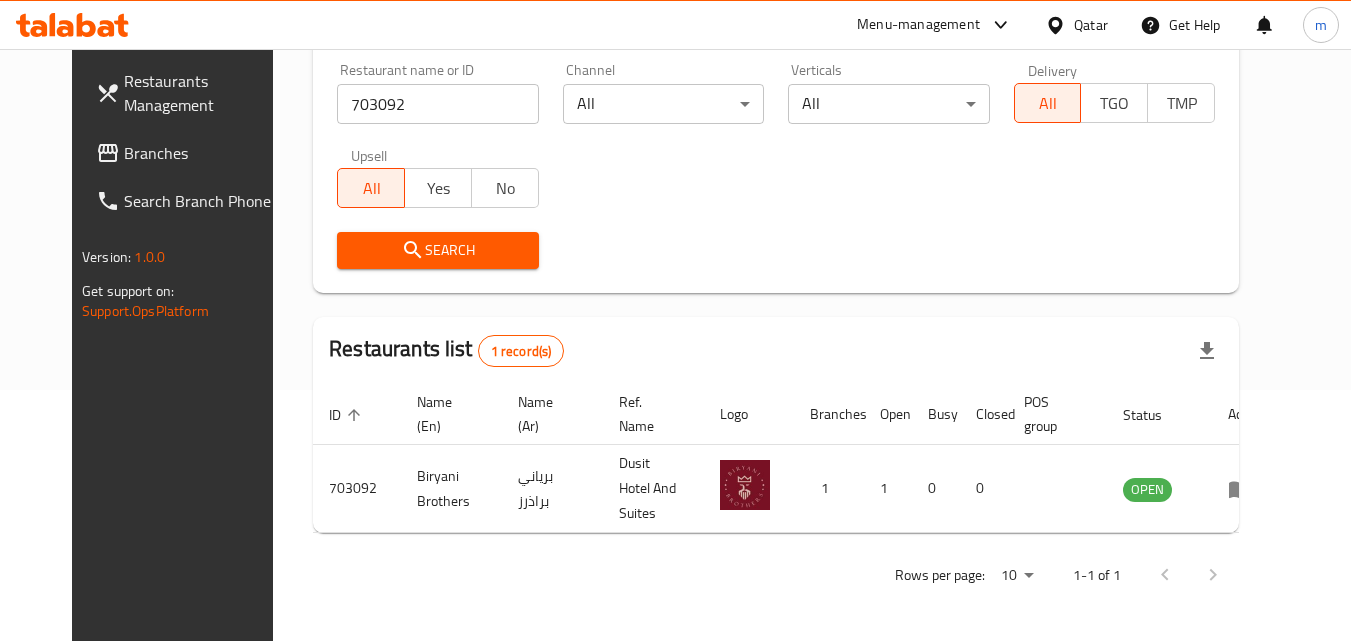scroll, scrollTop: 234, scrollLeft: 0, axis: vertical 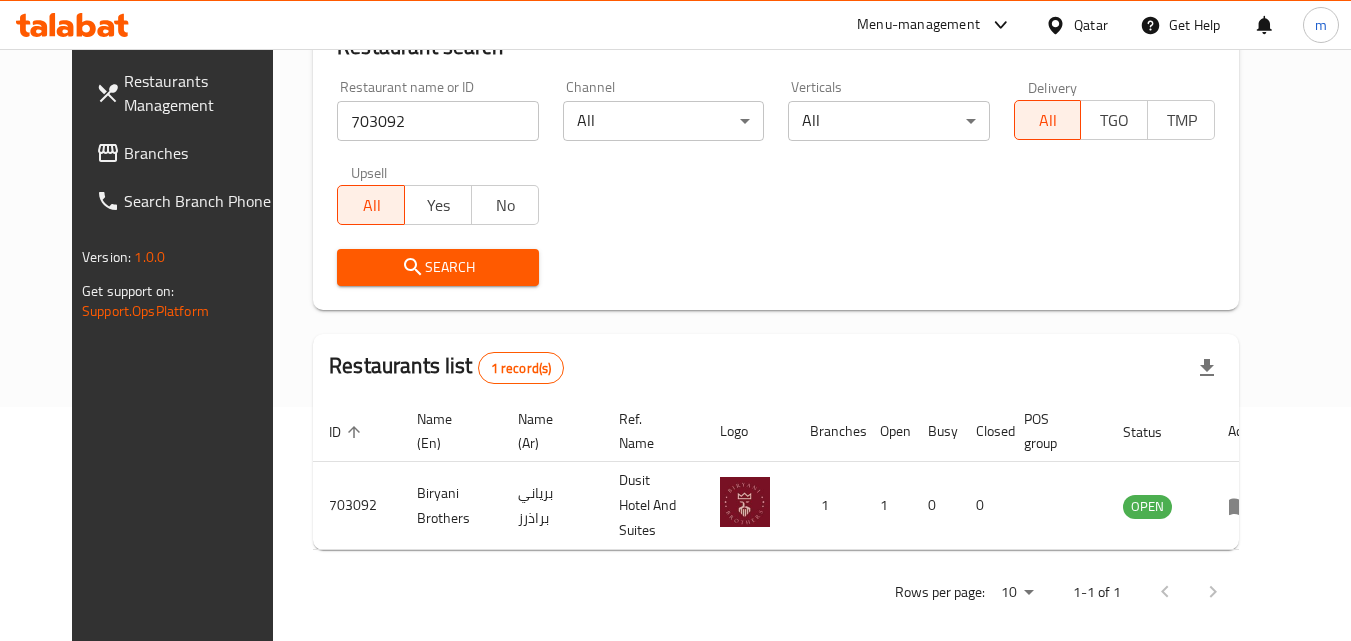 click 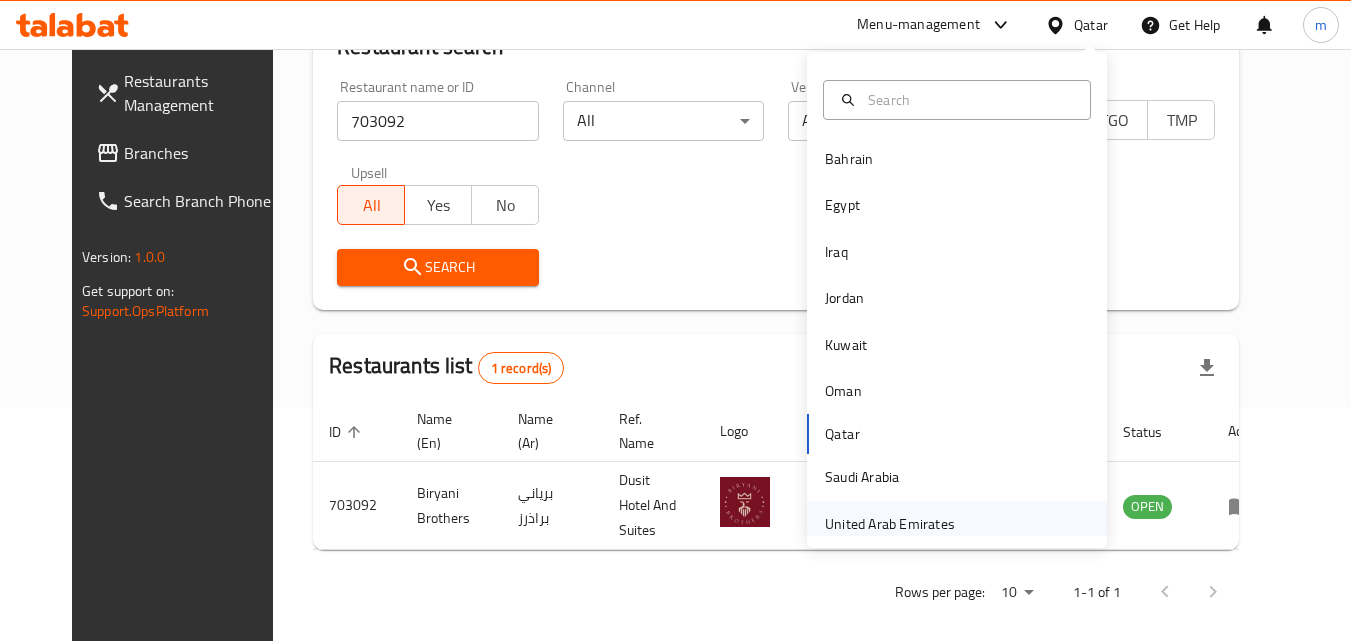 click on "United Arab Emirates" at bounding box center [890, 524] 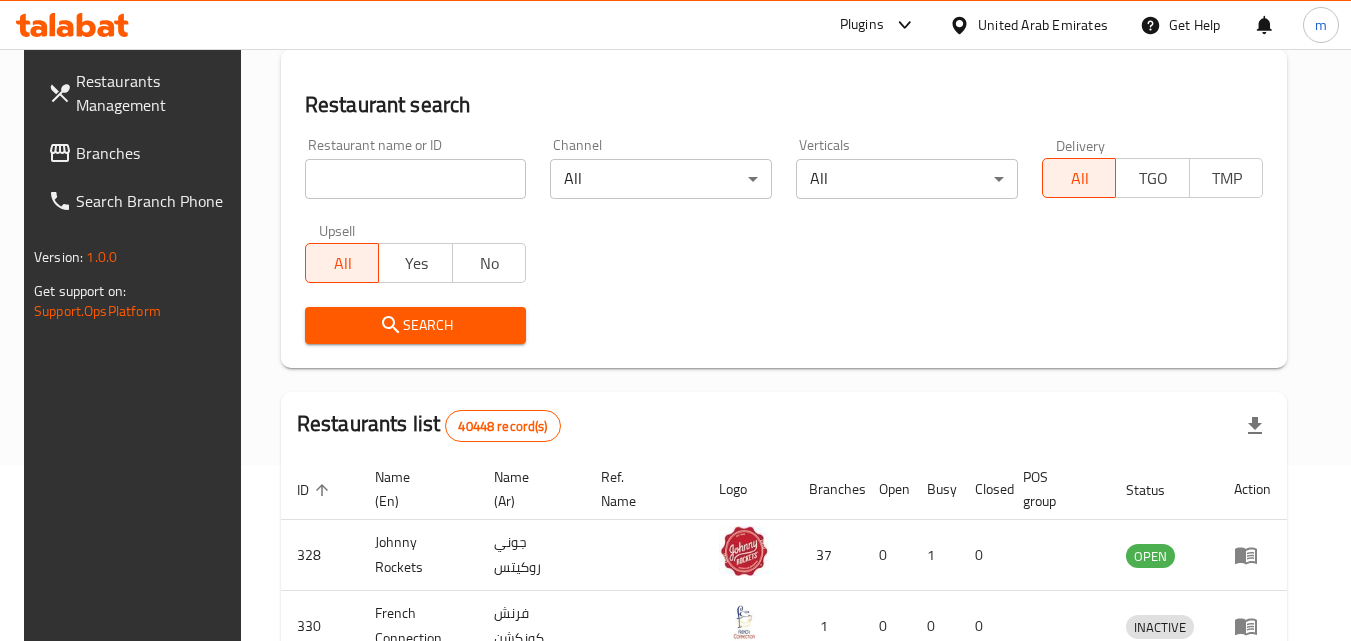scroll, scrollTop: 234, scrollLeft: 0, axis: vertical 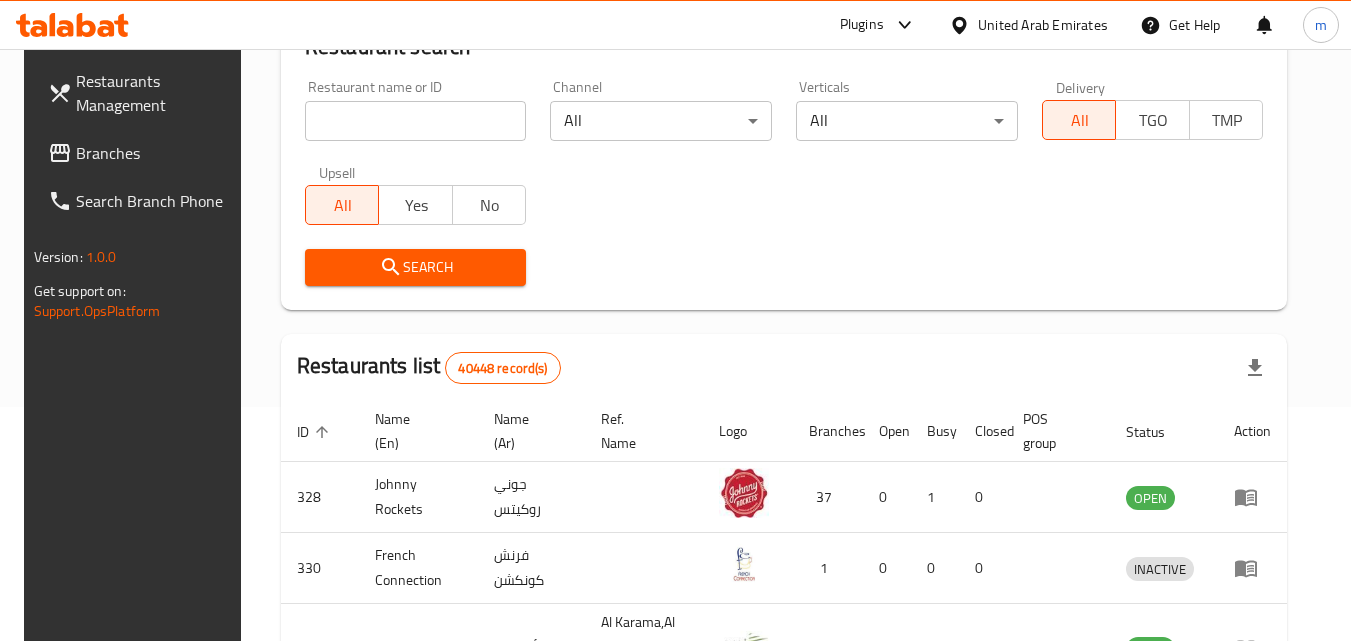 click on "Branches" at bounding box center [155, 153] 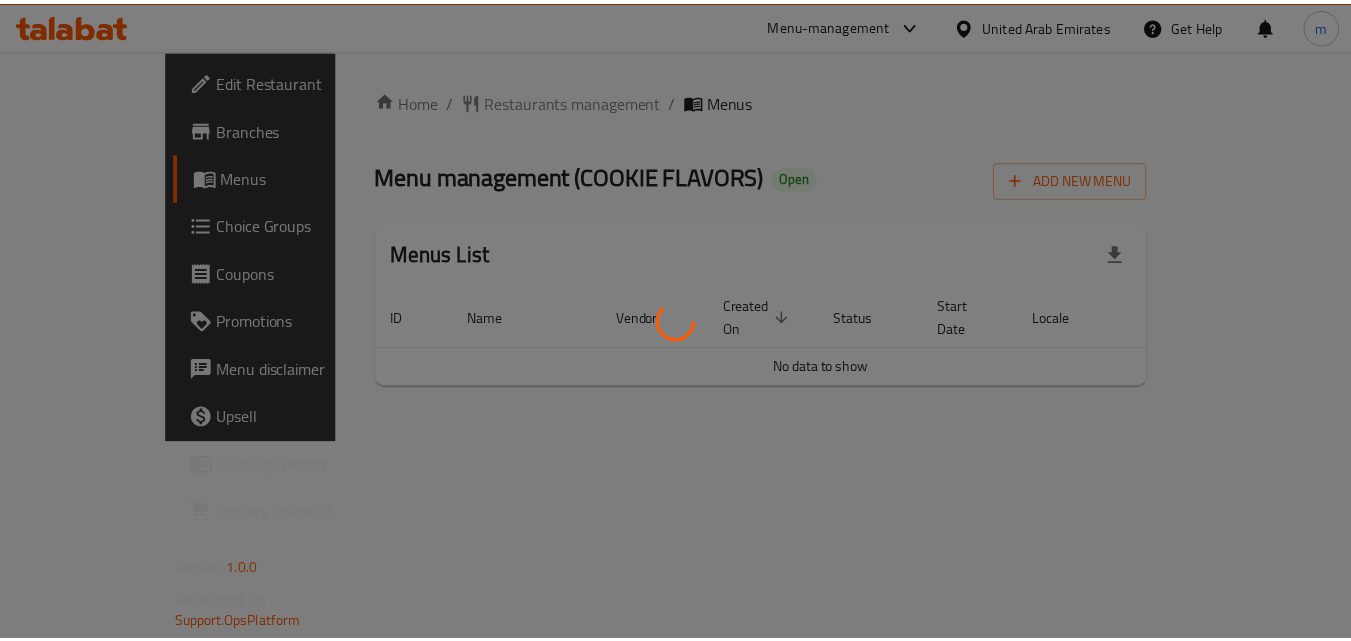 scroll, scrollTop: 0, scrollLeft: 0, axis: both 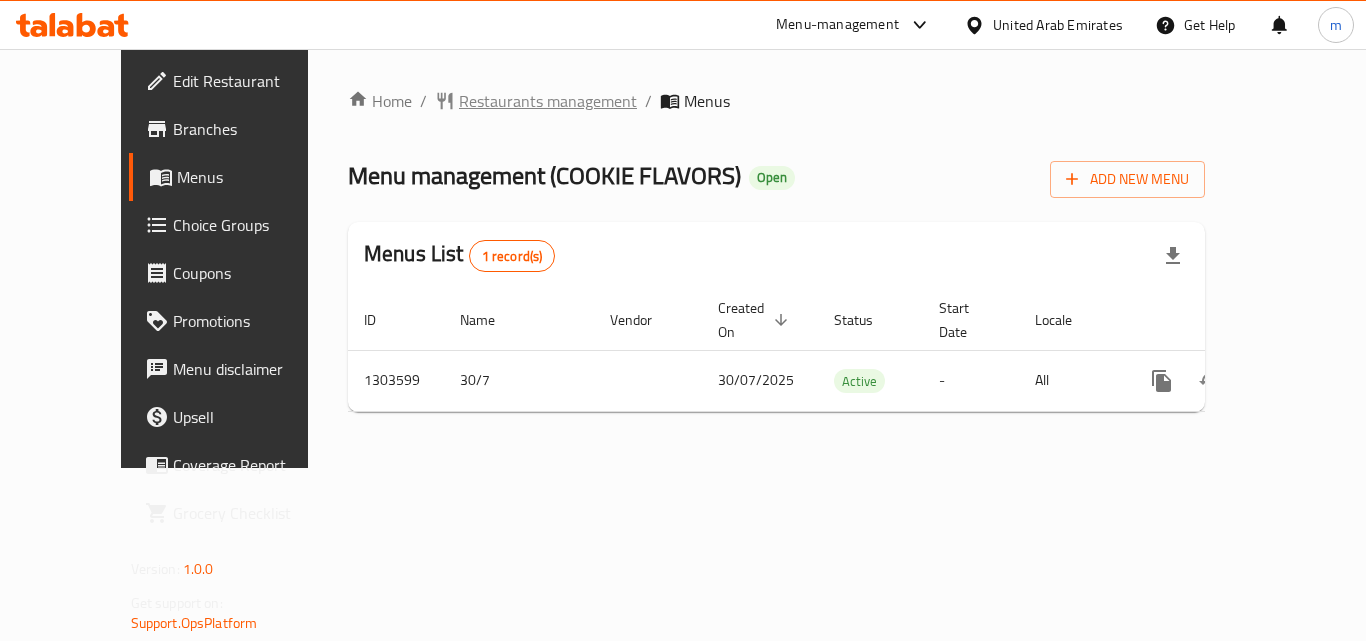 click on "Restaurants management" at bounding box center (548, 101) 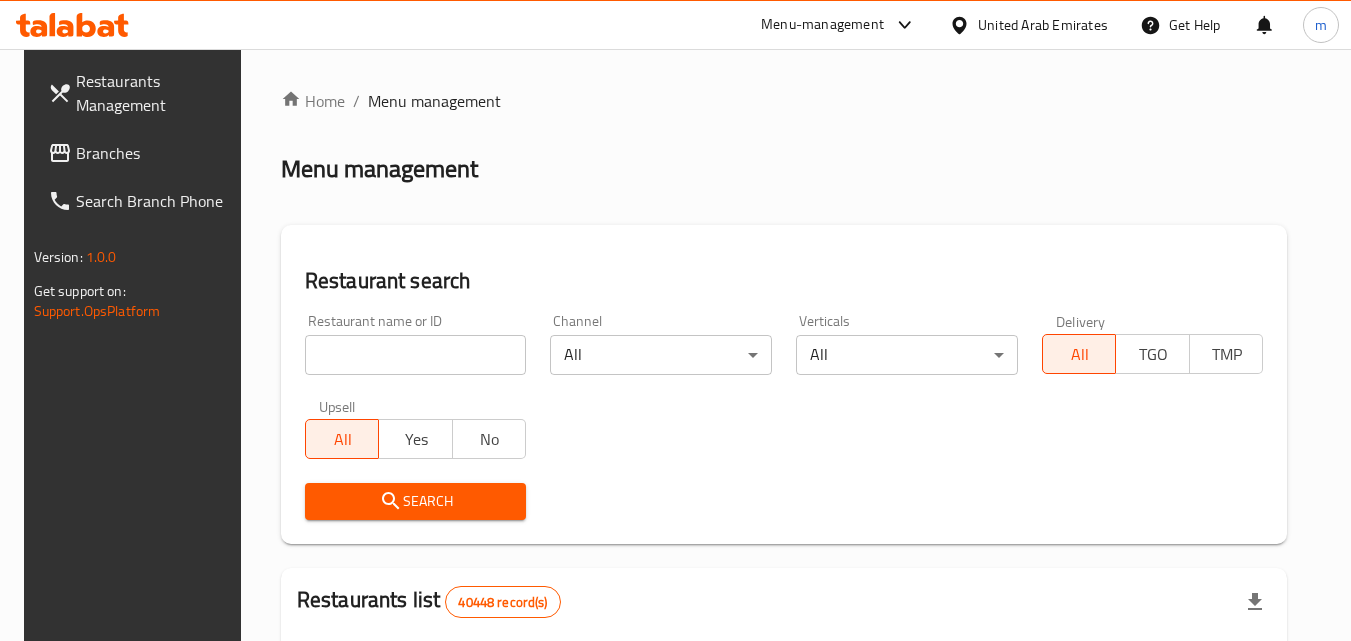 click at bounding box center [416, 355] 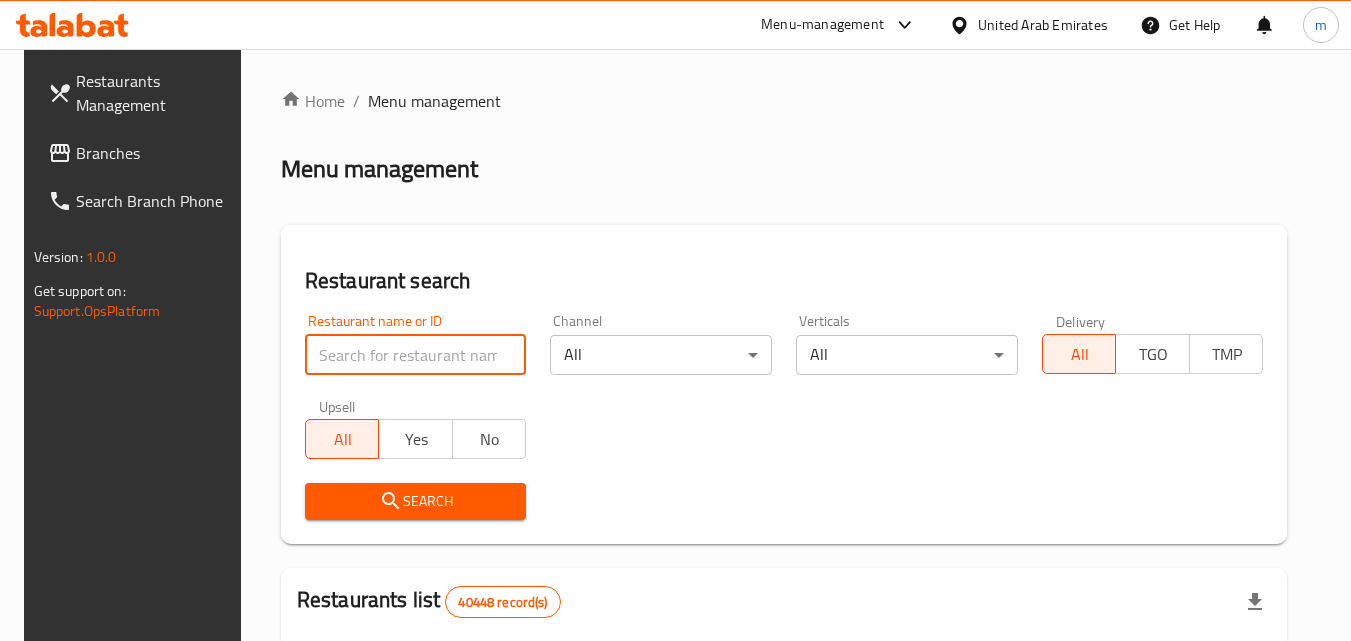 click at bounding box center (416, 355) 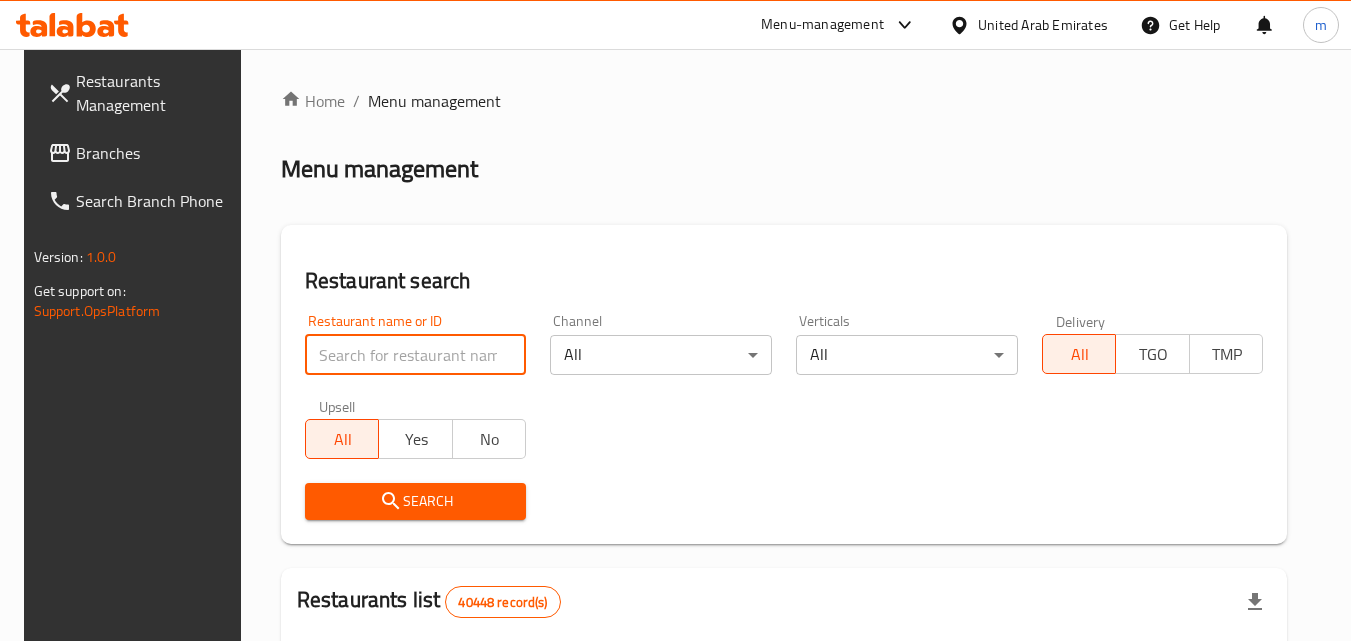 paste on "702903" 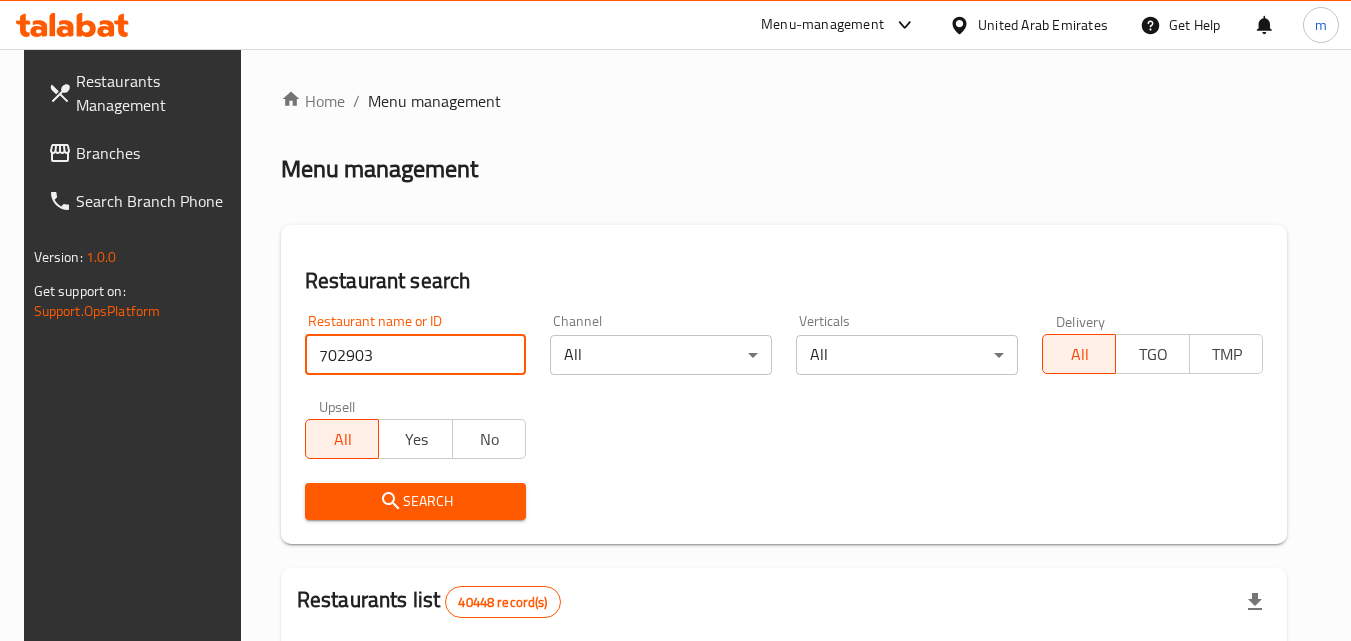 type on "702903" 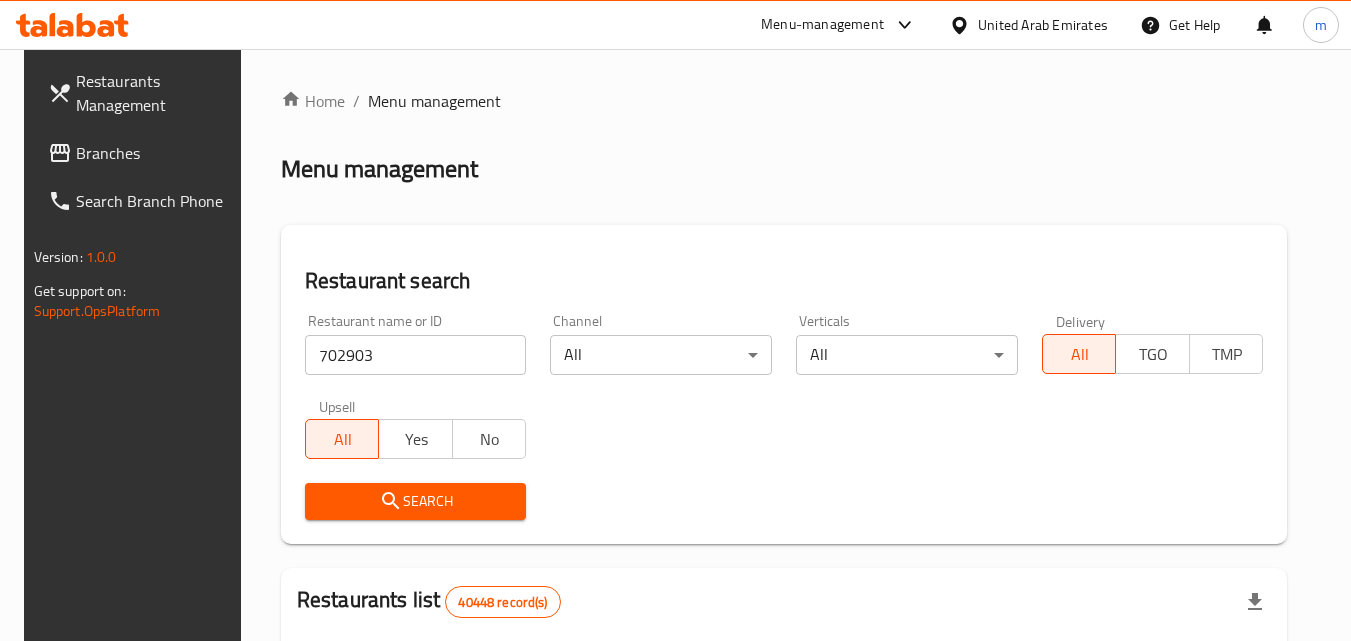 click on "Search" at bounding box center (416, 501) 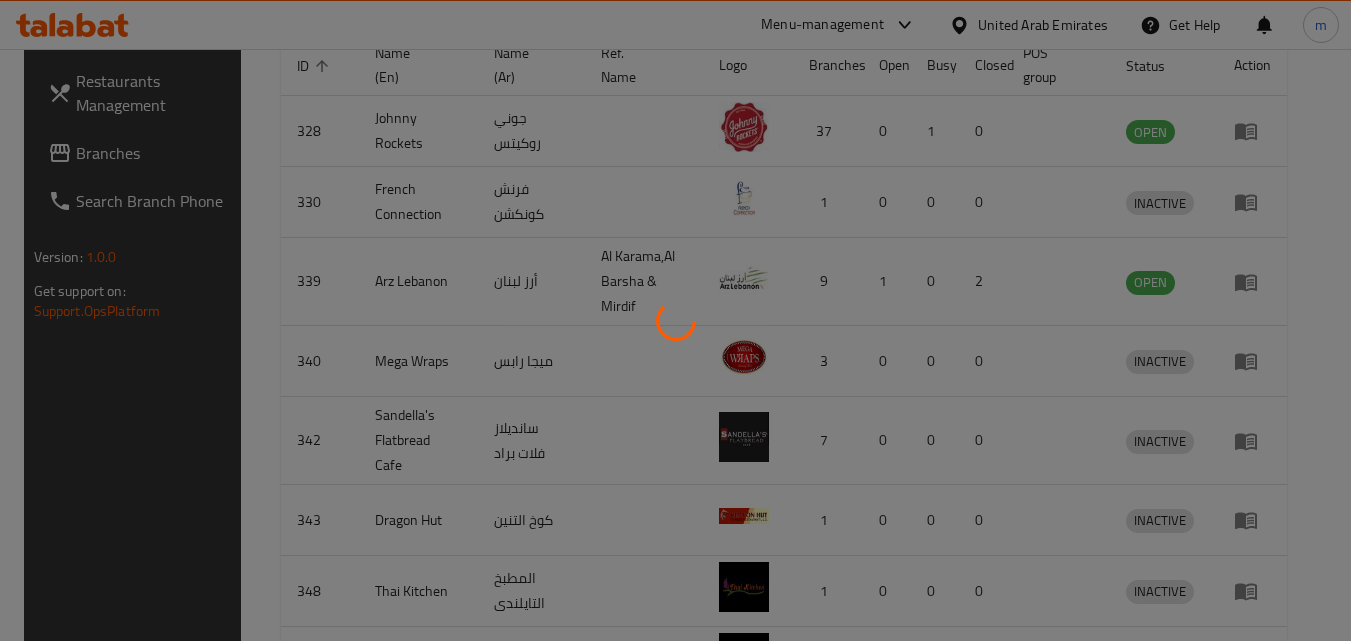 scroll, scrollTop: 234, scrollLeft: 0, axis: vertical 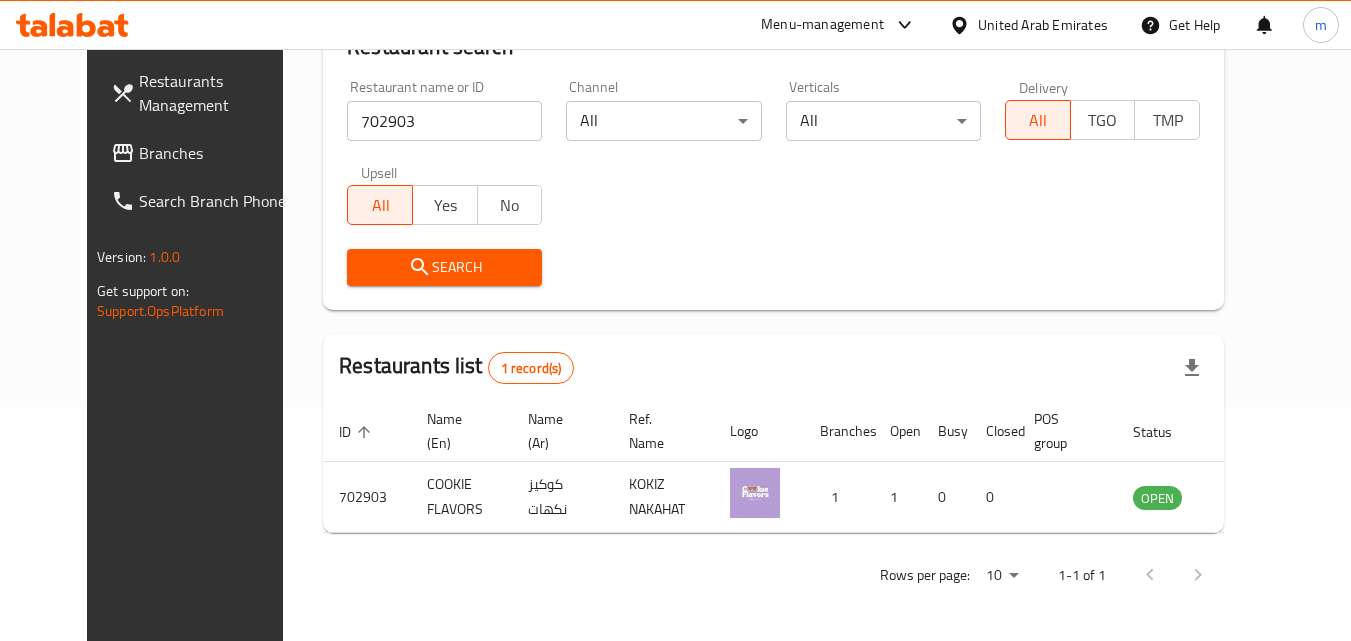 click on "United Arab Emirates" at bounding box center [1043, 25] 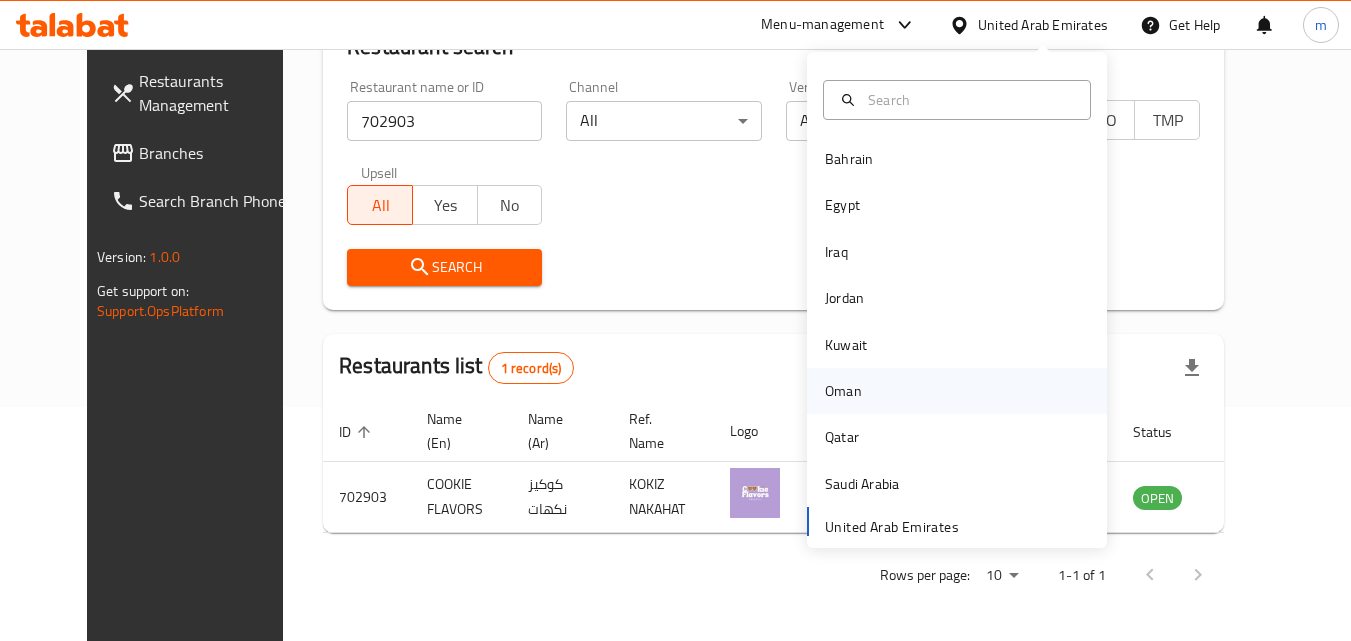 click on "Oman" at bounding box center [843, 391] 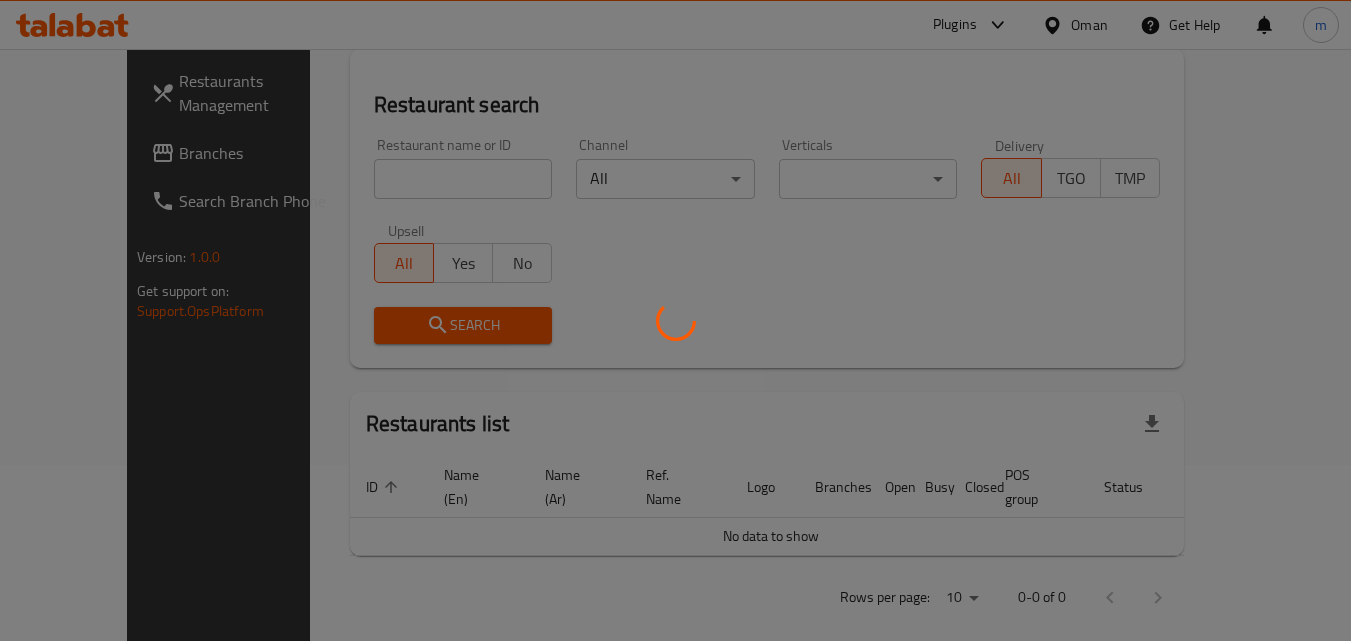 scroll, scrollTop: 234, scrollLeft: 0, axis: vertical 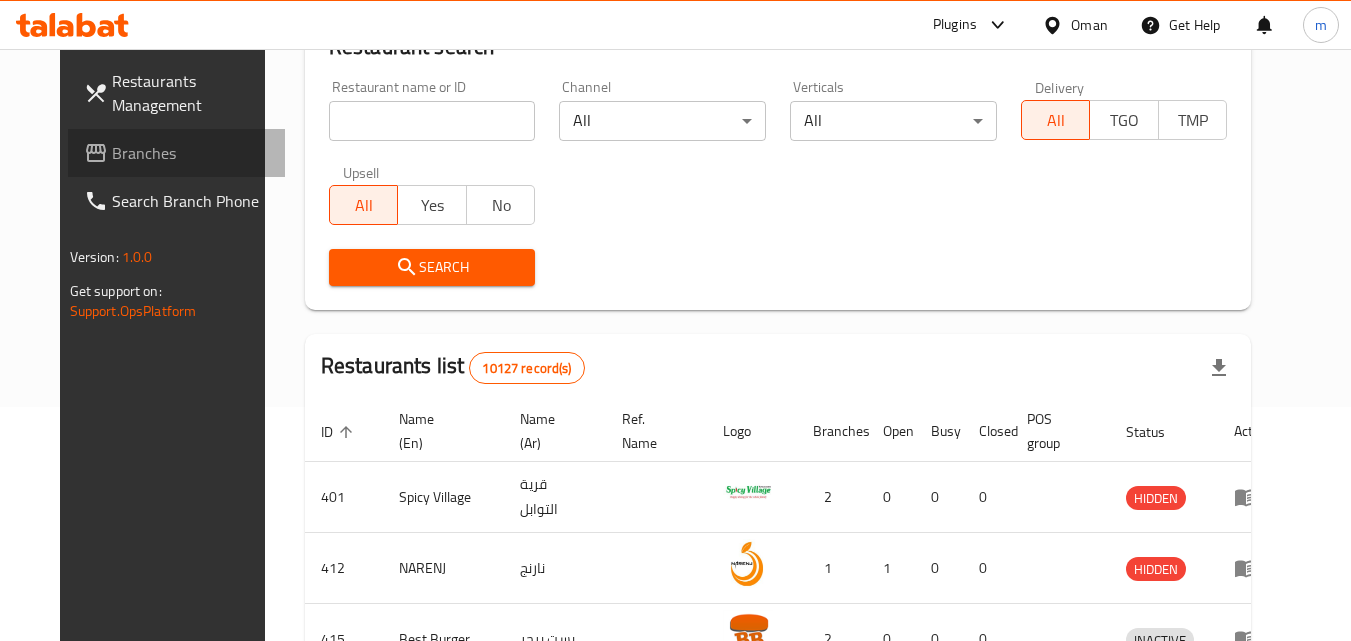 click on "Branches" at bounding box center (191, 153) 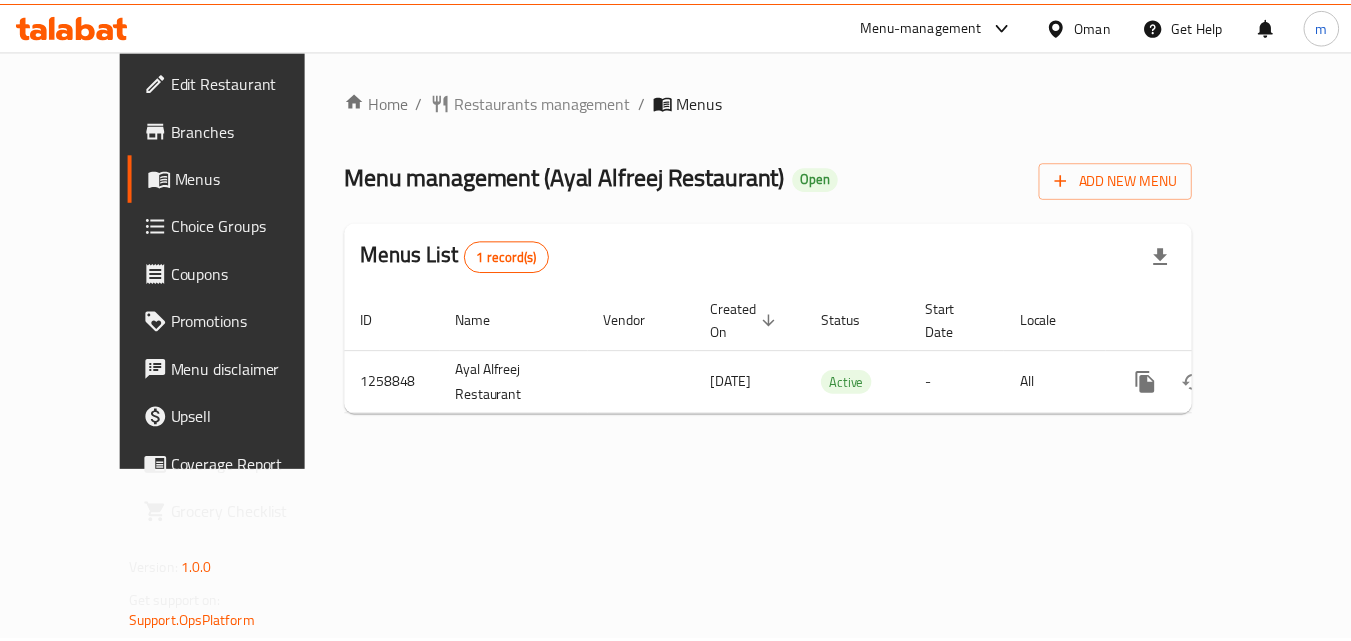 scroll, scrollTop: 0, scrollLeft: 0, axis: both 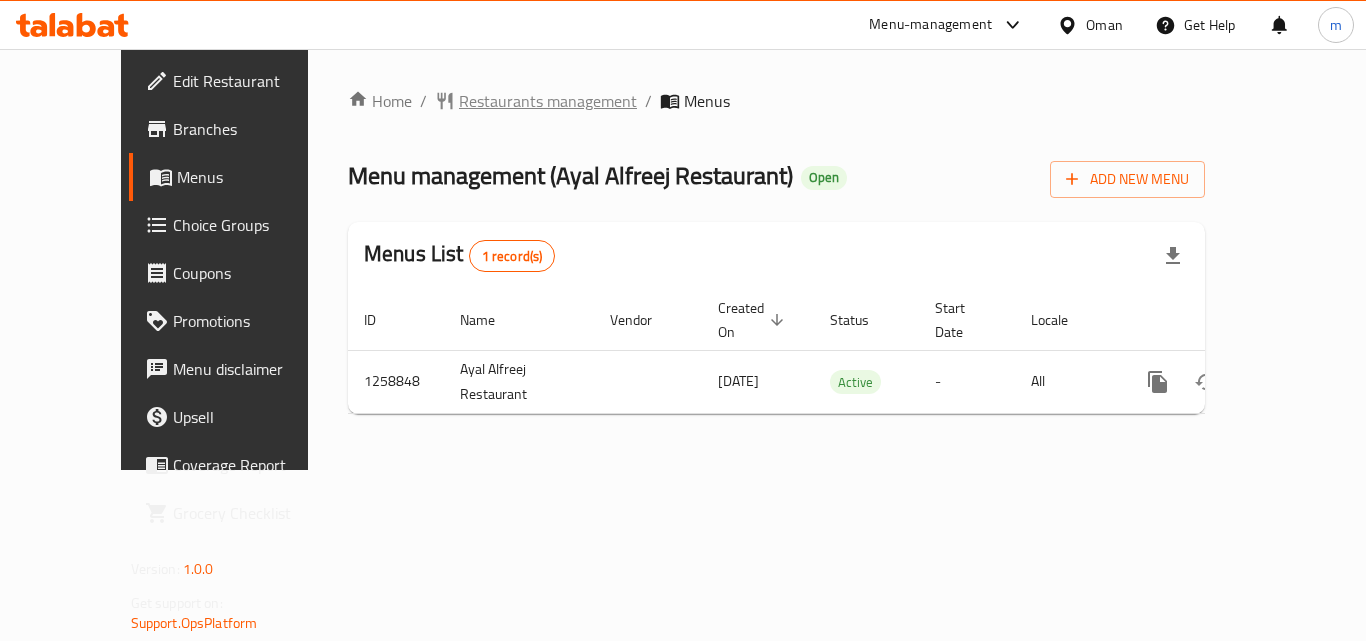 click on "Restaurants management" at bounding box center [548, 101] 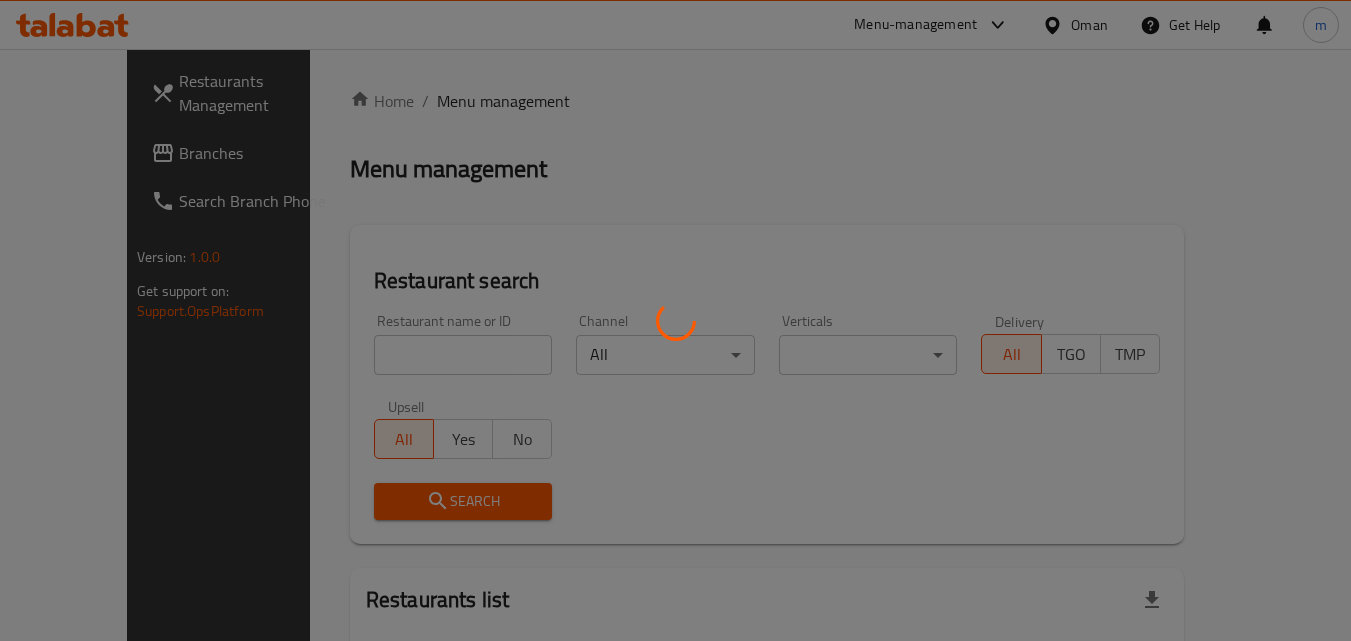 click at bounding box center (675, 320) 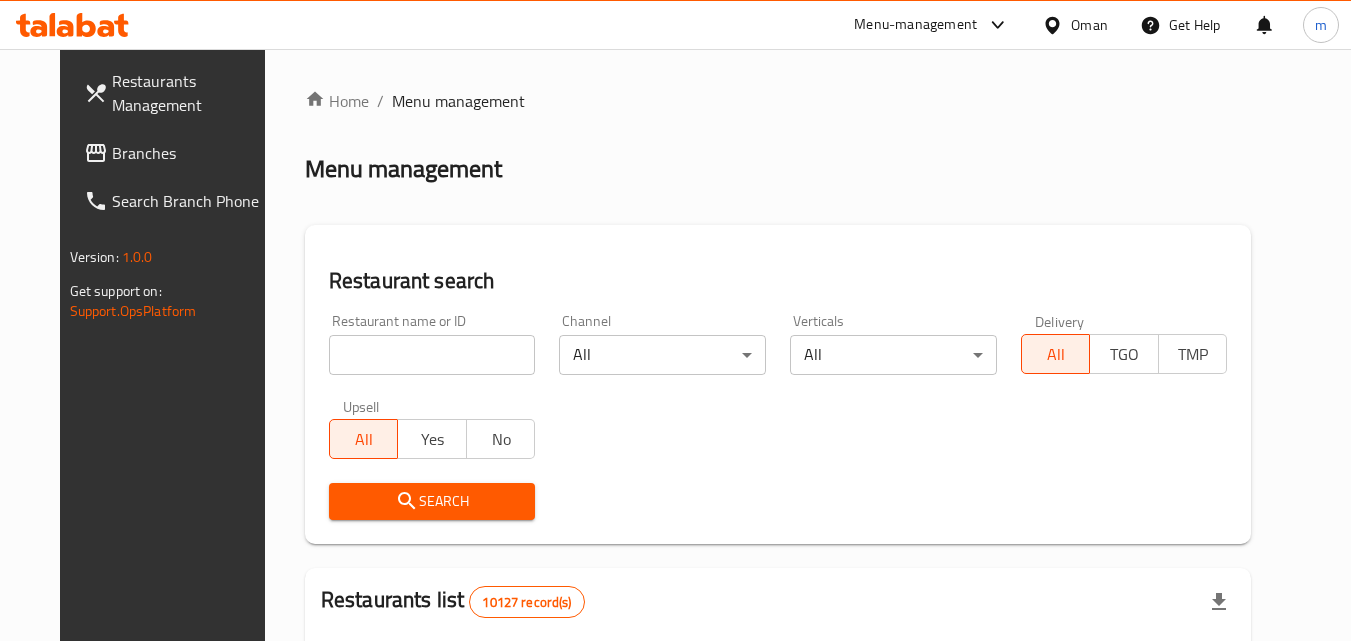 click at bounding box center [432, 355] 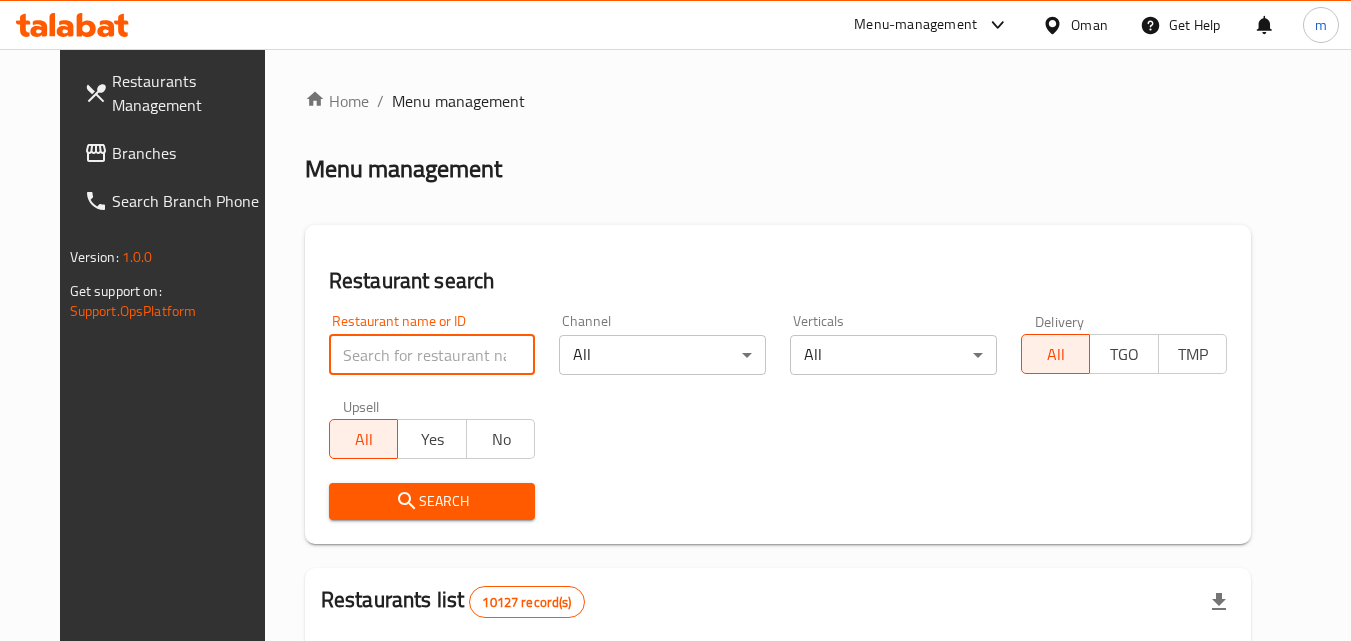 paste on "684195" 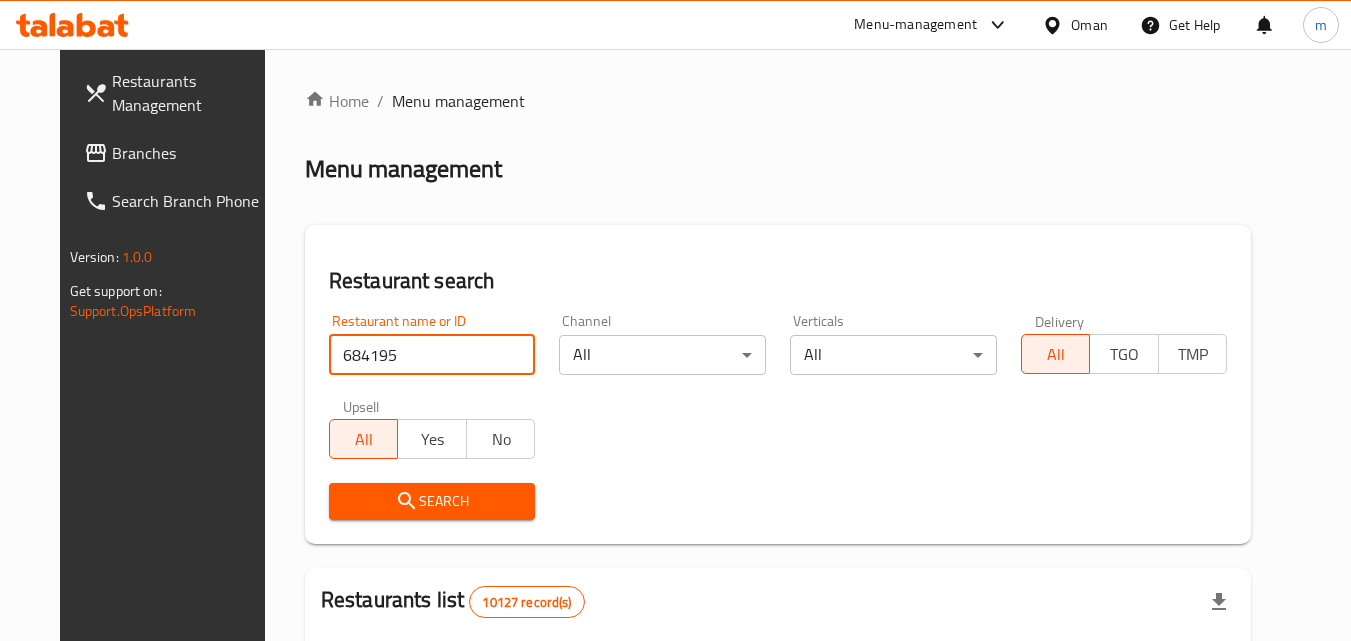 type on "684195" 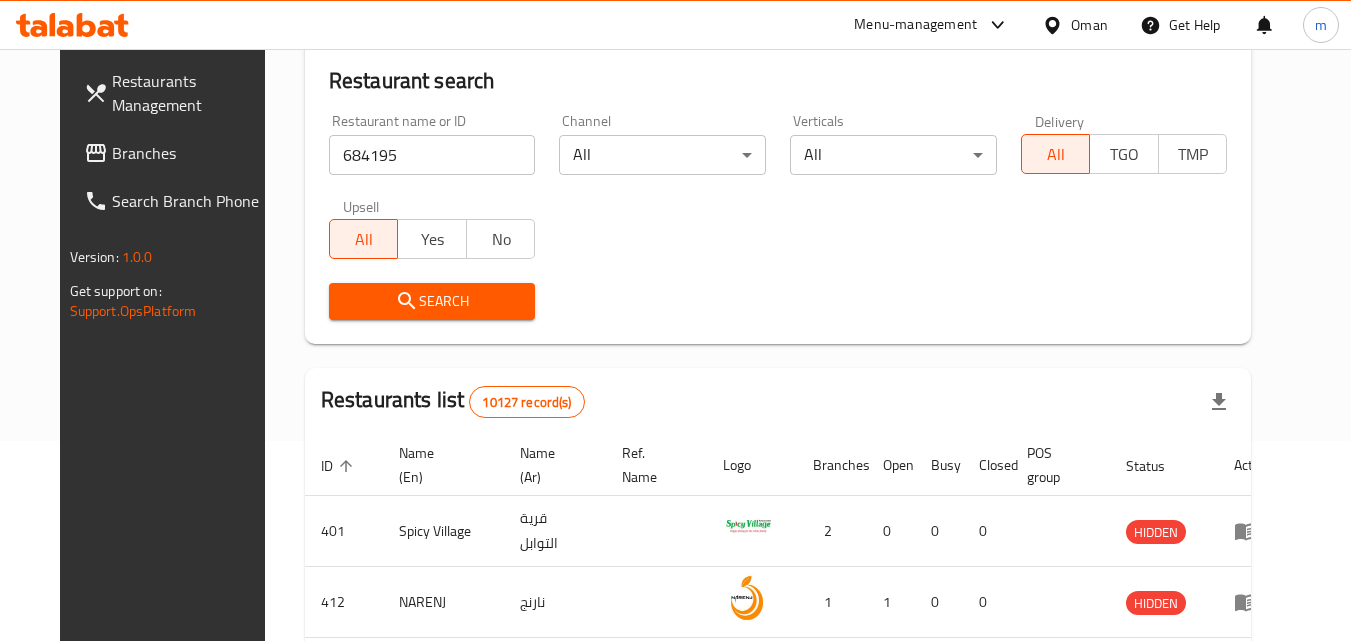 click on "Search" at bounding box center (432, 301) 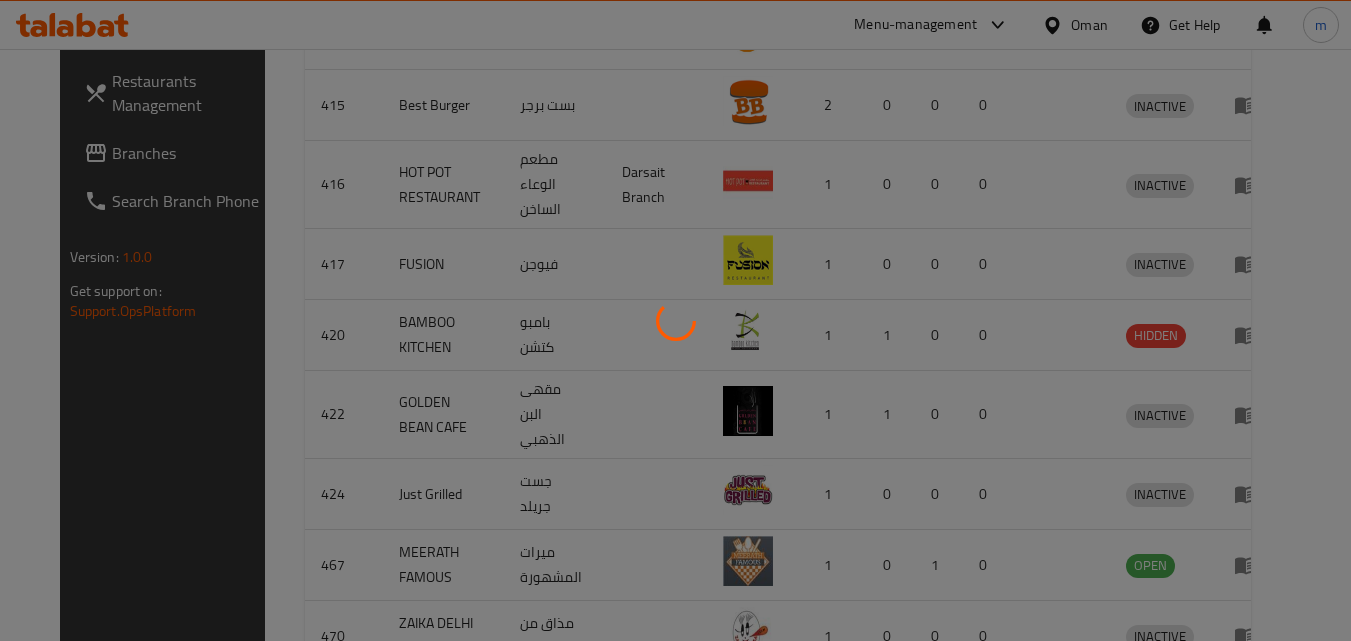 scroll, scrollTop: 251, scrollLeft: 0, axis: vertical 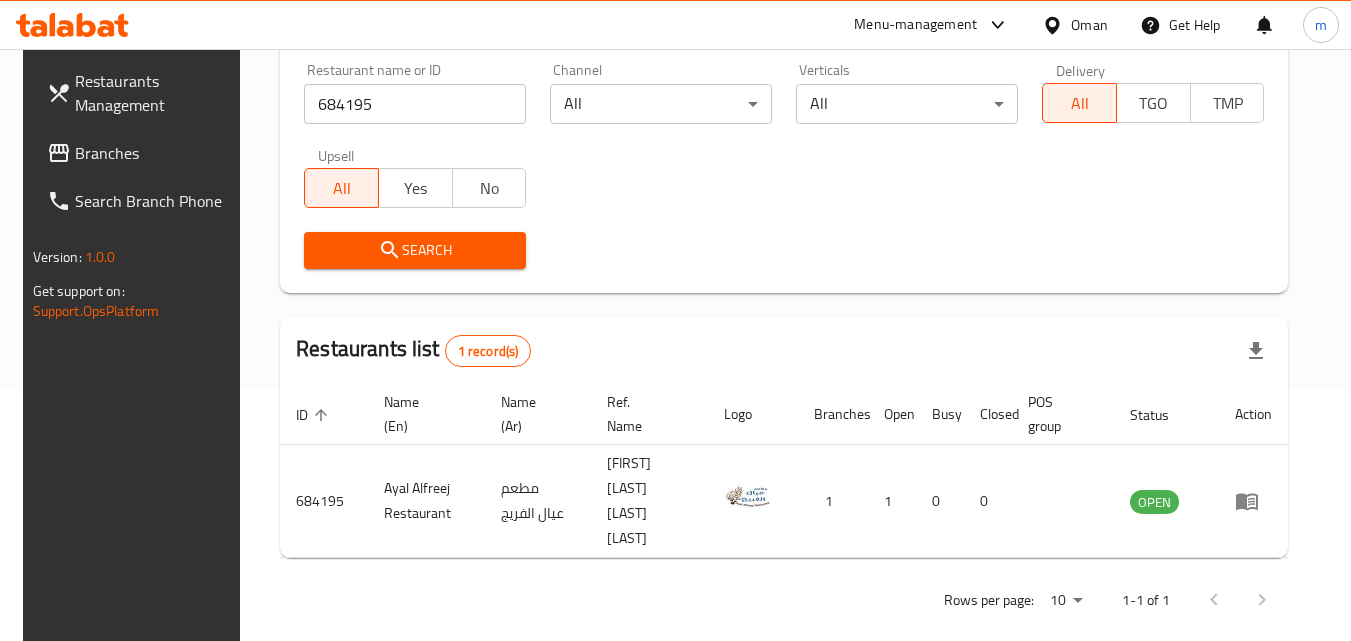 click on "Branches" at bounding box center (154, 153) 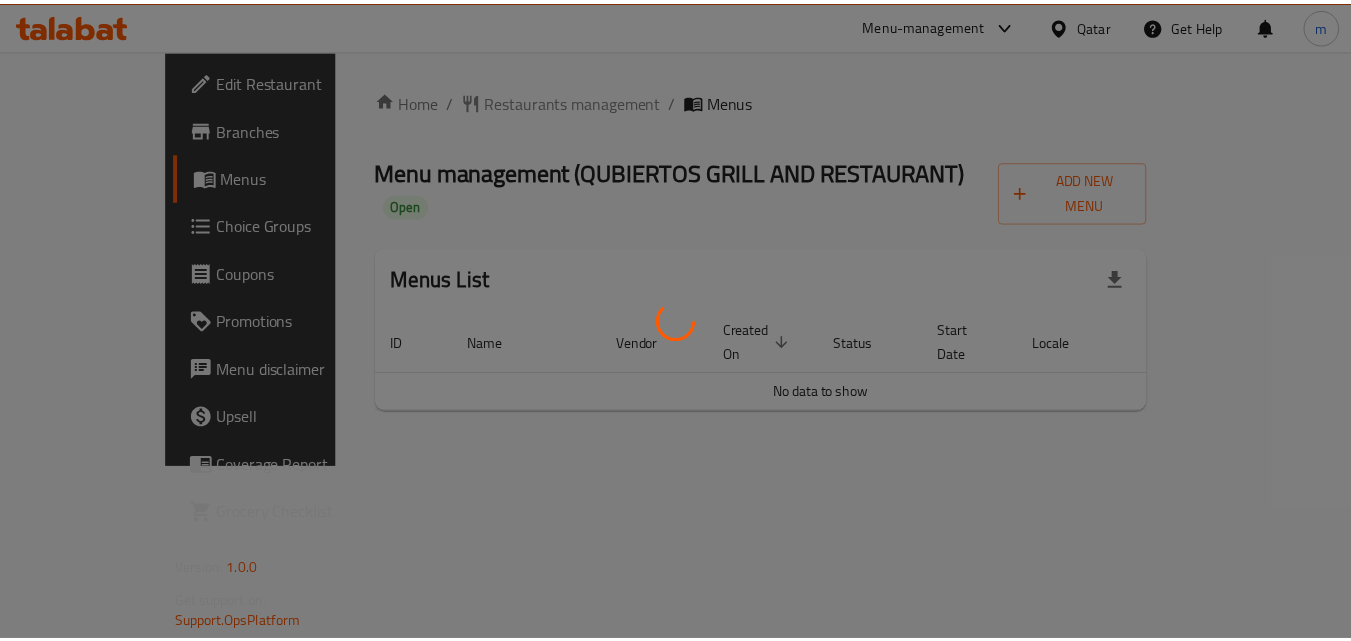 scroll, scrollTop: 0, scrollLeft: 0, axis: both 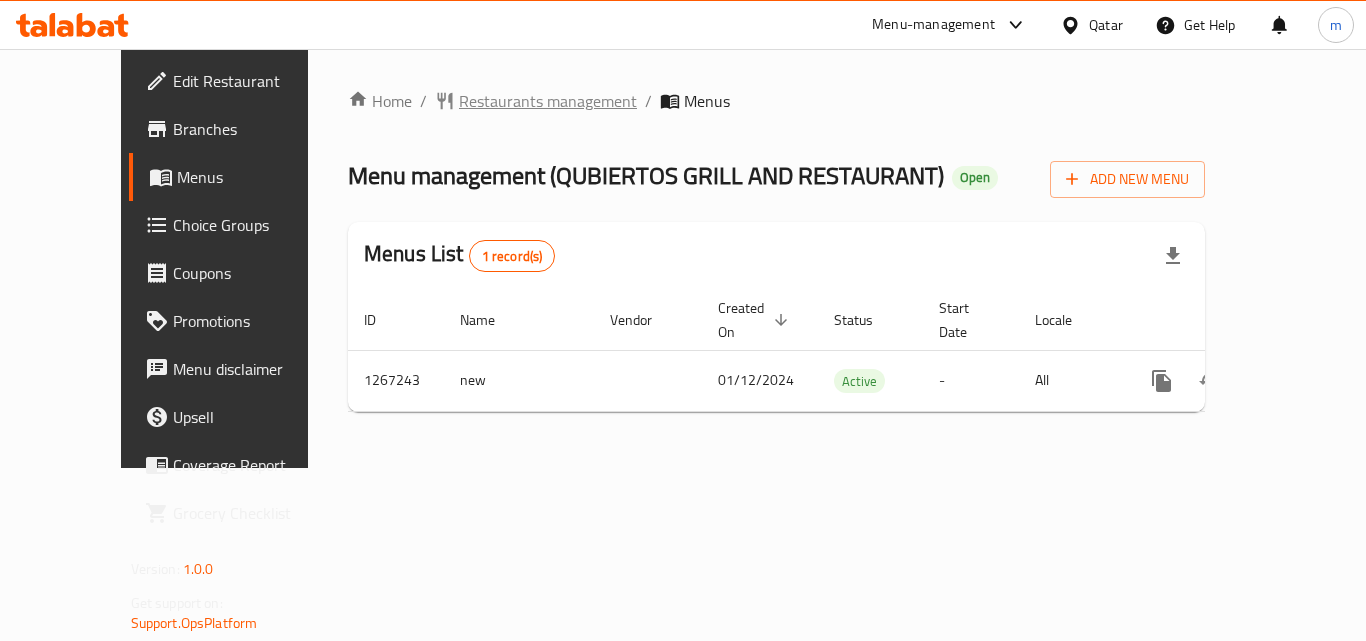 click on "Restaurants management" at bounding box center [548, 101] 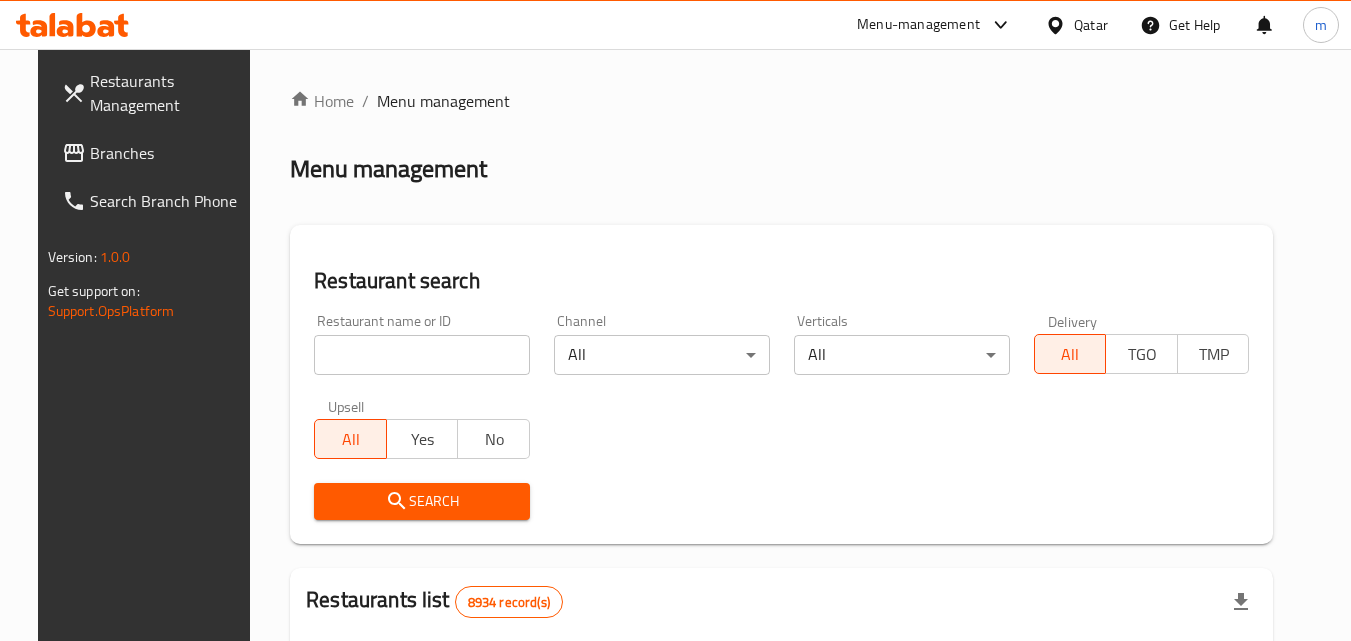 click at bounding box center [422, 355] 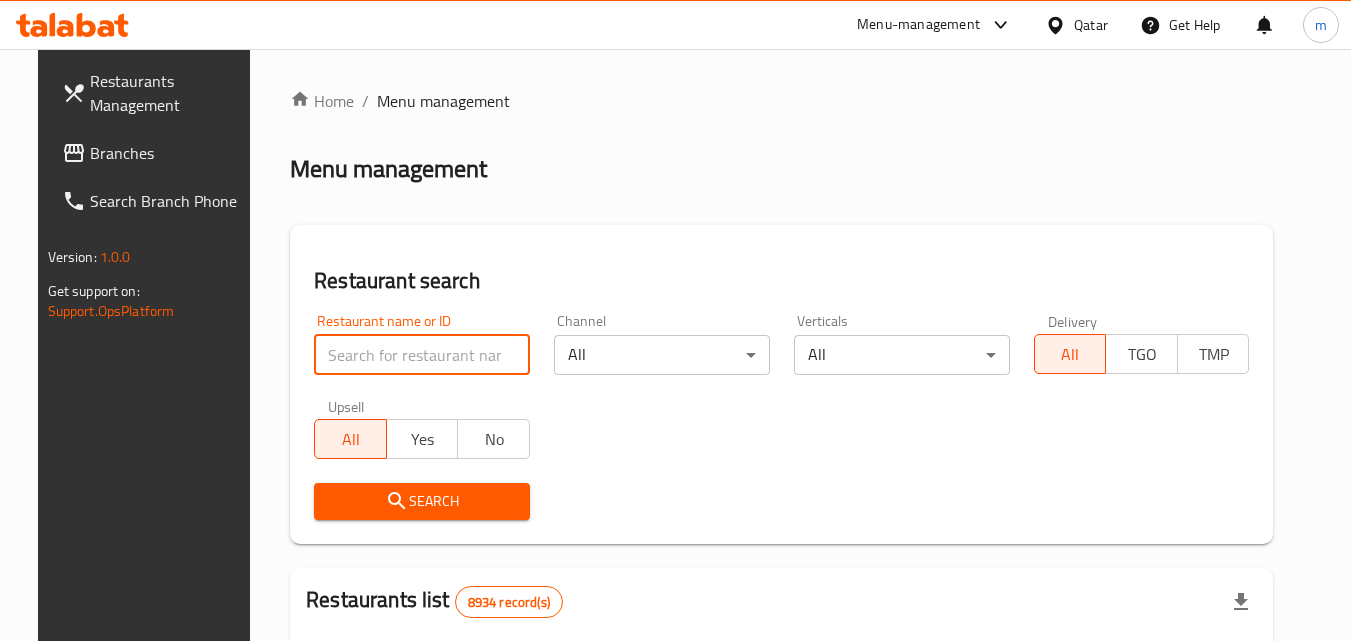 click at bounding box center (422, 355) 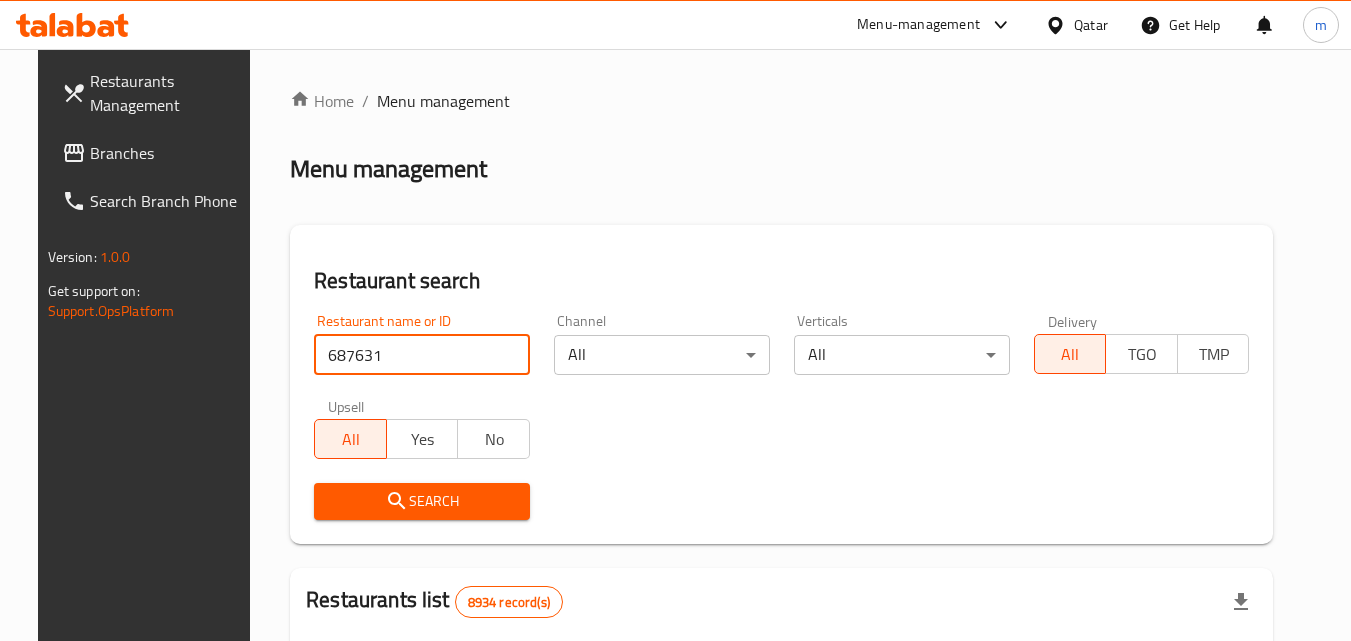 type on "687631" 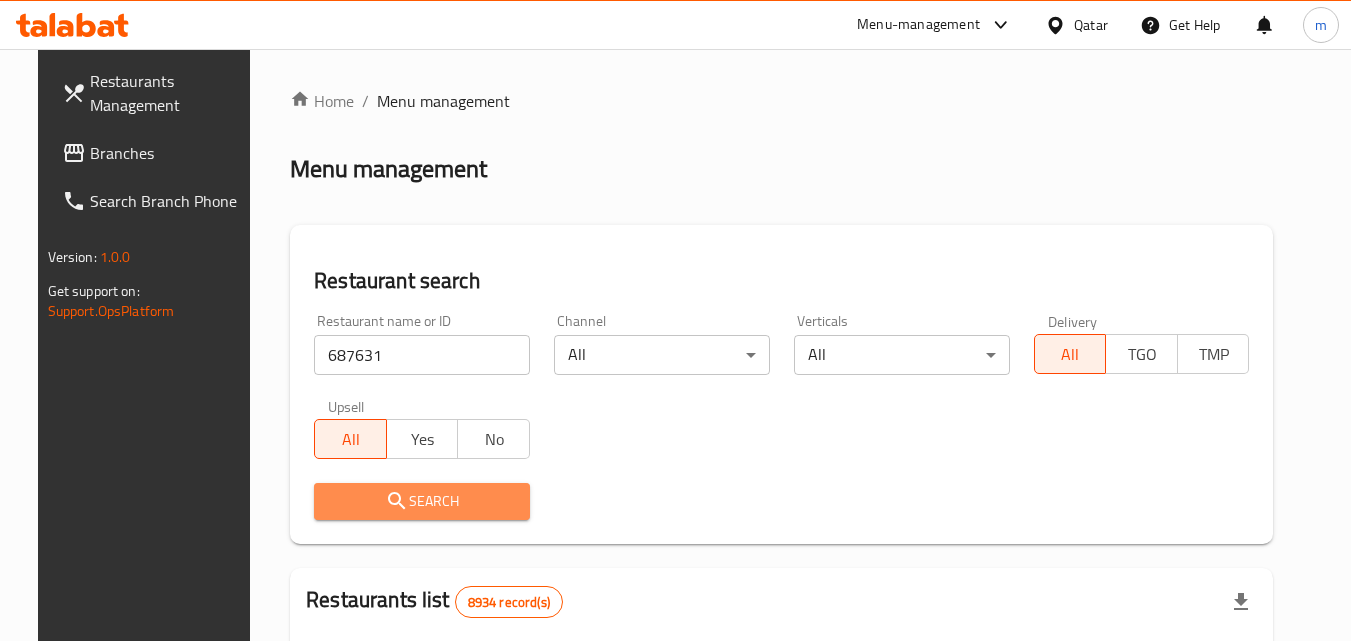 click on "Search" at bounding box center [422, 501] 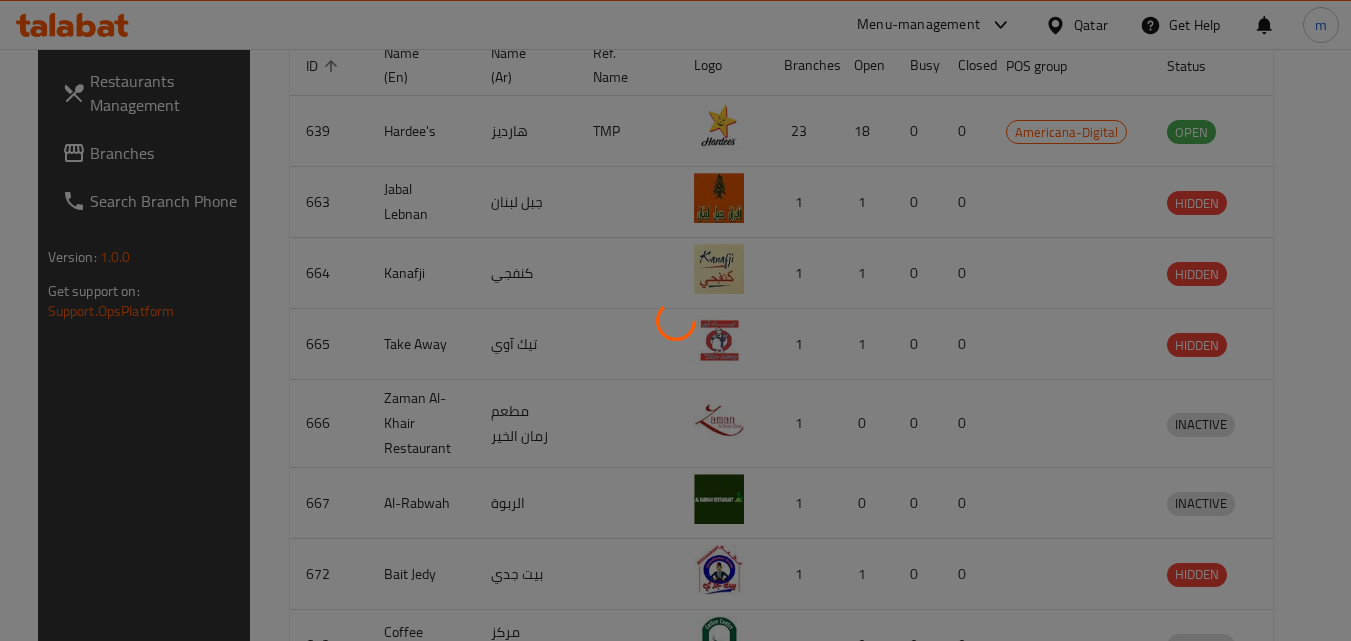 scroll, scrollTop: 251, scrollLeft: 0, axis: vertical 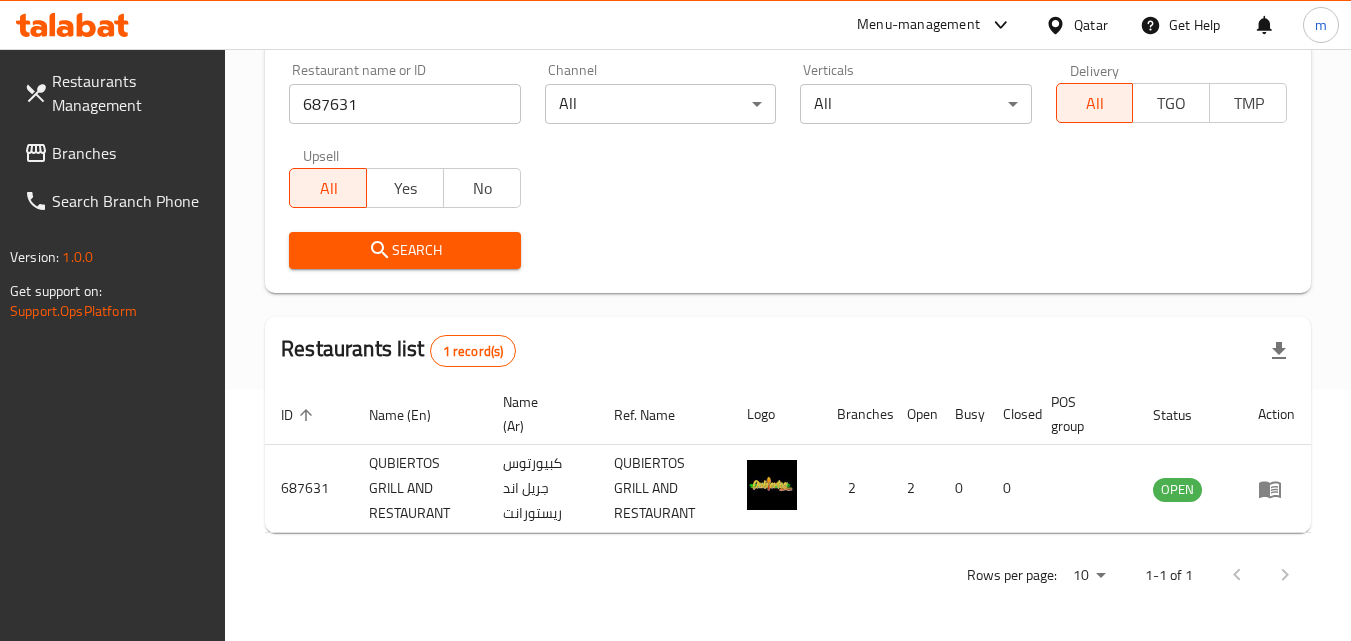 click 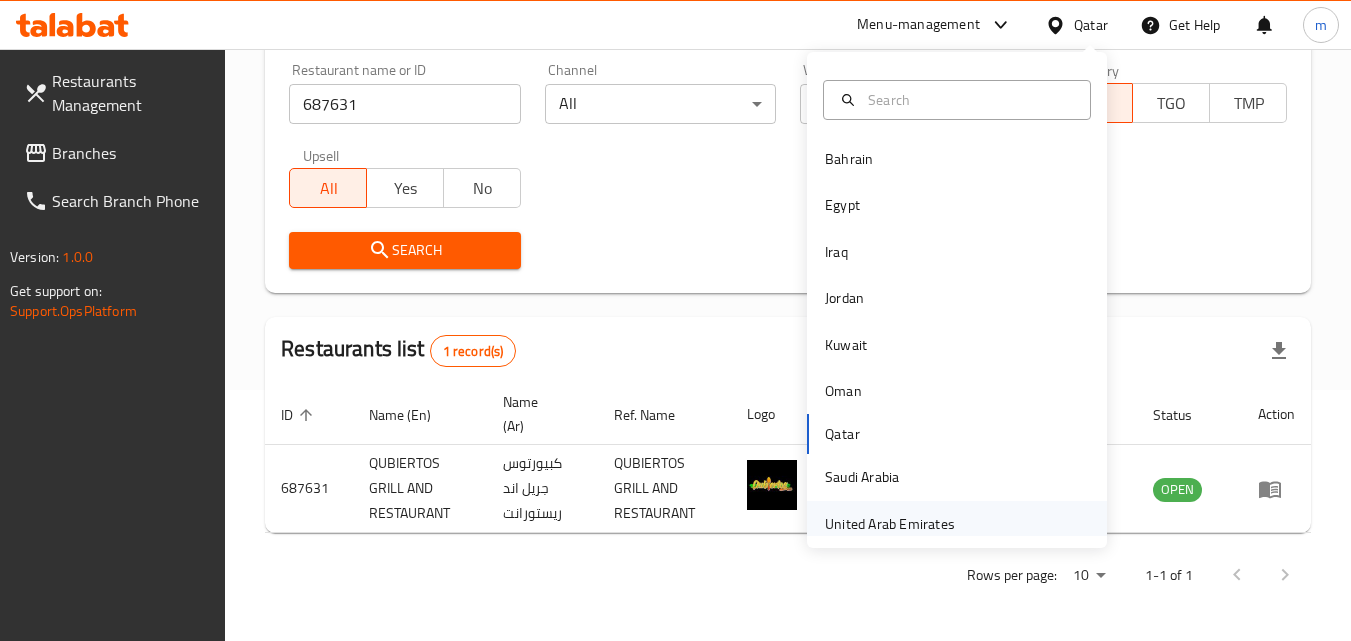 click on "United Arab Emirates" at bounding box center [890, 524] 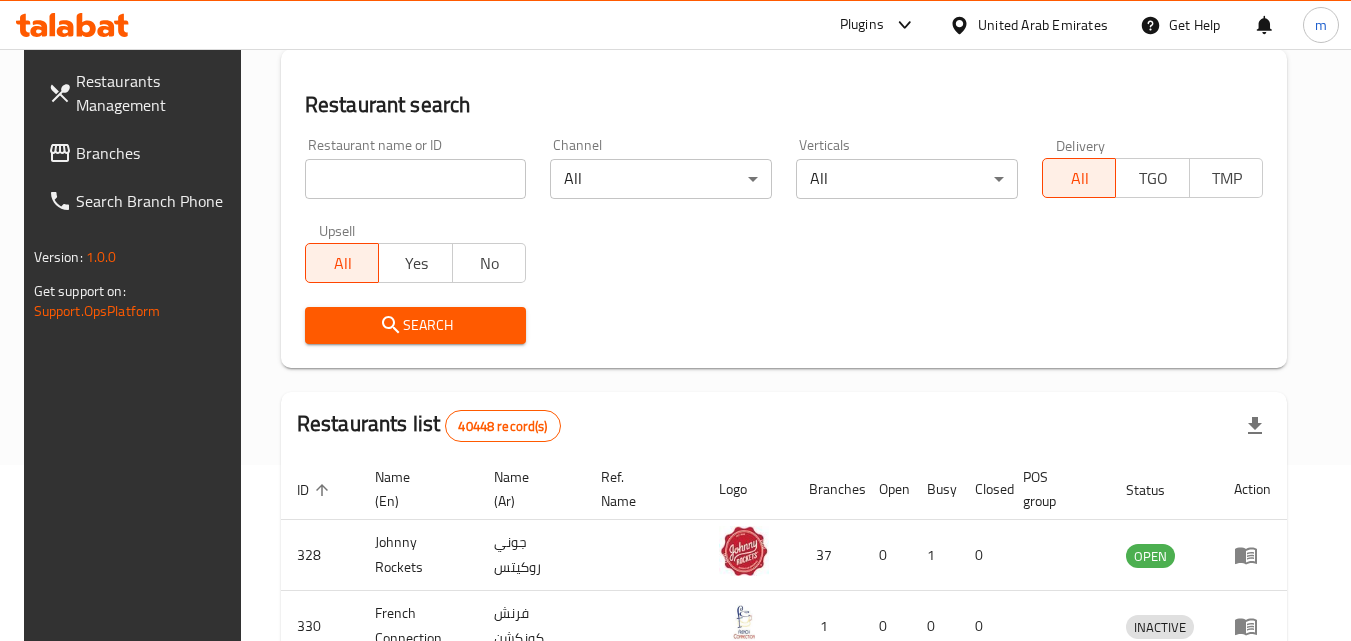 scroll, scrollTop: 251, scrollLeft: 0, axis: vertical 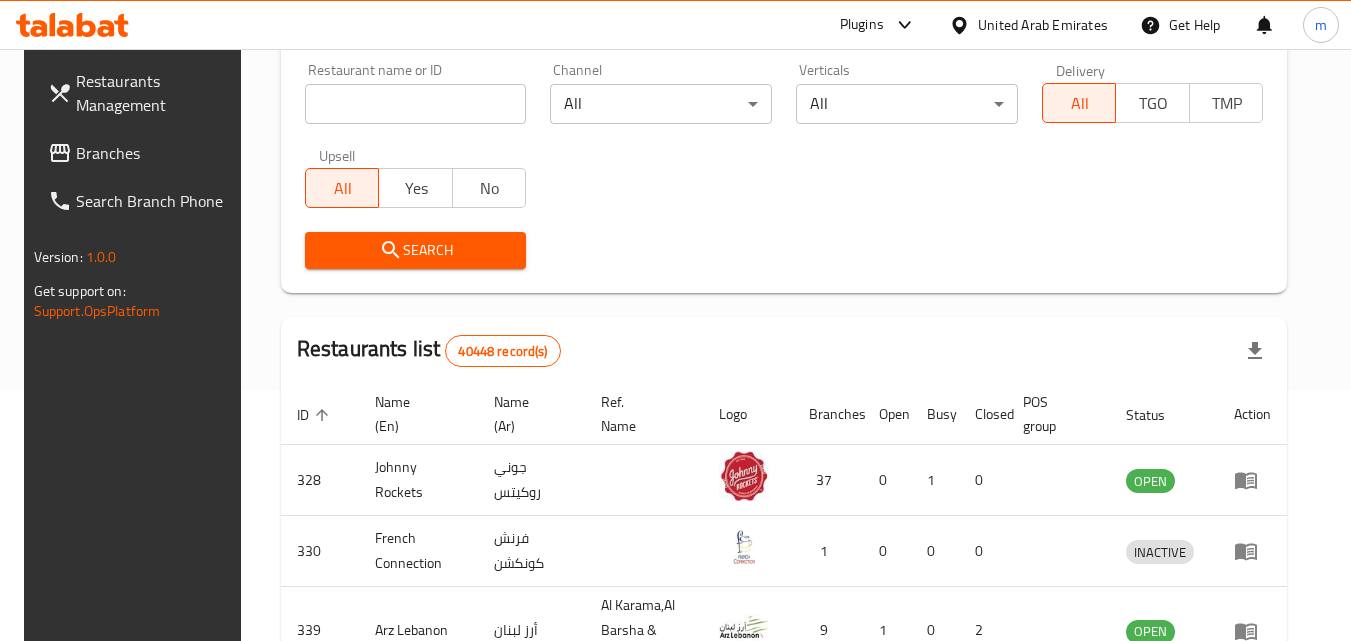 click on "Branches" at bounding box center [155, 153] 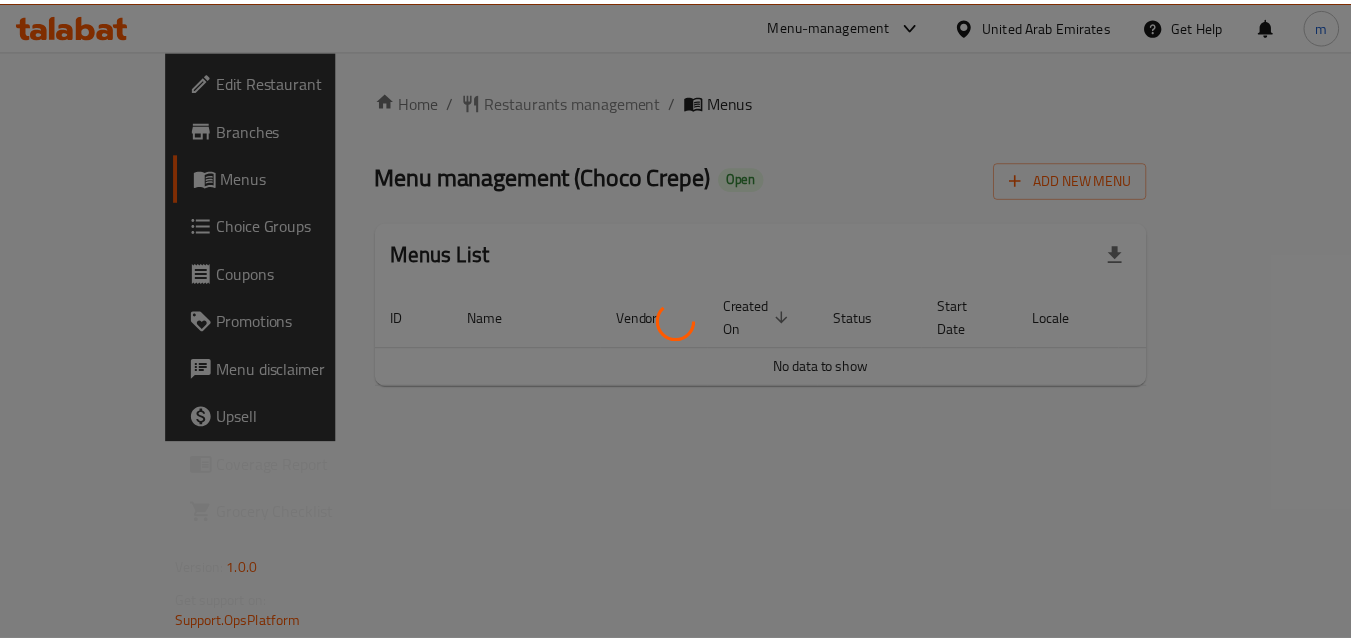 scroll, scrollTop: 0, scrollLeft: 0, axis: both 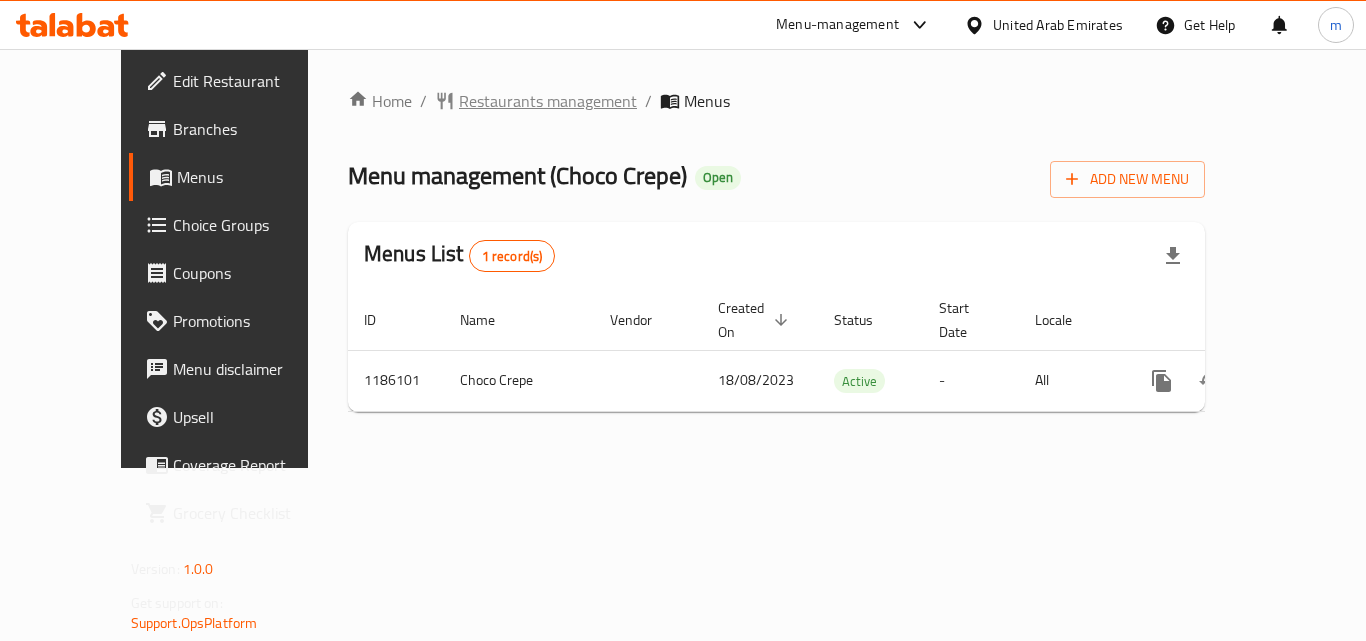 click on "Restaurants management" at bounding box center [548, 101] 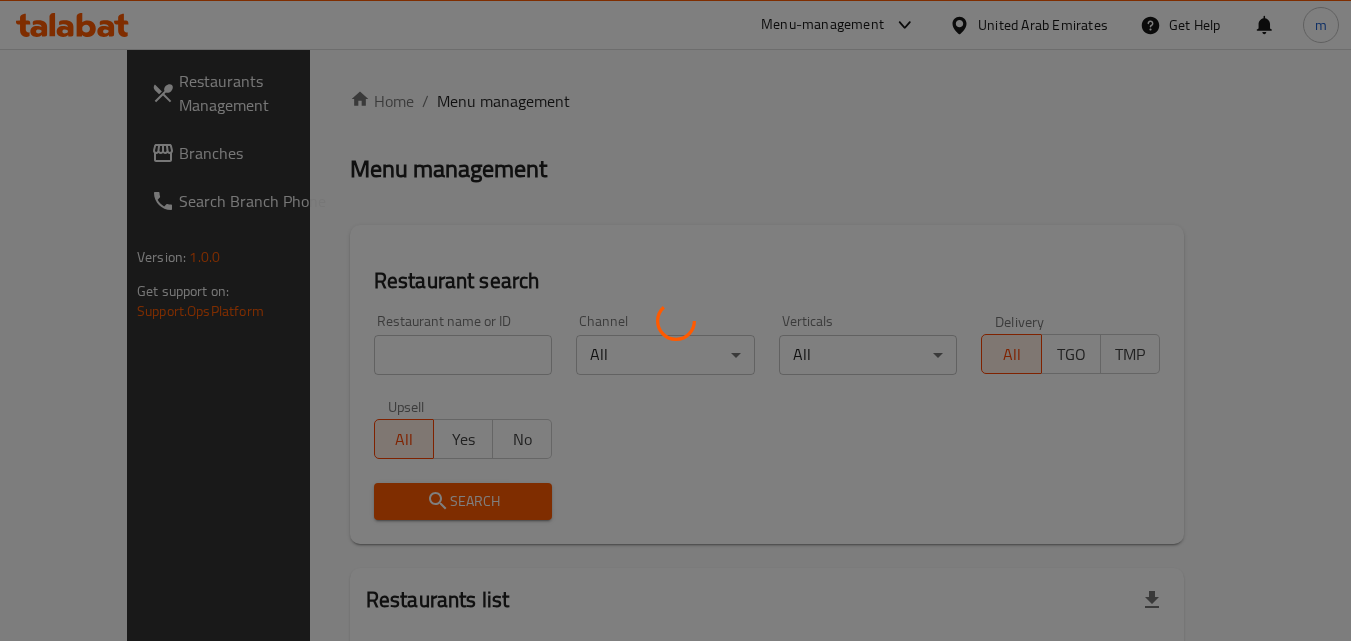 click at bounding box center (675, 320) 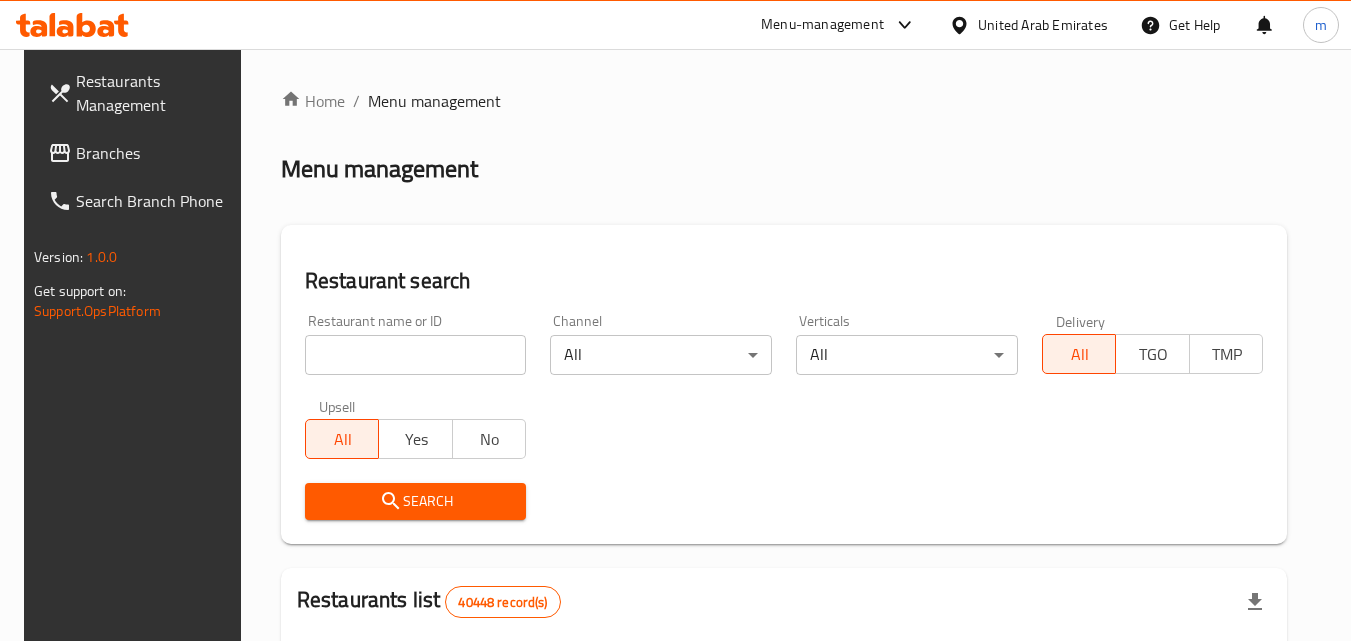 click at bounding box center (416, 355) 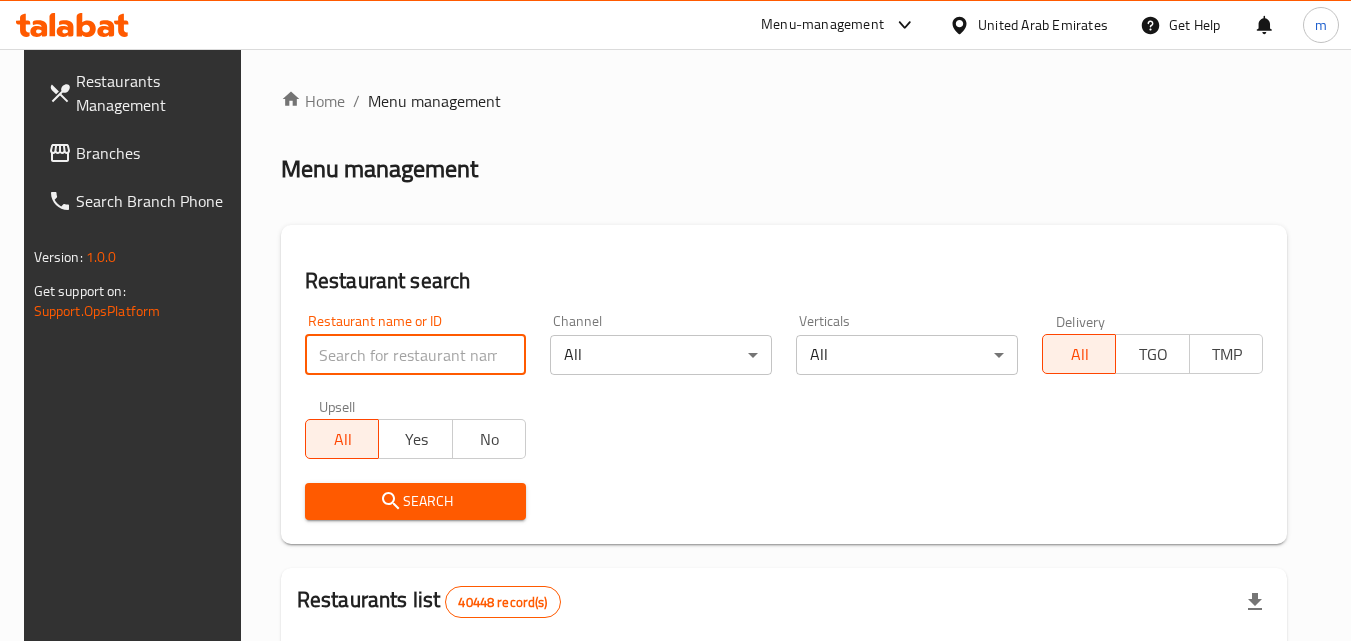 paste on "666560" 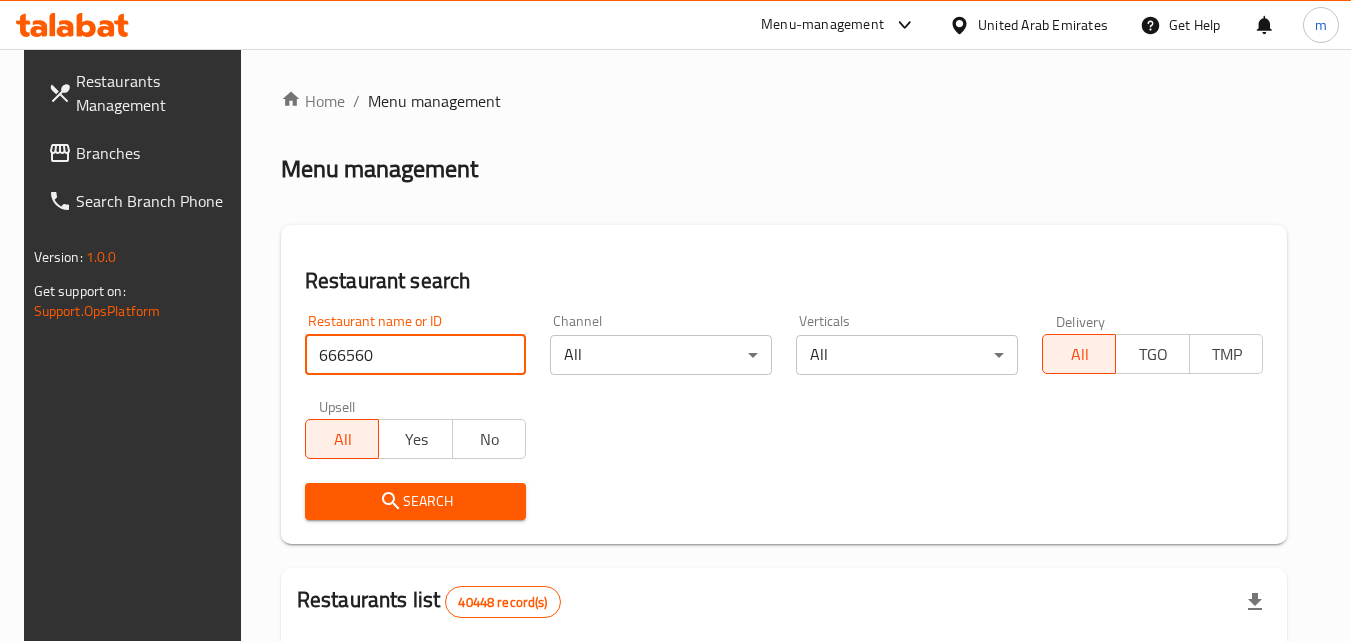 type on "666560" 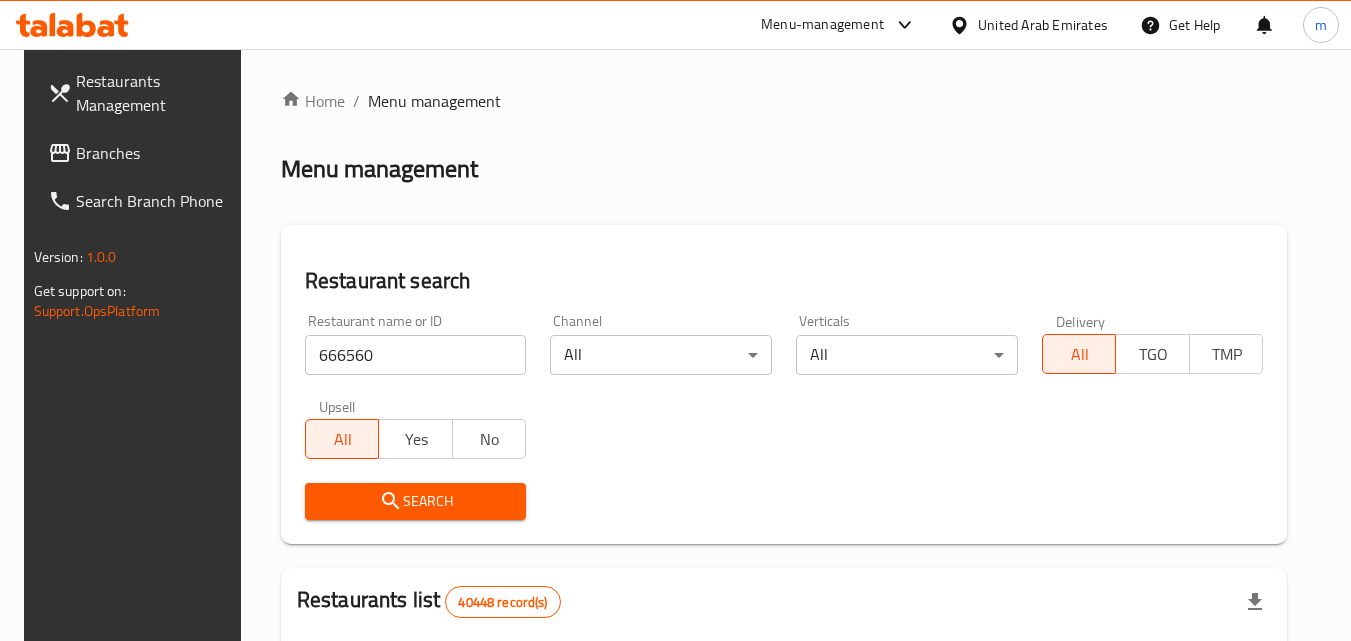 click on "Search" at bounding box center [416, 501] 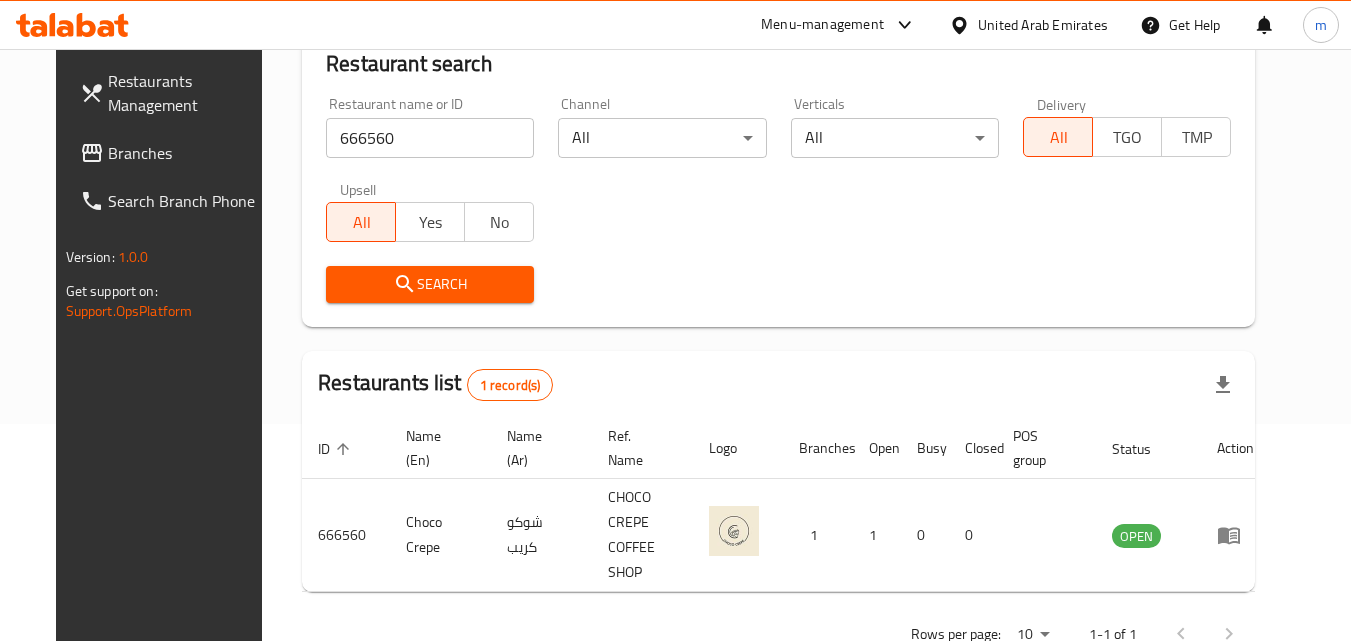 scroll, scrollTop: 234, scrollLeft: 0, axis: vertical 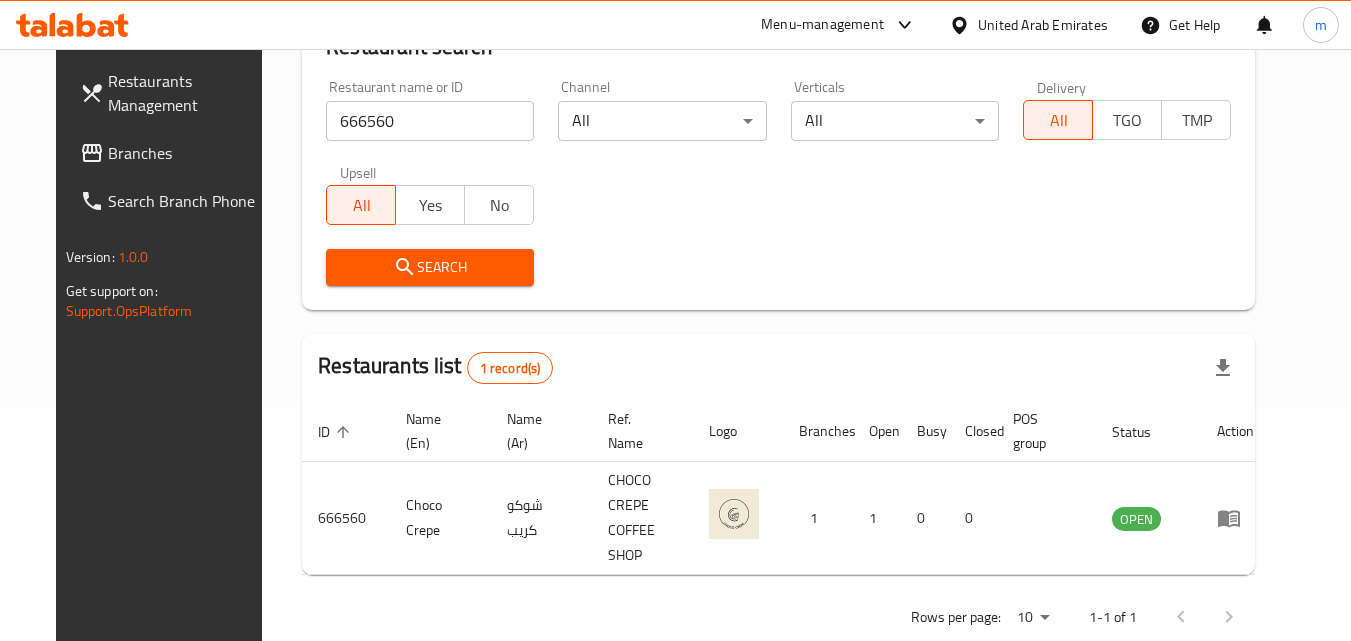 click on "United Arab Emirates" at bounding box center [1043, 25] 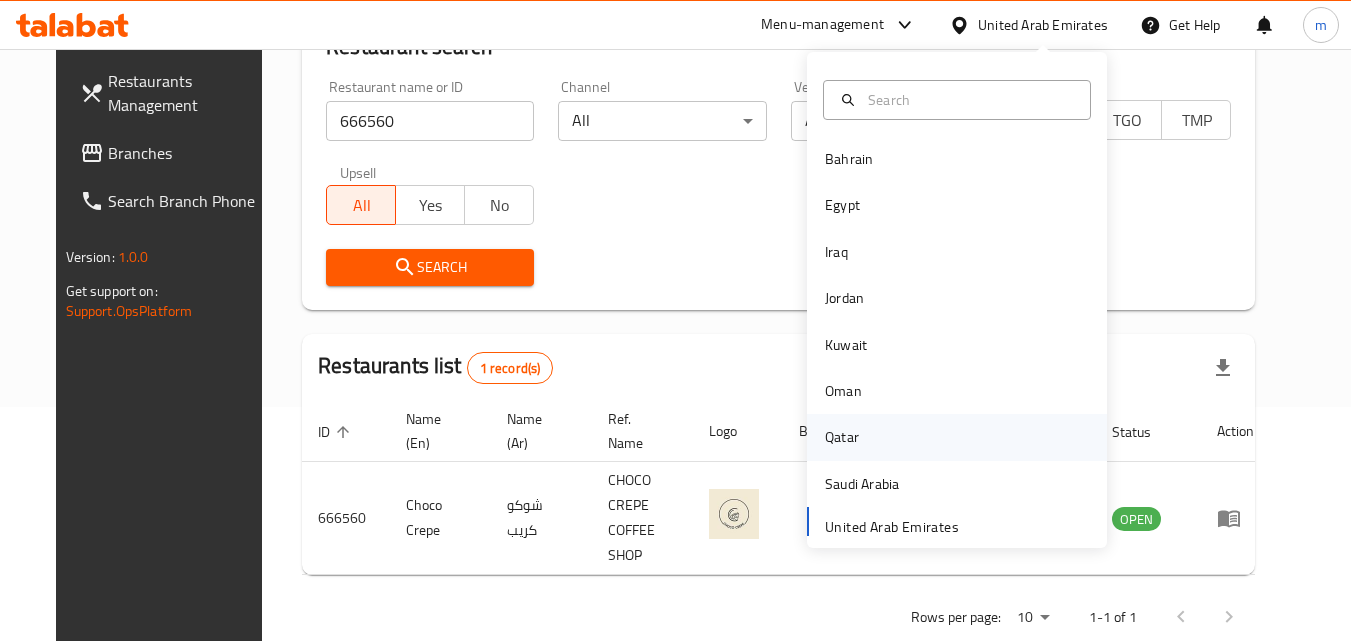click on "Qatar" at bounding box center [842, 437] 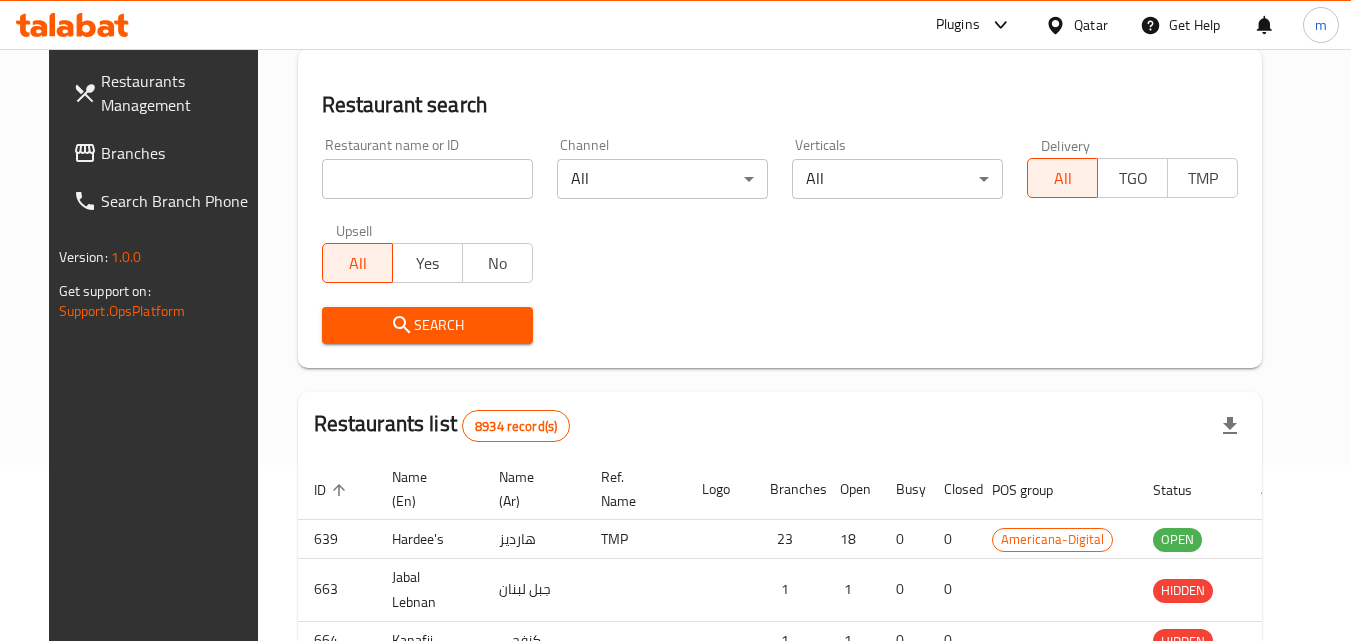 scroll, scrollTop: 234, scrollLeft: 0, axis: vertical 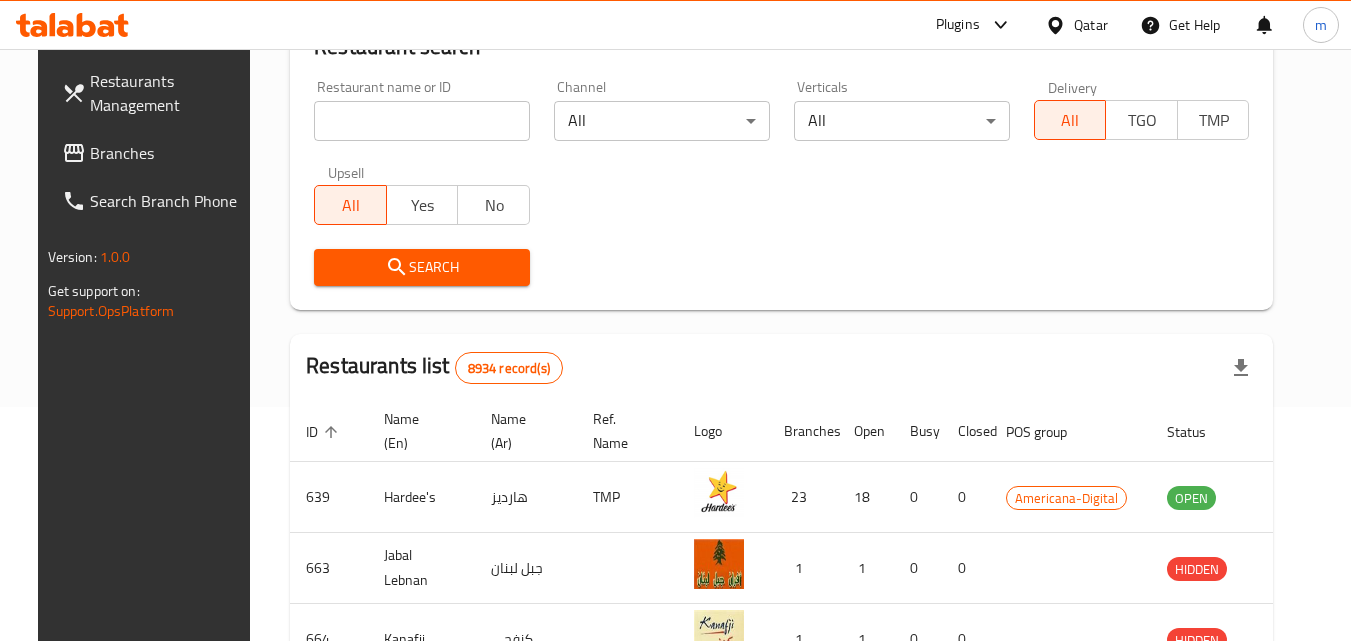 click at bounding box center (422, 121) 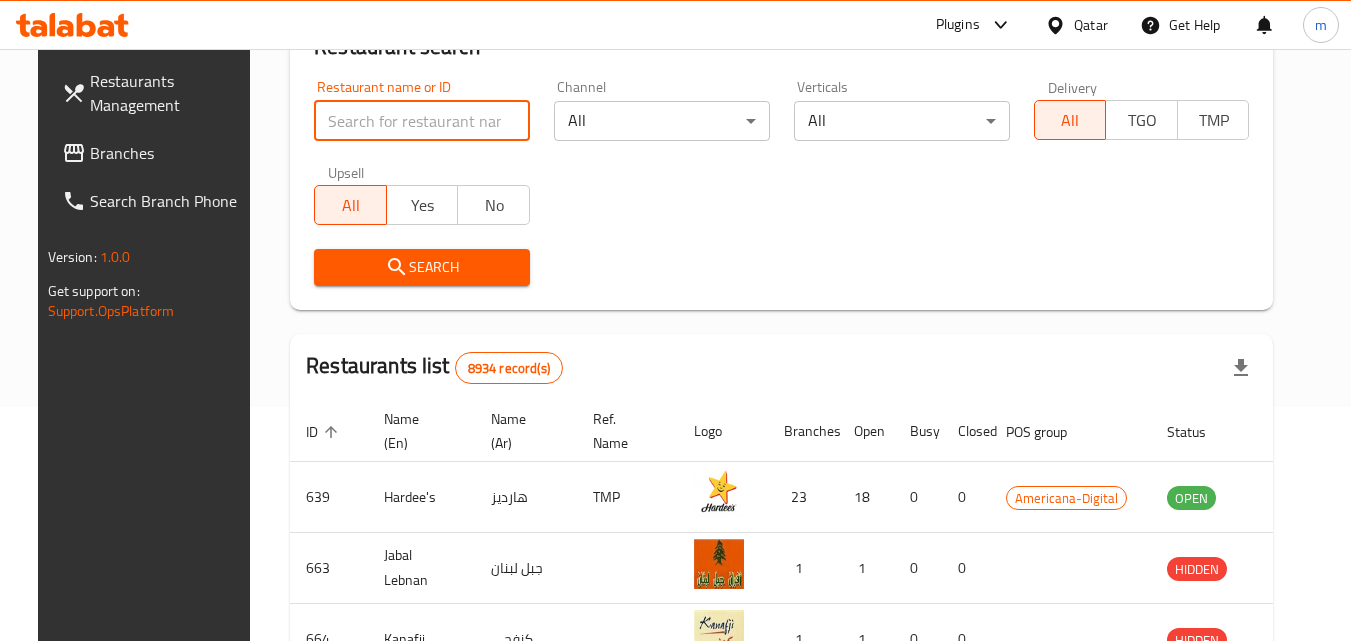 click at bounding box center [422, 121] 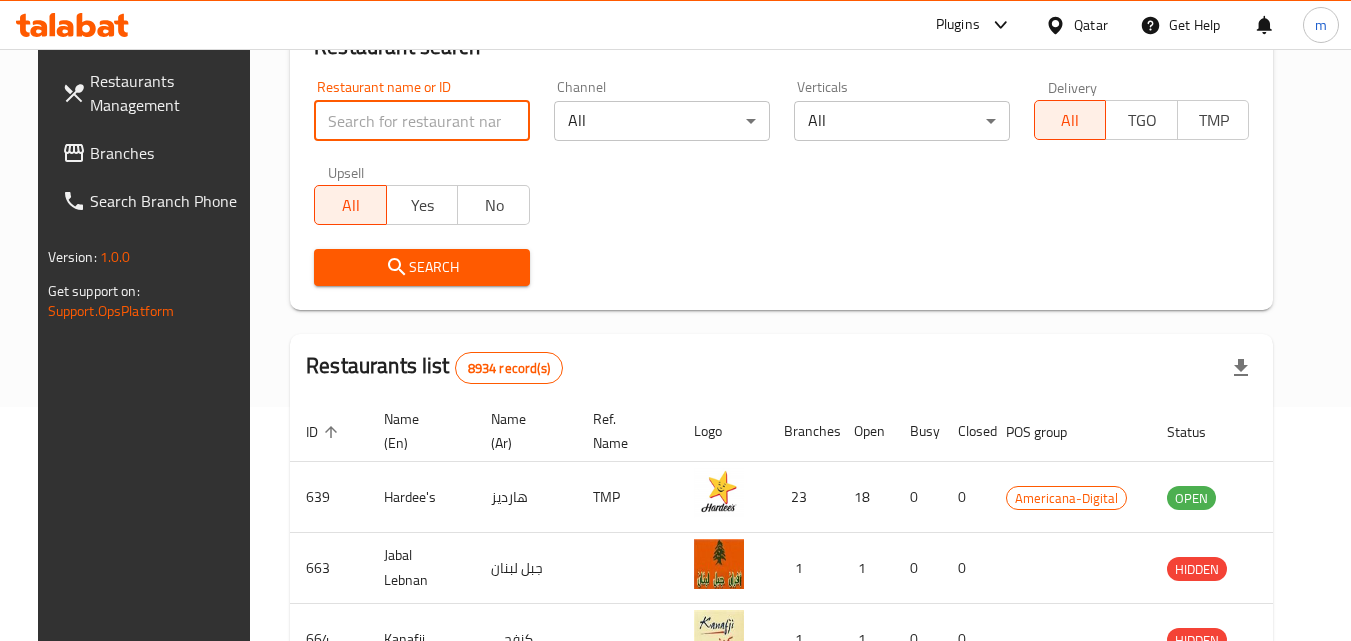 paste on "749063" 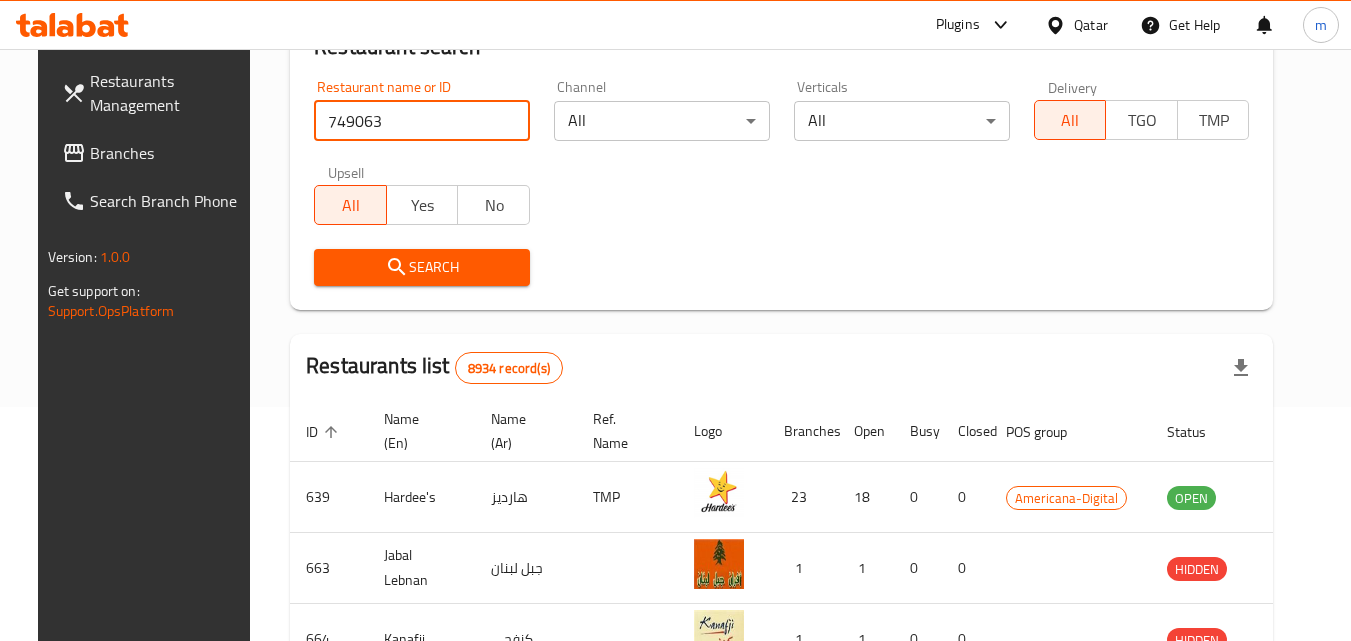 type on "749063" 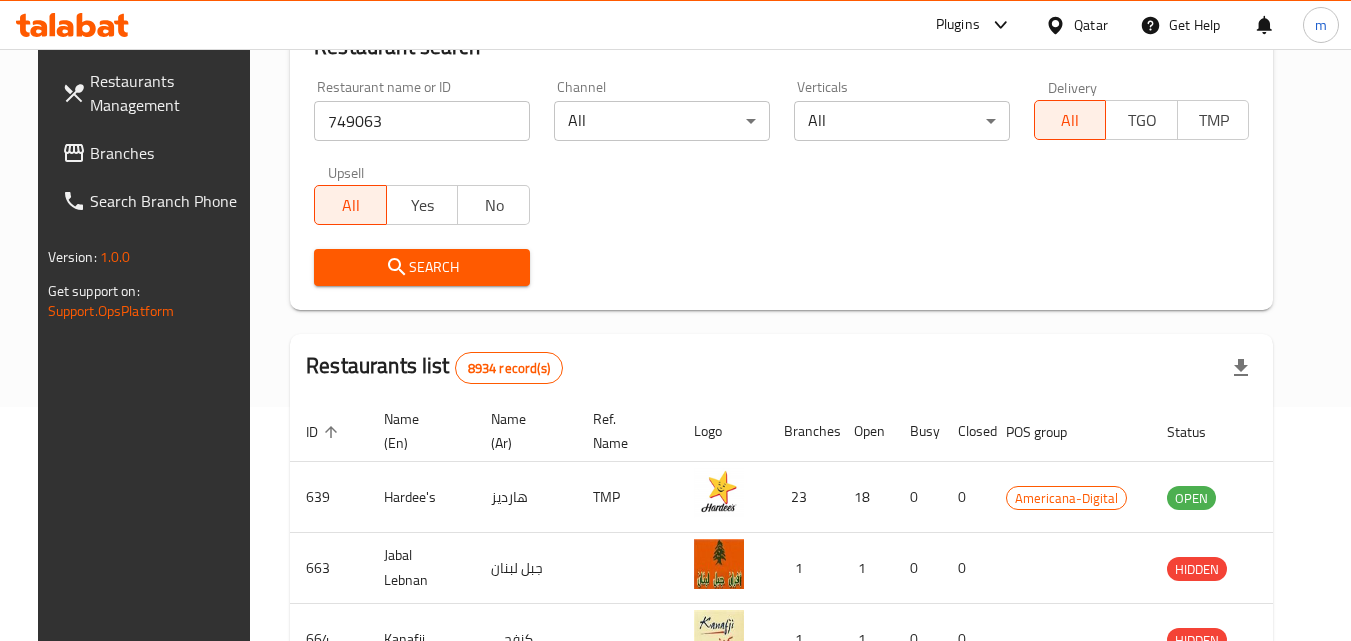 click on "Search" at bounding box center (422, 267) 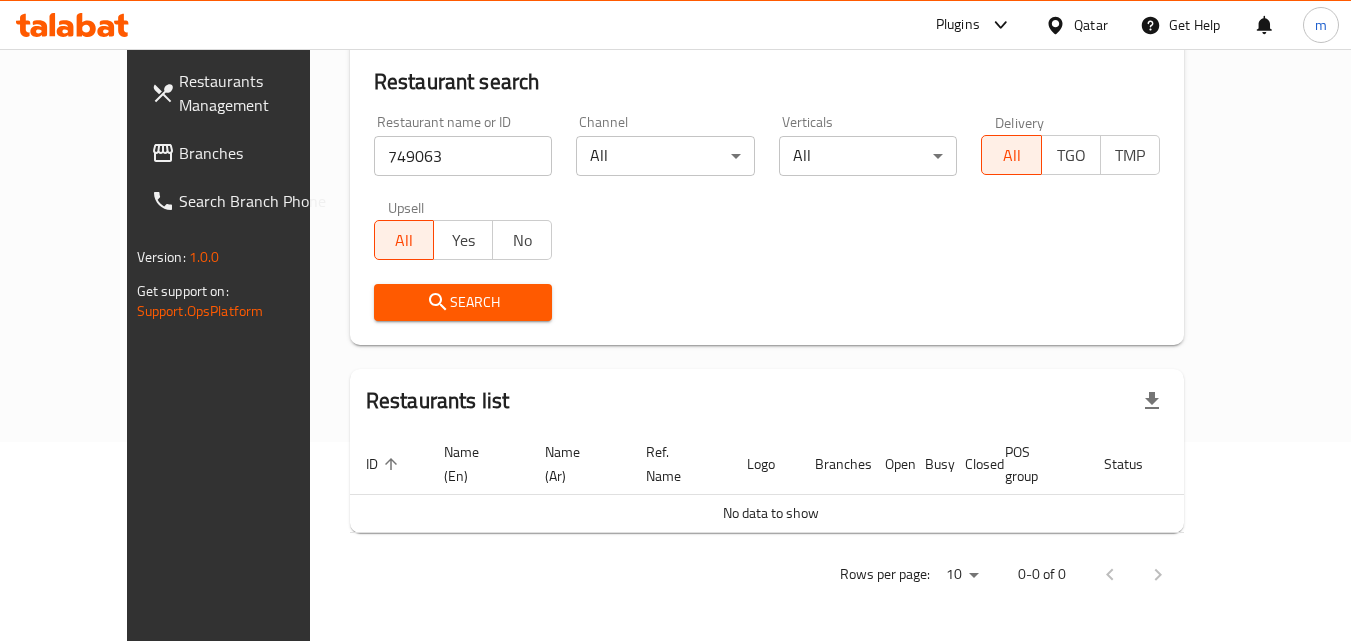 scroll, scrollTop: 176, scrollLeft: 0, axis: vertical 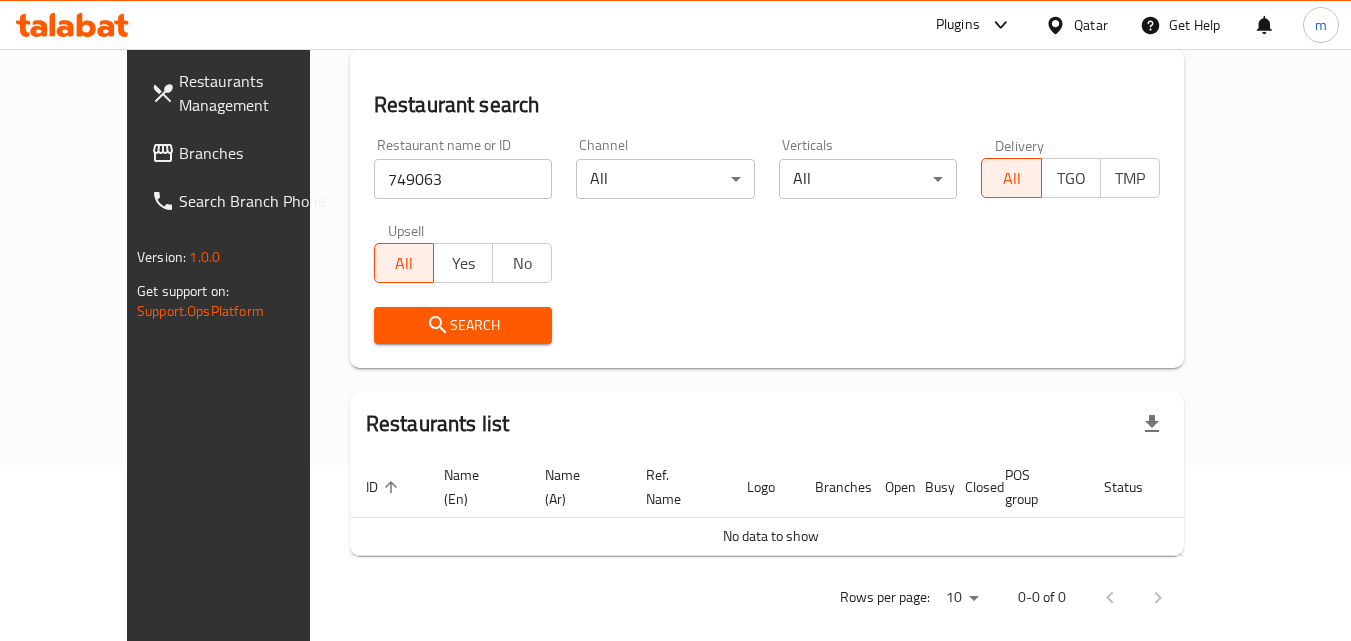 click on "Branches" at bounding box center [258, 153] 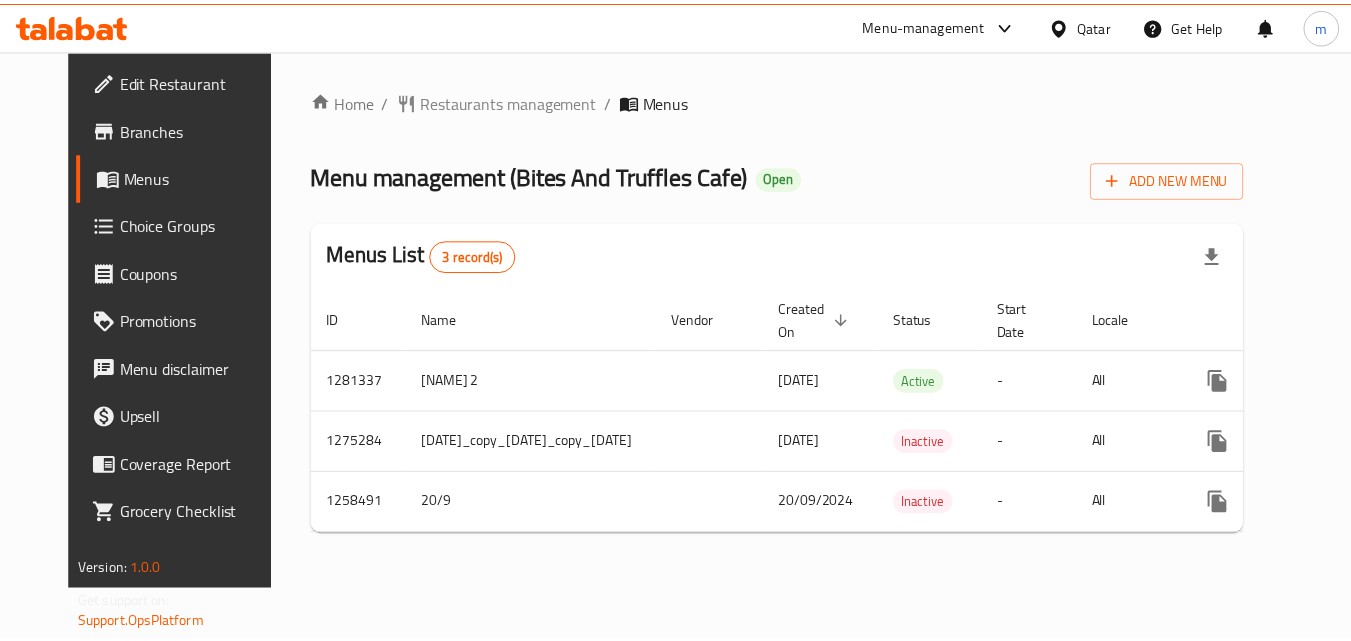 scroll, scrollTop: 0, scrollLeft: 0, axis: both 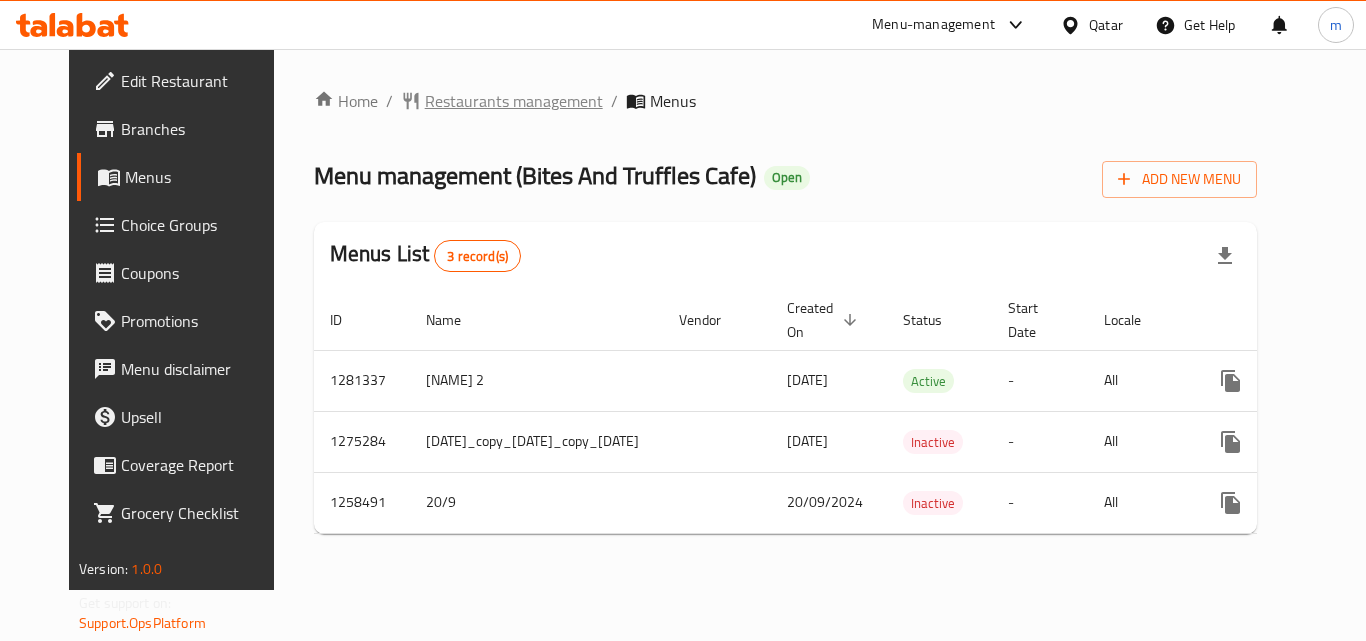 click on "Restaurants management" at bounding box center [514, 101] 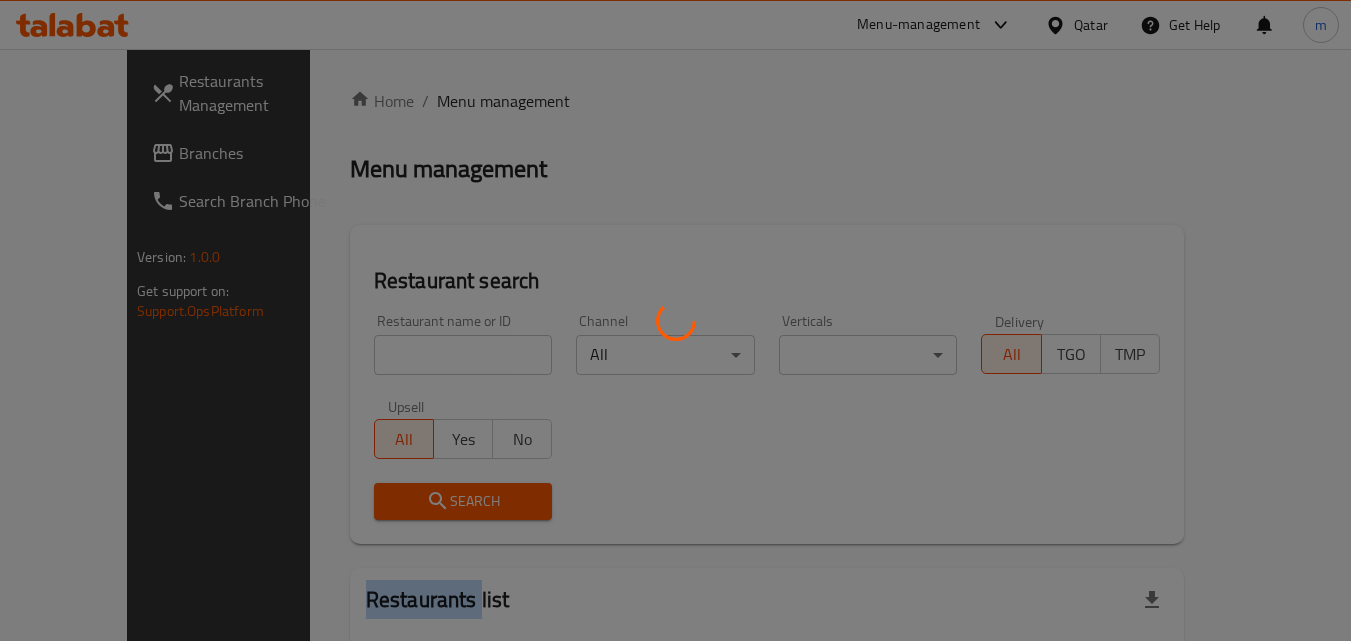click at bounding box center [675, 320] 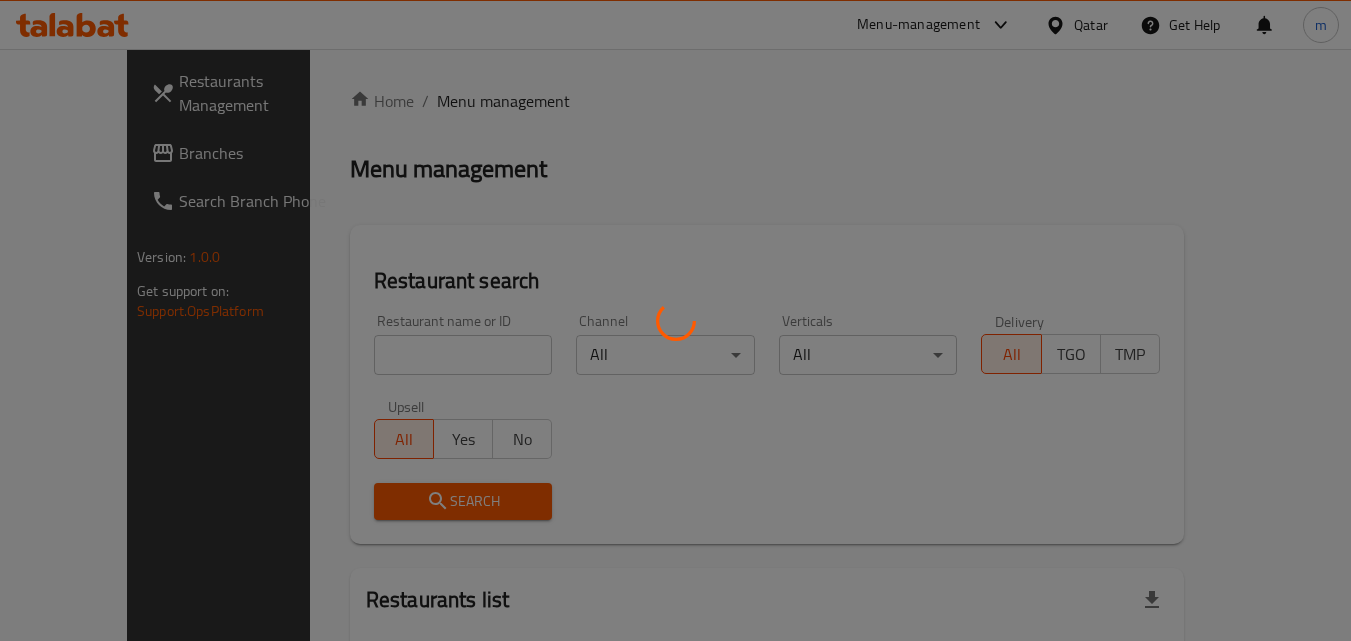click at bounding box center [675, 320] 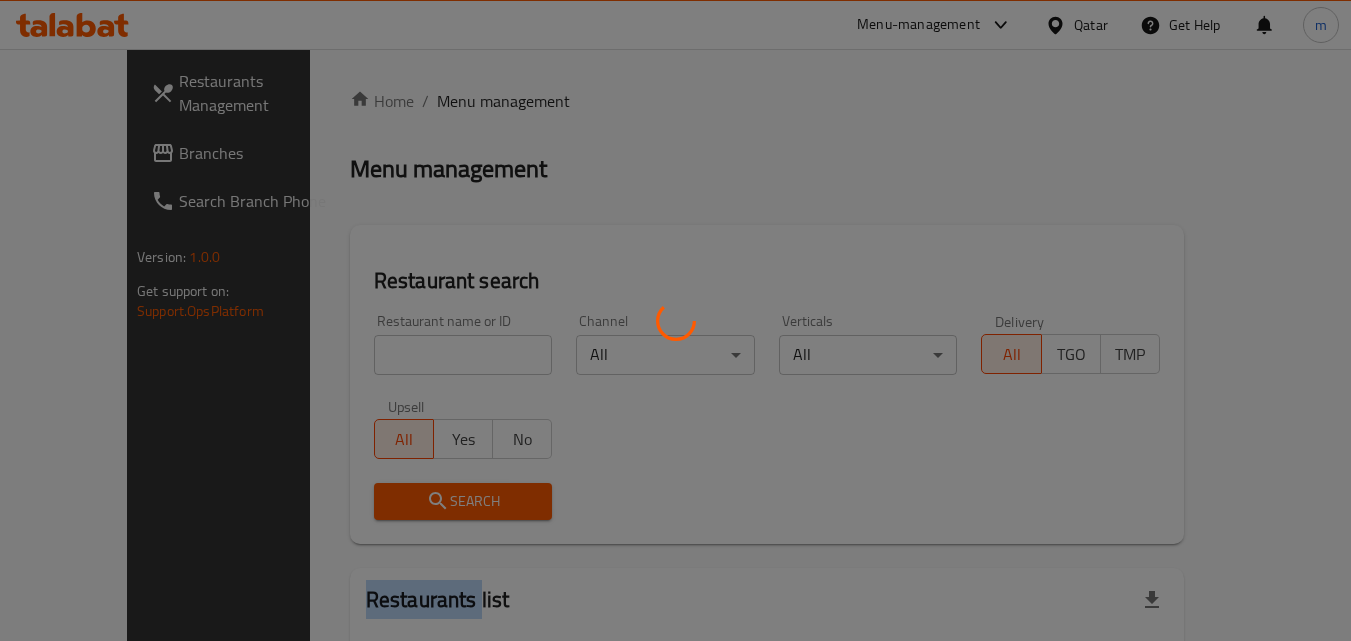 click at bounding box center (675, 320) 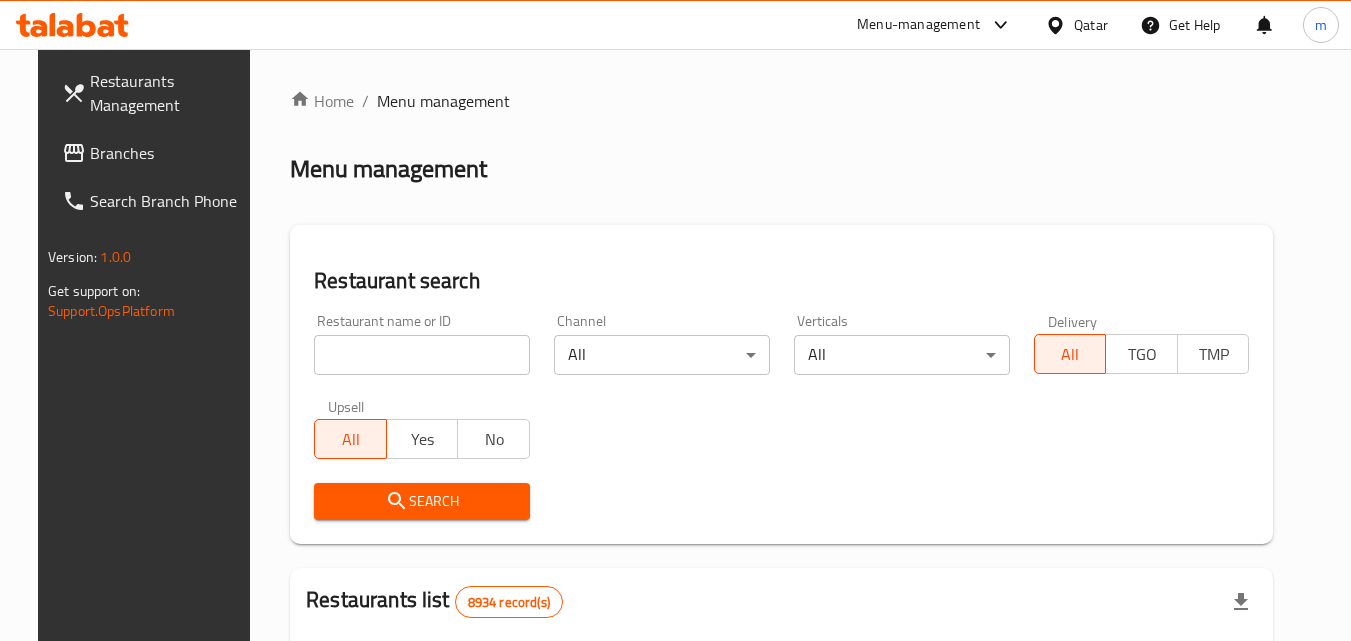 click at bounding box center [422, 355] 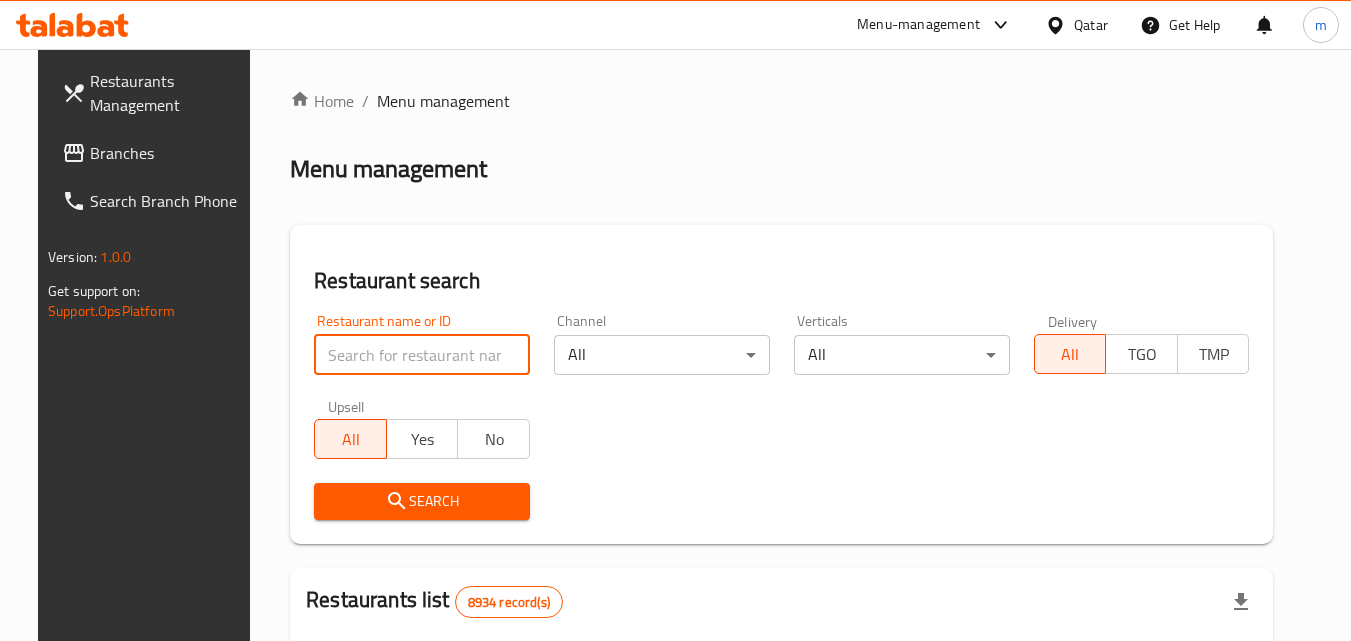 paste on "684018" 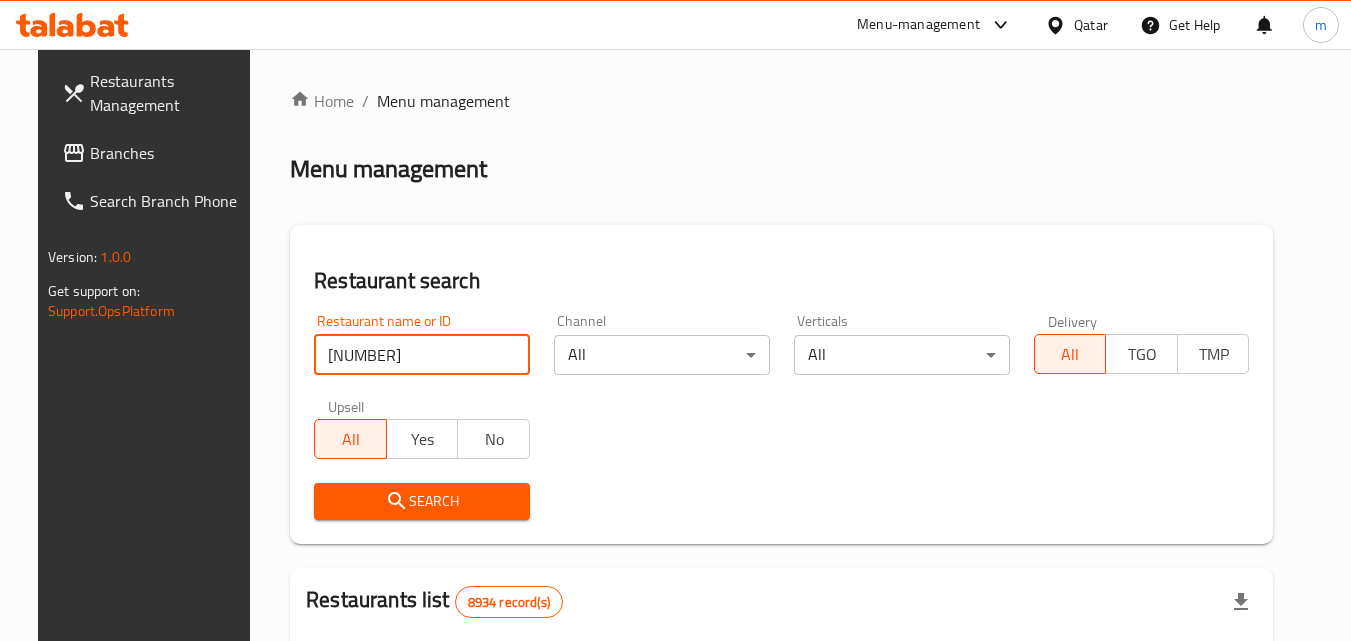 type on "684018" 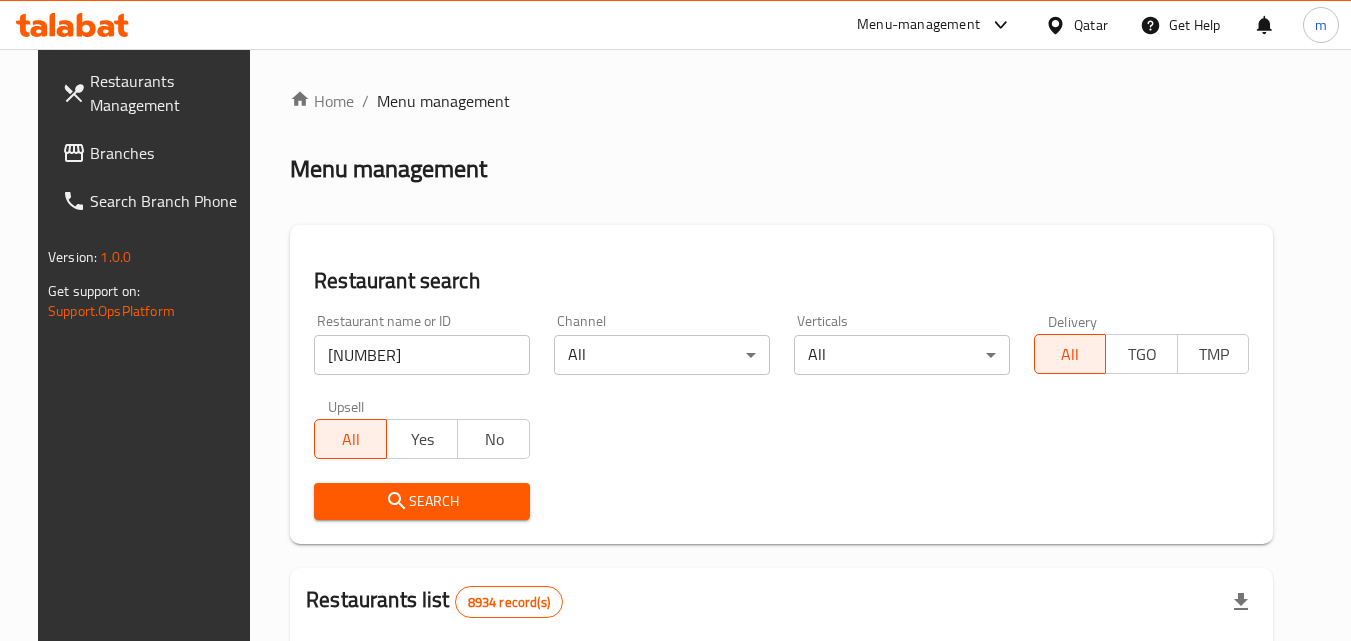 click on "Search" at bounding box center [422, 501] 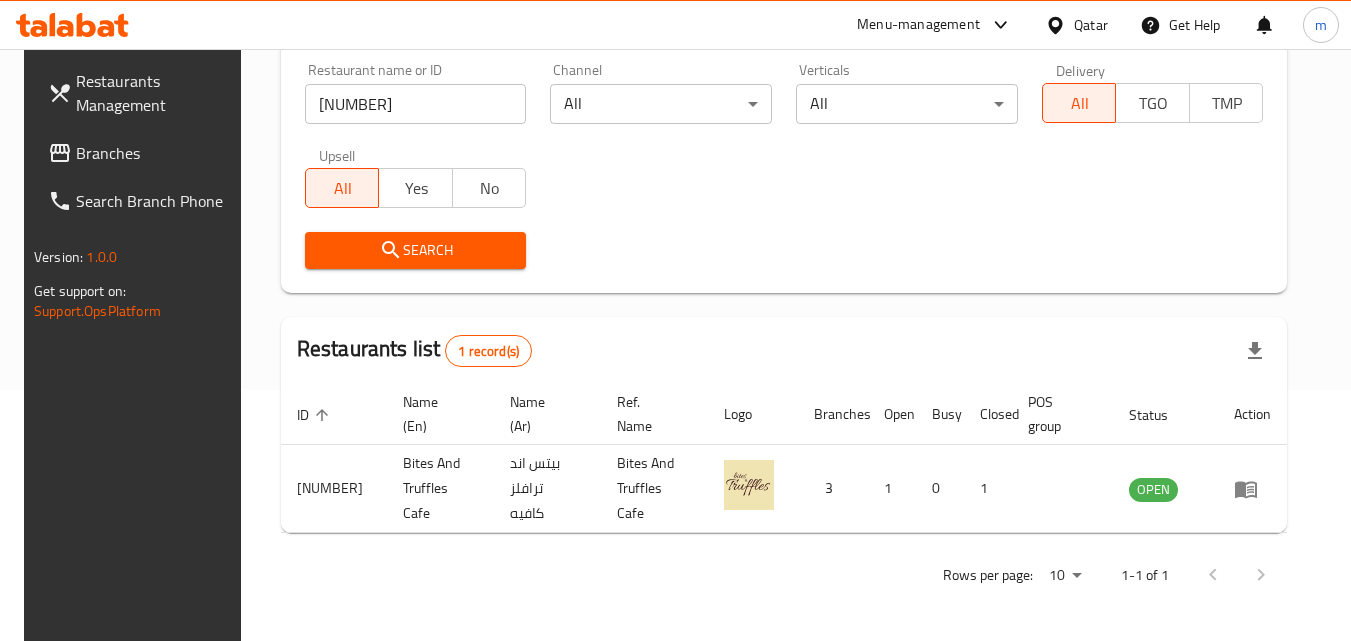 scroll, scrollTop: 234, scrollLeft: 0, axis: vertical 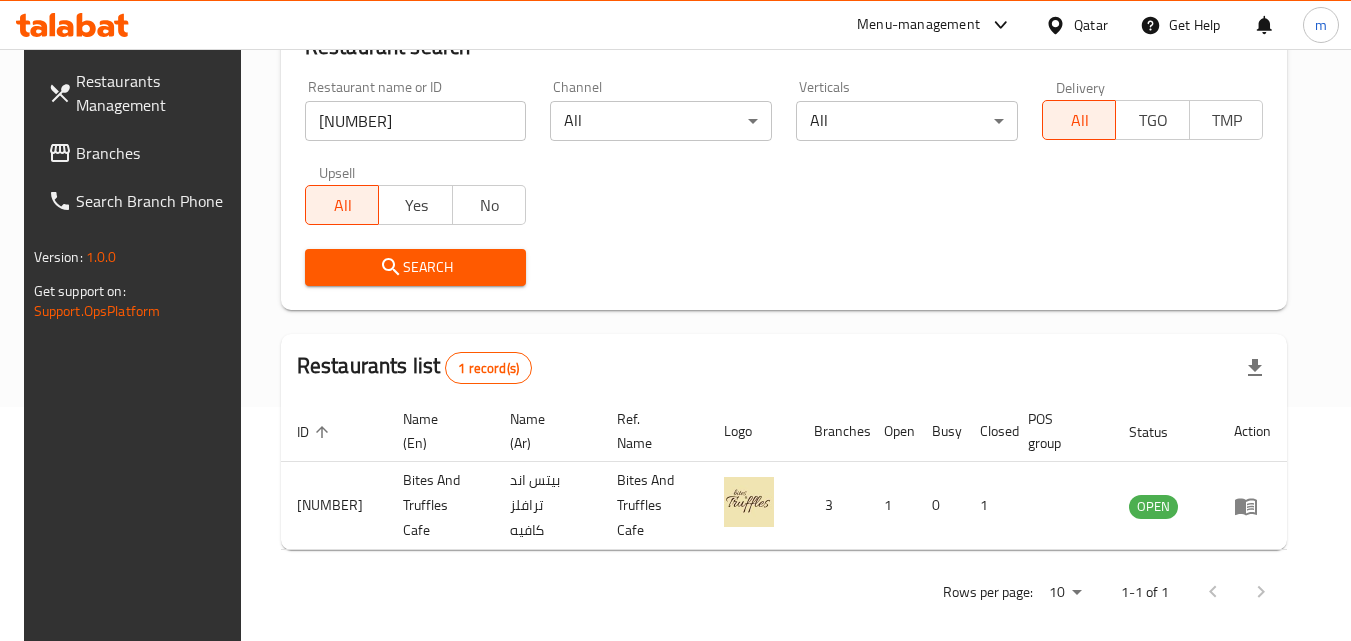 click at bounding box center [1059, 25] 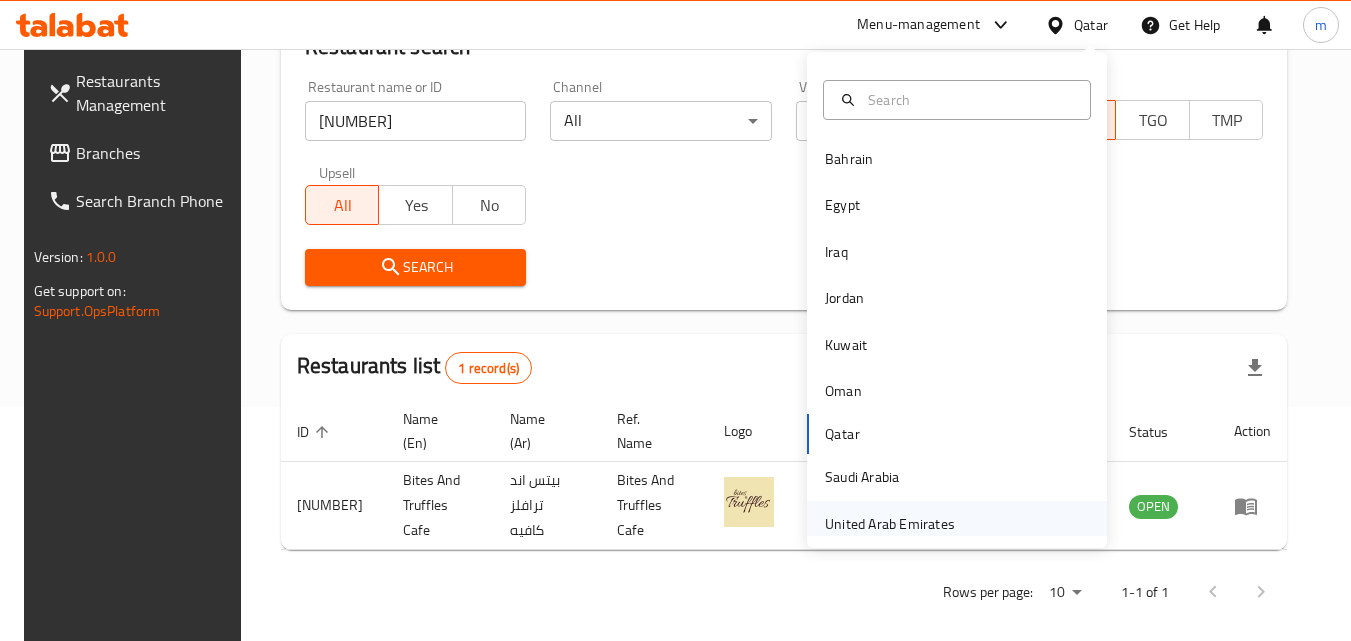 click on "United Arab Emirates" at bounding box center (890, 524) 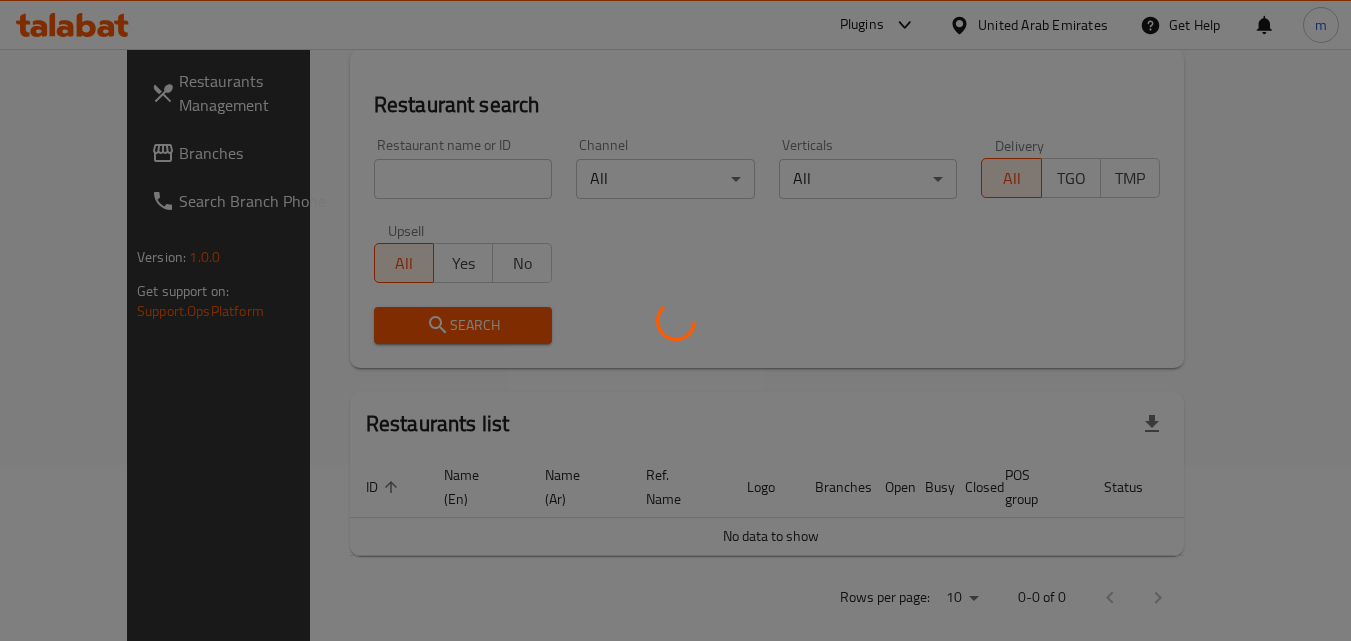 scroll, scrollTop: 234, scrollLeft: 0, axis: vertical 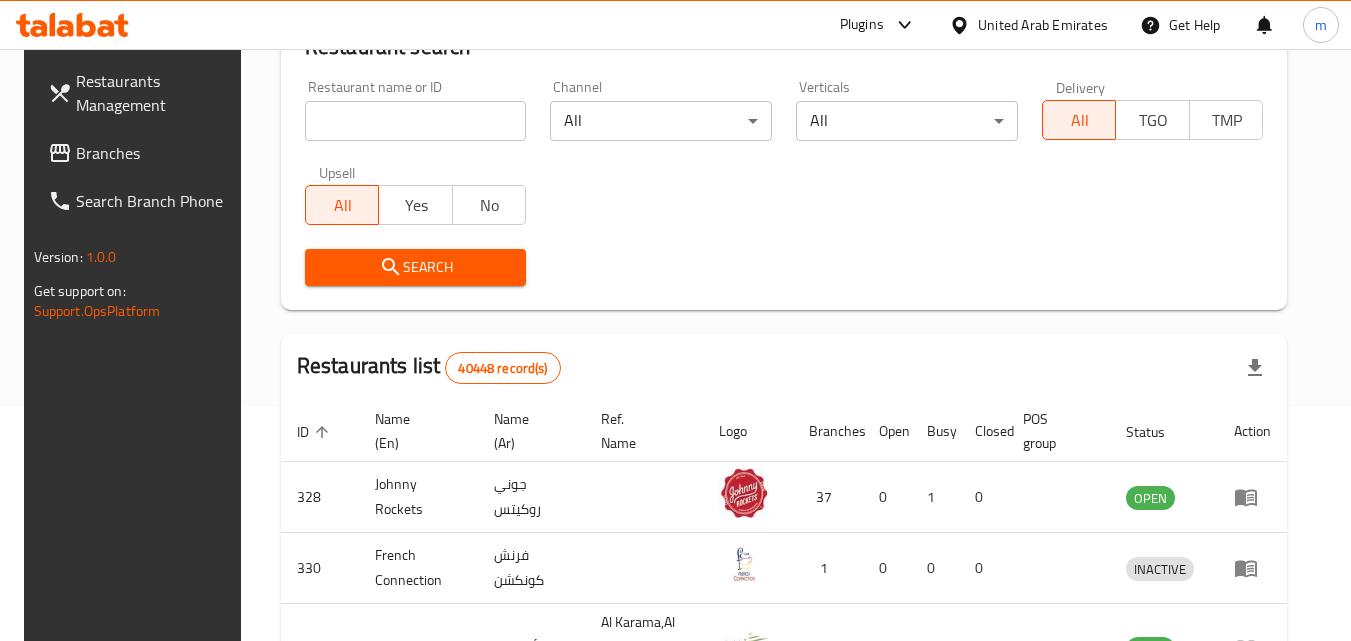 click on "Branches" at bounding box center (155, 153) 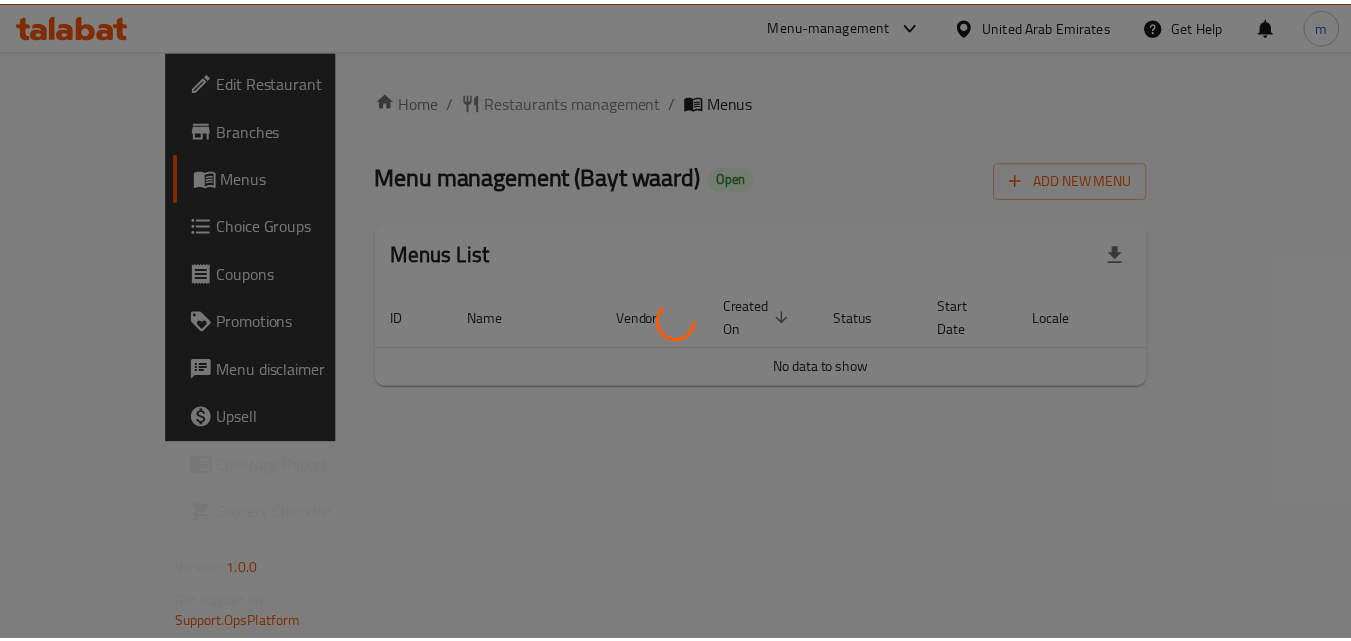scroll, scrollTop: 0, scrollLeft: 0, axis: both 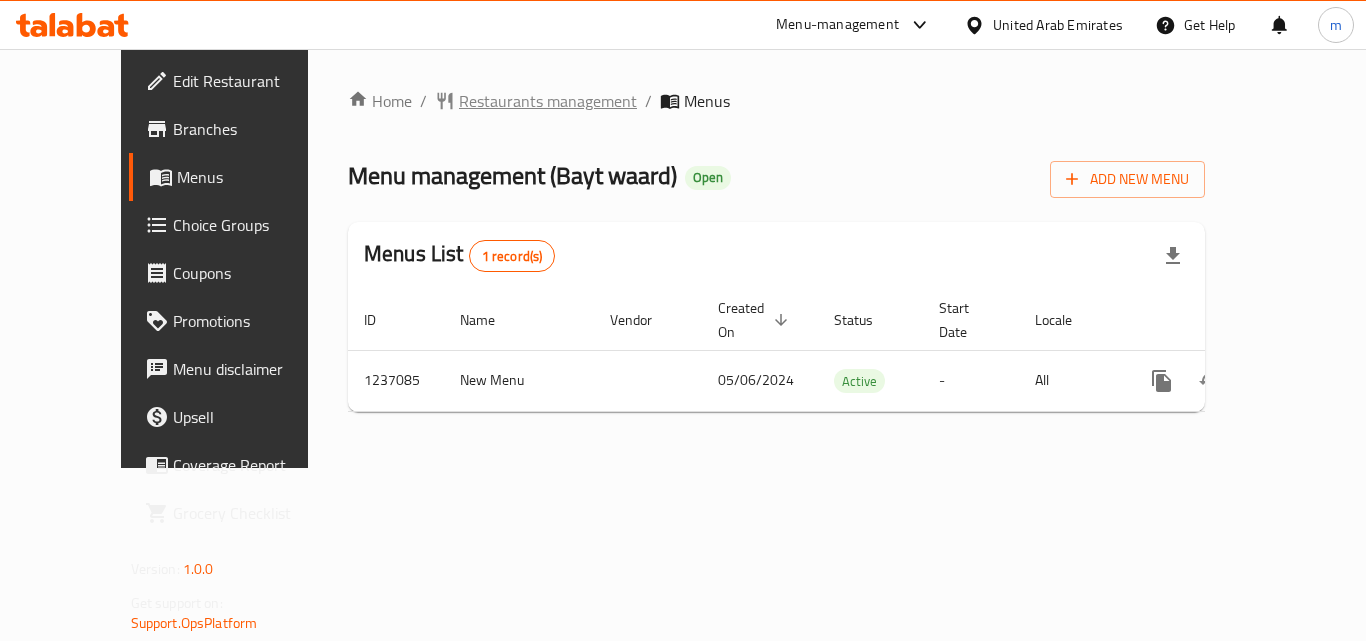 click on "Restaurants management" at bounding box center (548, 101) 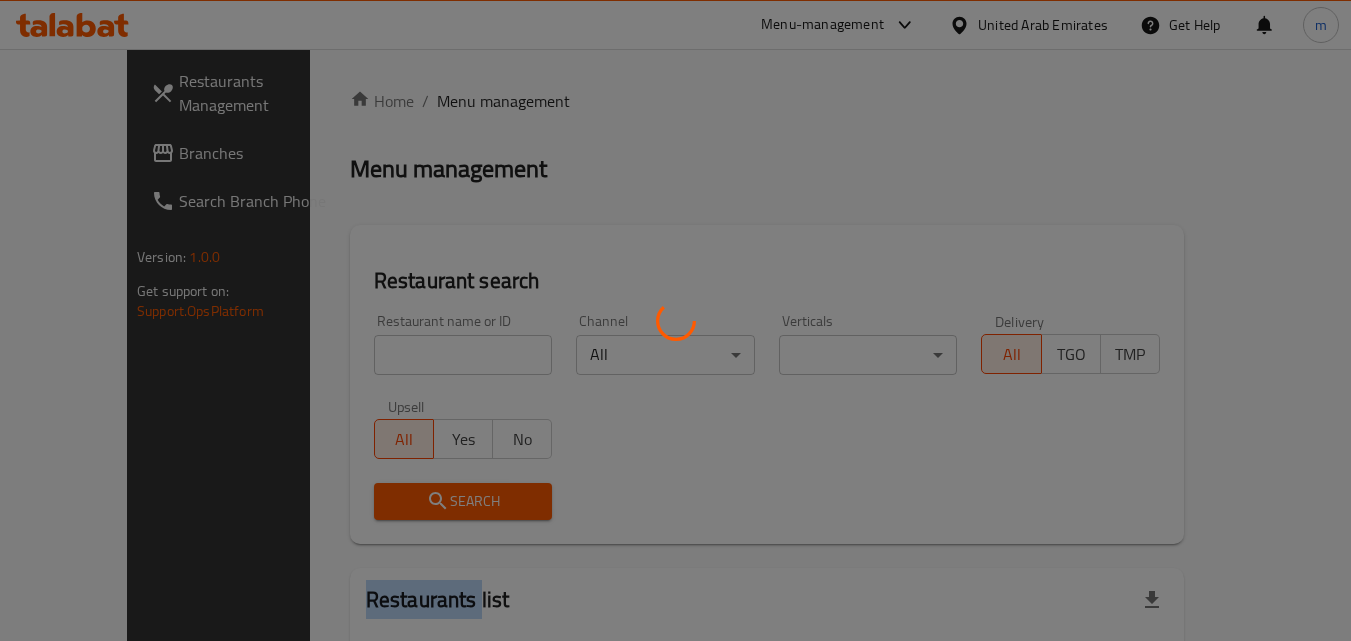 click at bounding box center (675, 320) 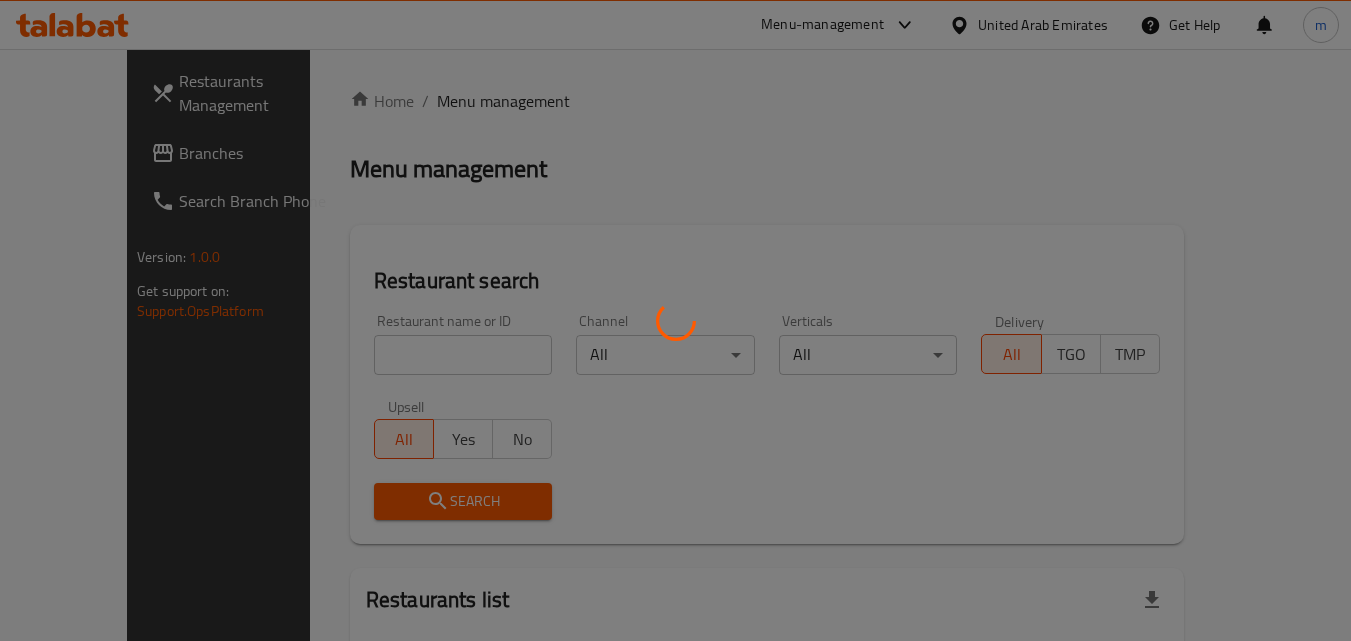 click at bounding box center (675, 320) 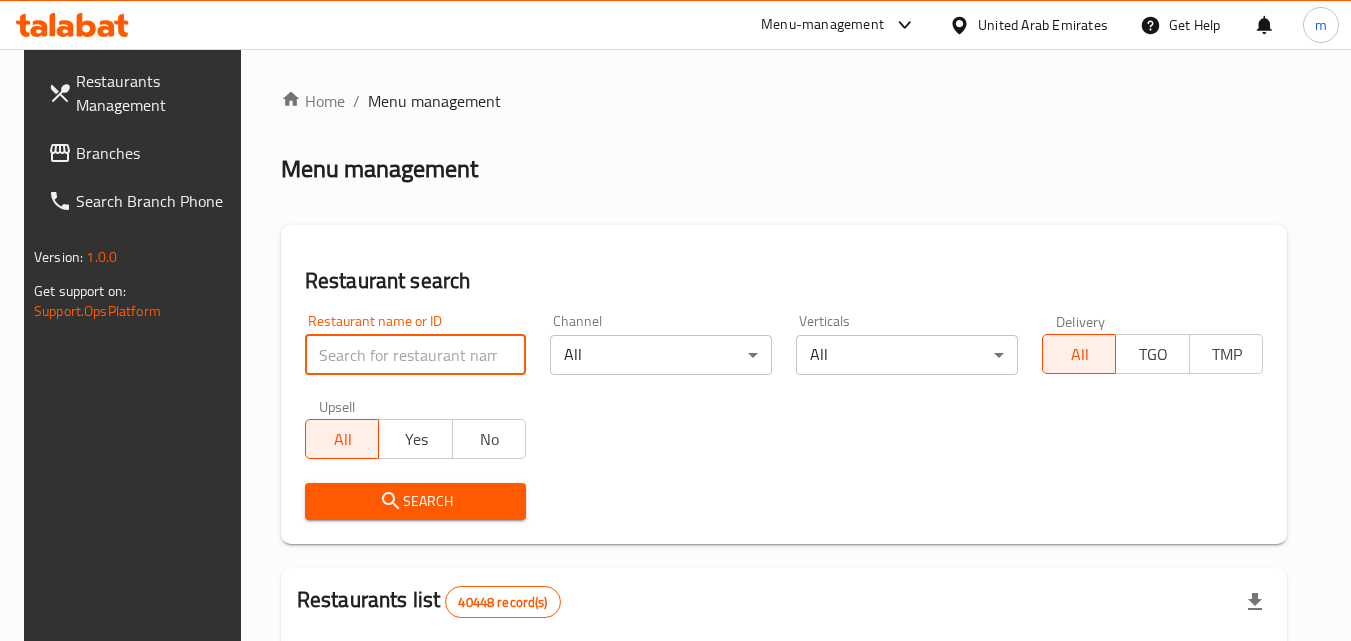 click at bounding box center (416, 355) 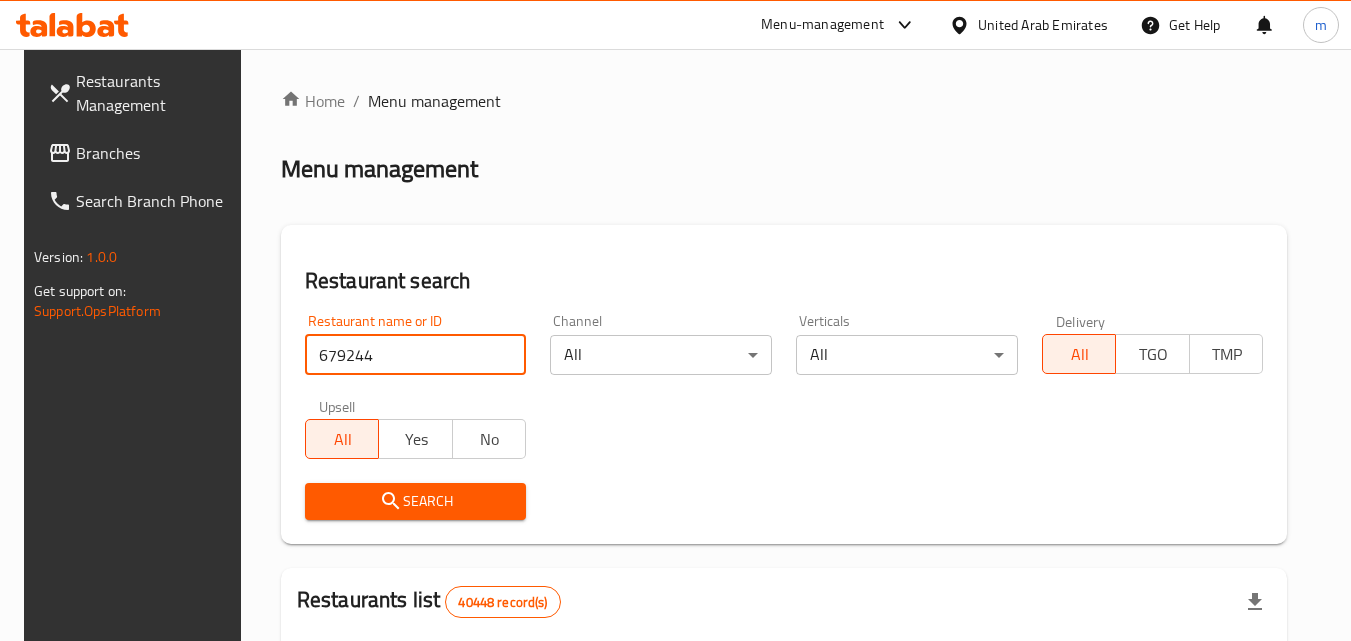 type on "679244" 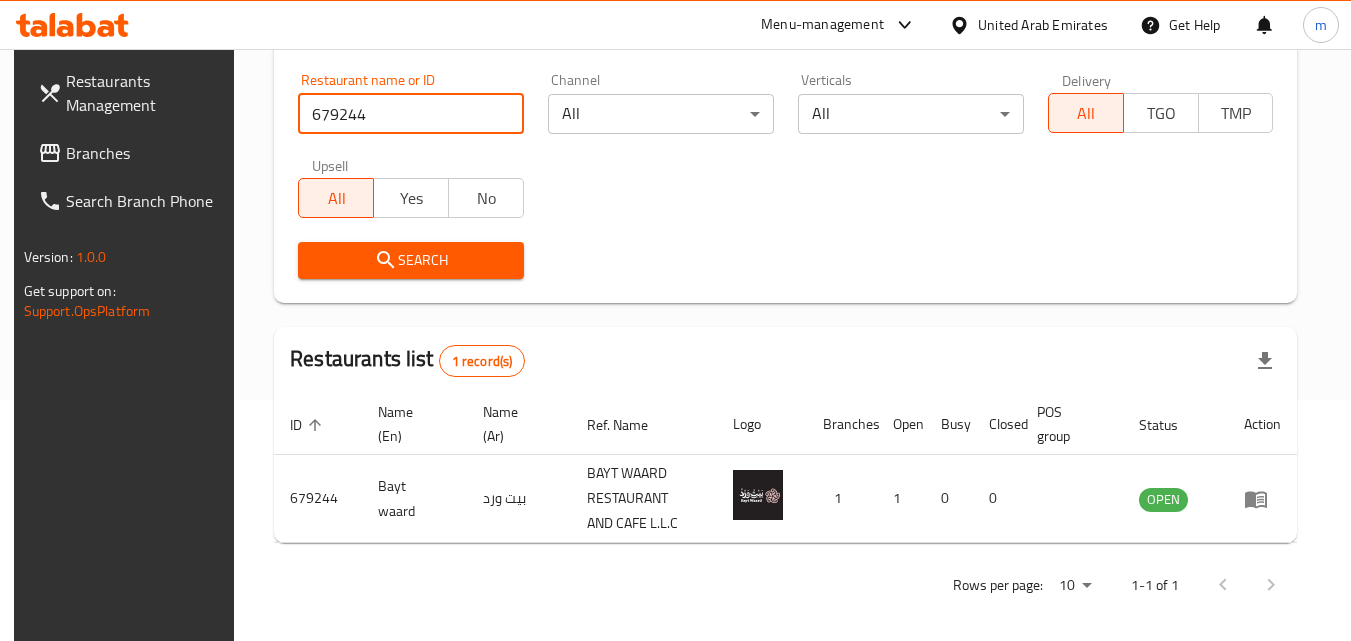 scroll, scrollTop: 251, scrollLeft: 0, axis: vertical 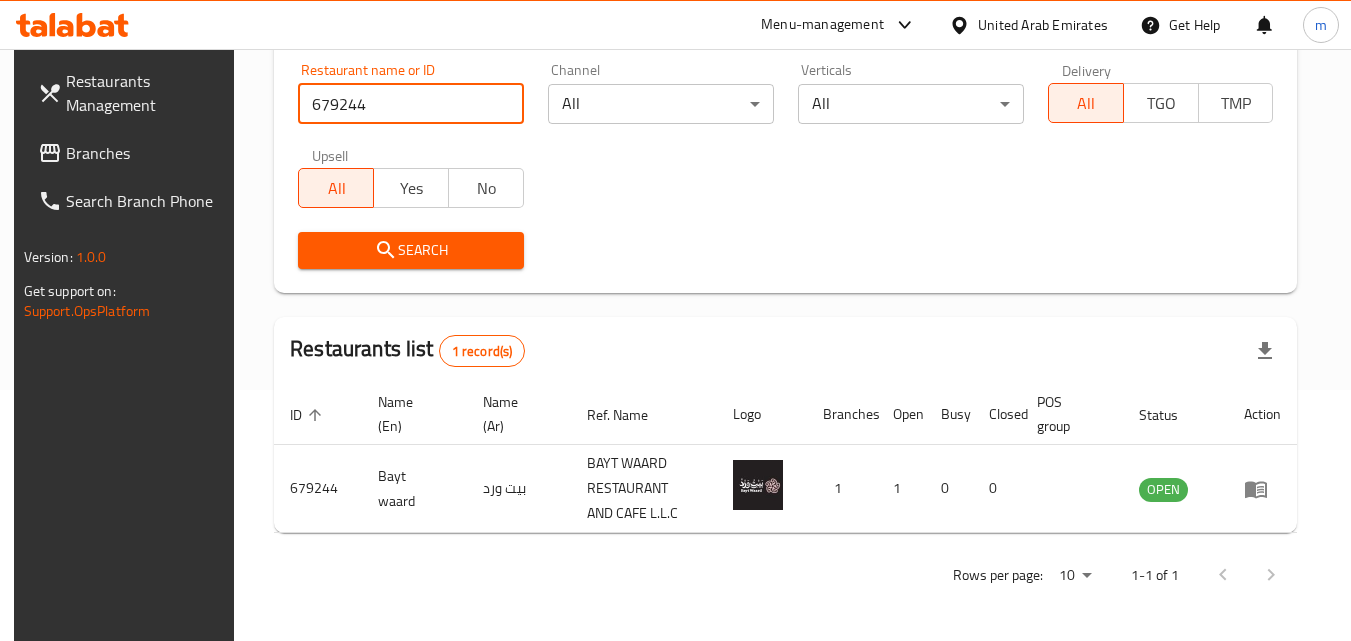 click 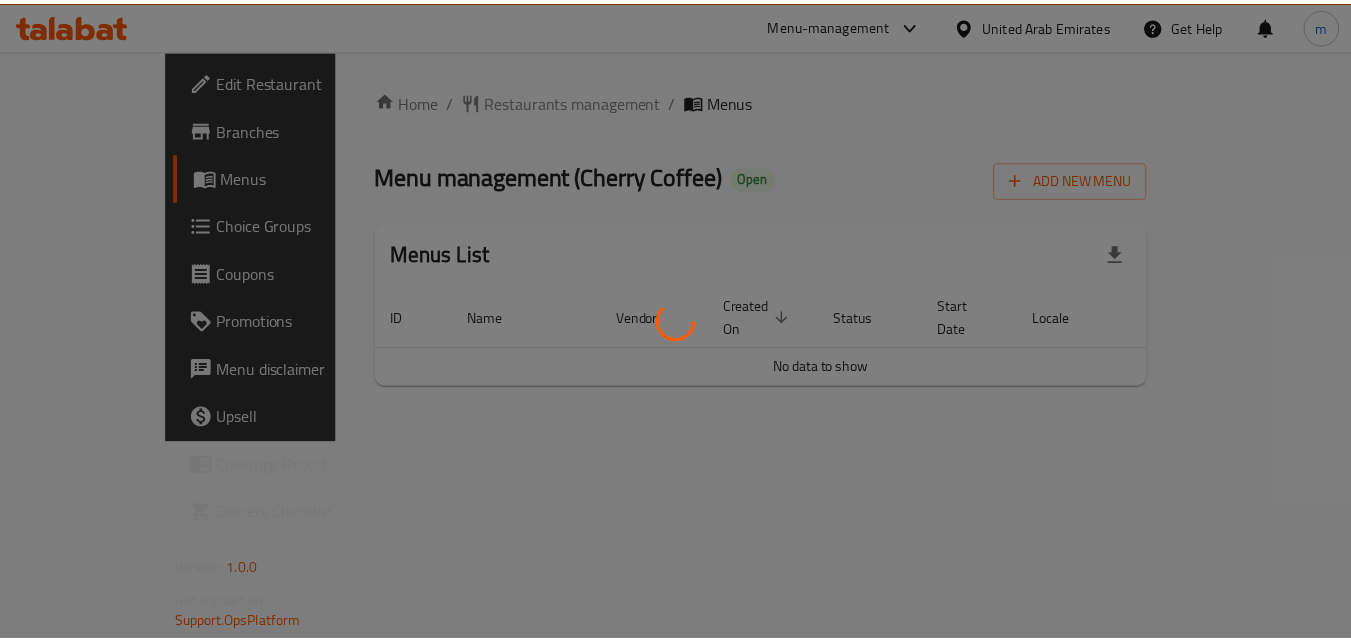 scroll, scrollTop: 0, scrollLeft: 0, axis: both 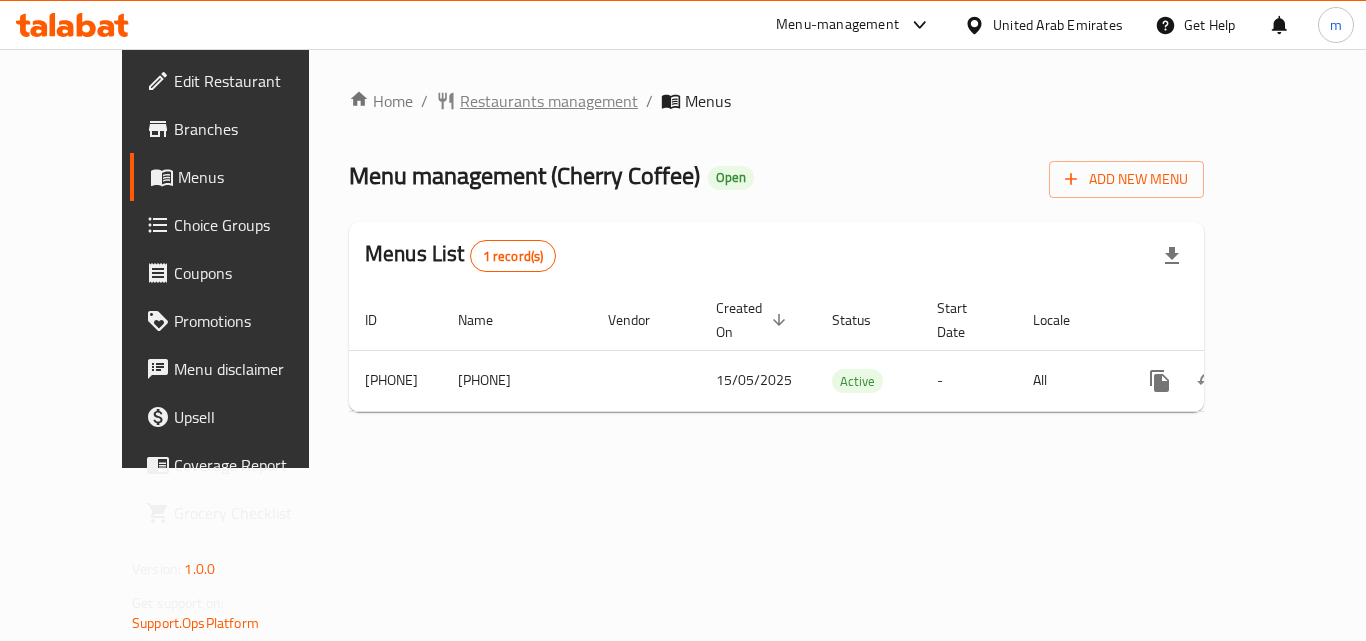 click on "Restaurants management" at bounding box center (549, 101) 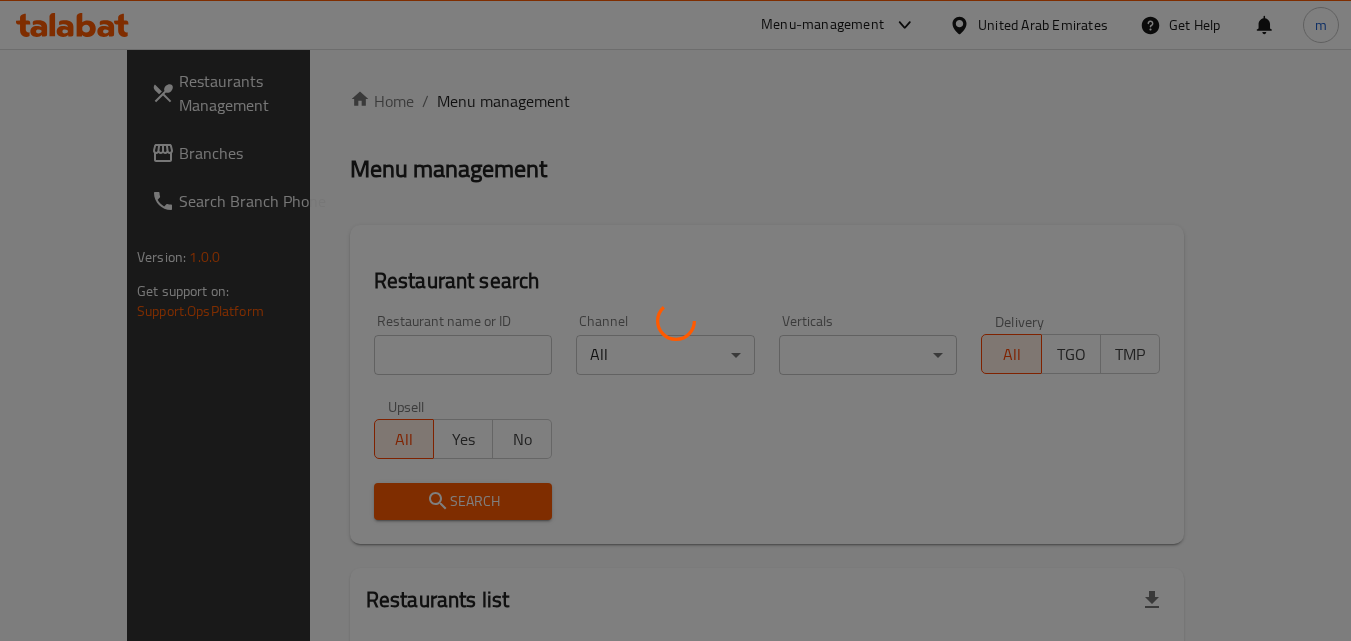 click at bounding box center (675, 320) 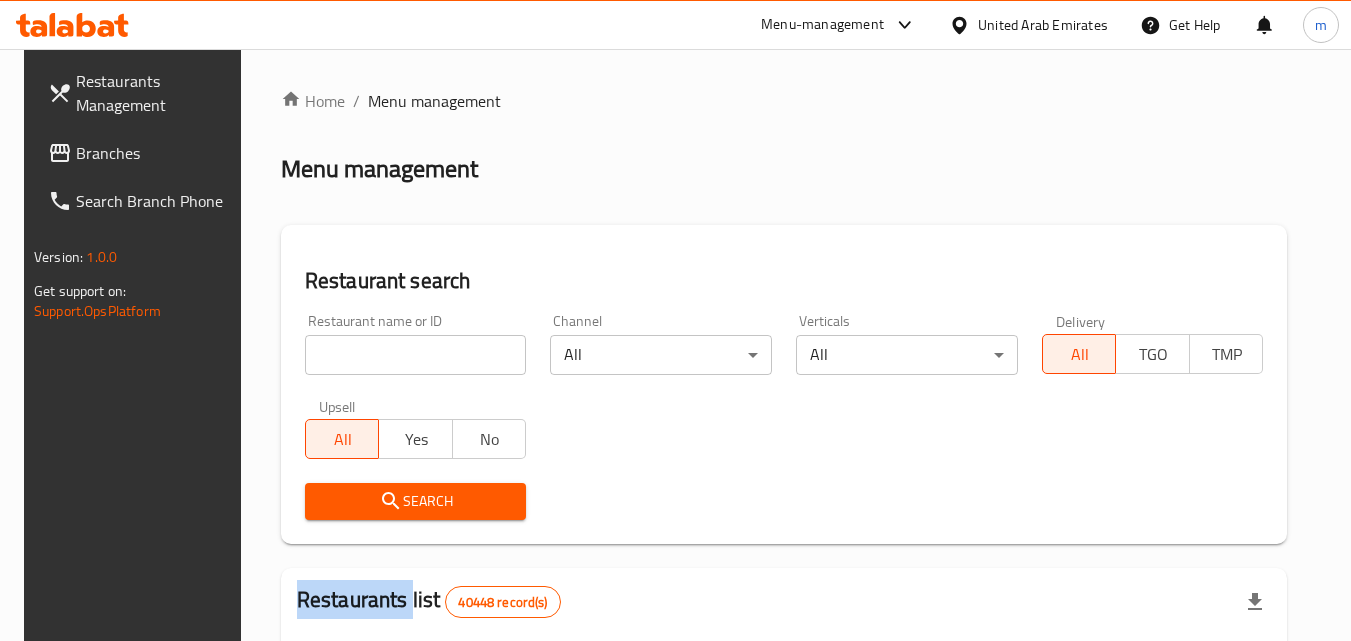 click at bounding box center (675, 320) 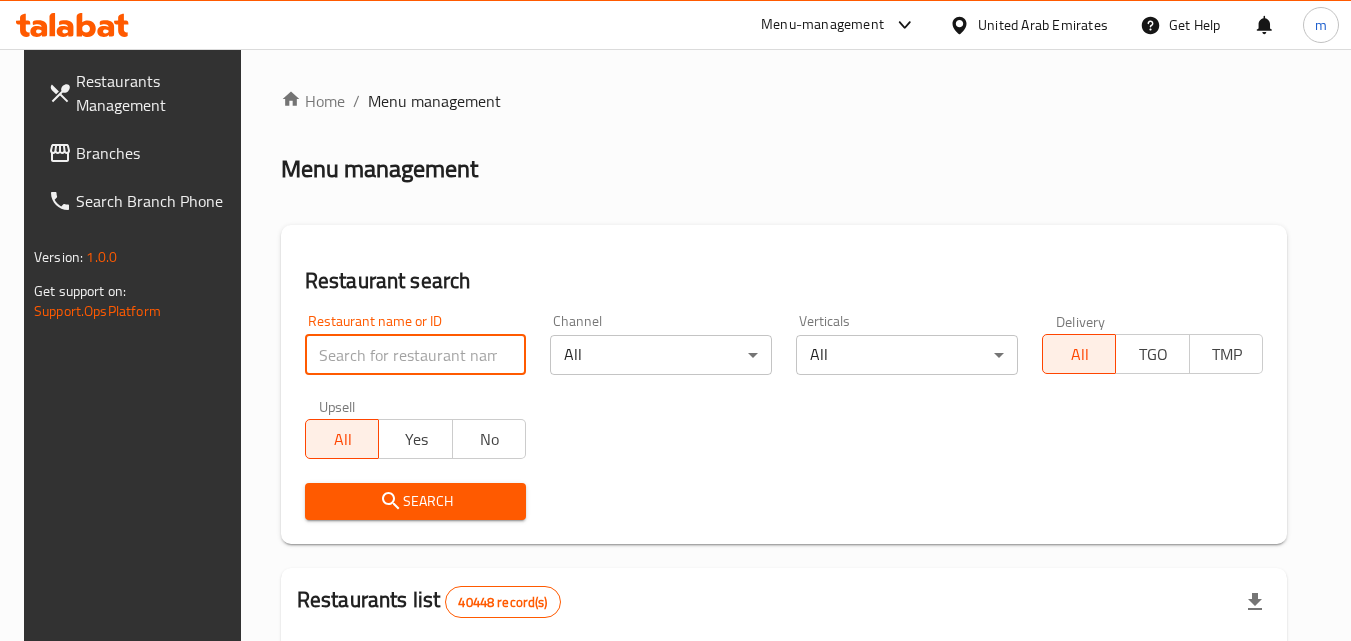 click at bounding box center [416, 355] 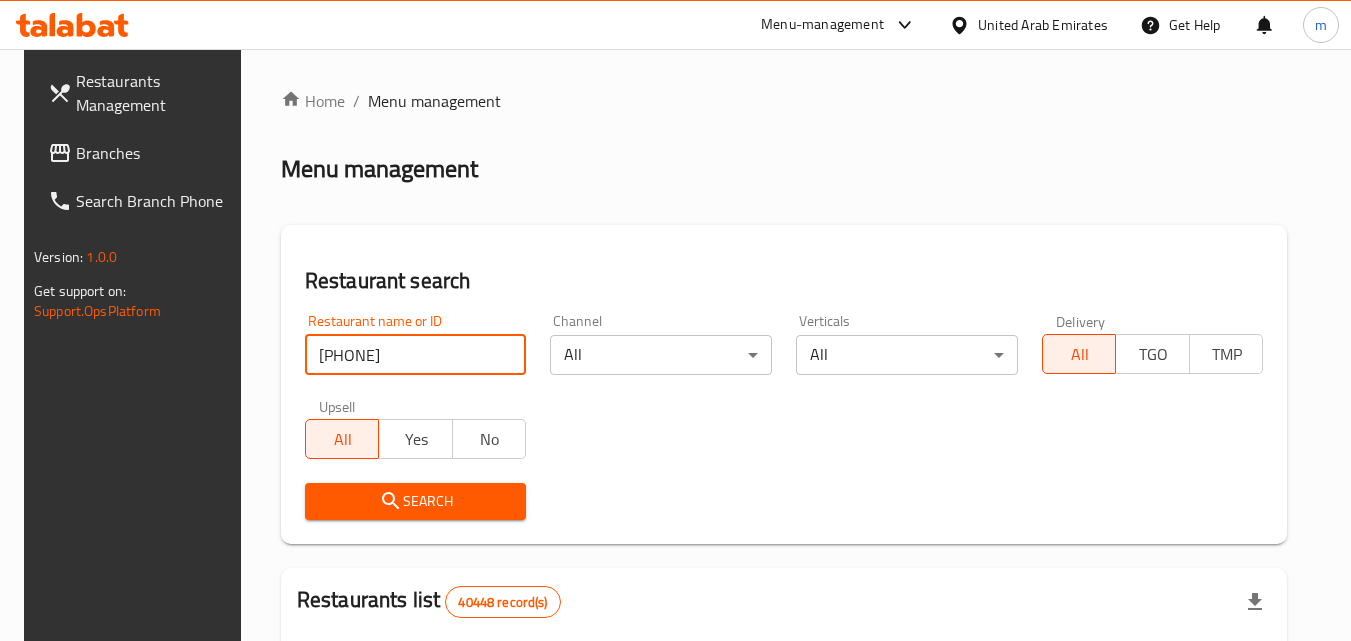 type on "[PHONE]" 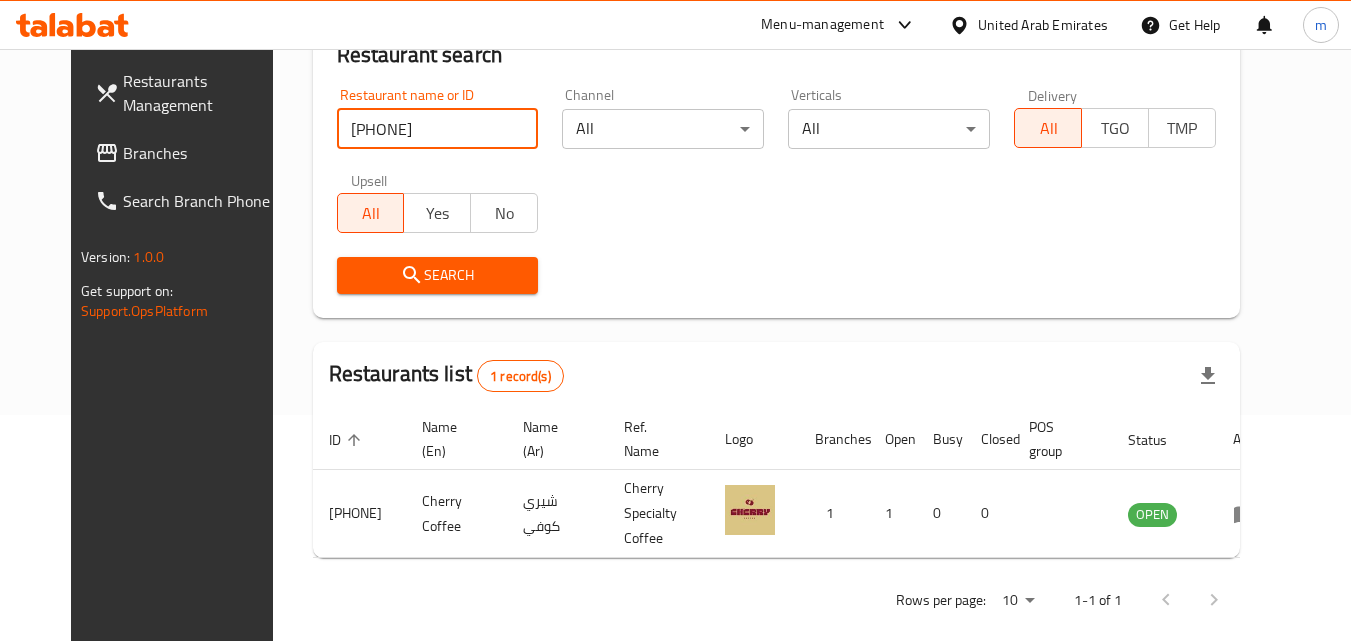 scroll, scrollTop: 234, scrollLeft: 0, axis: vertical 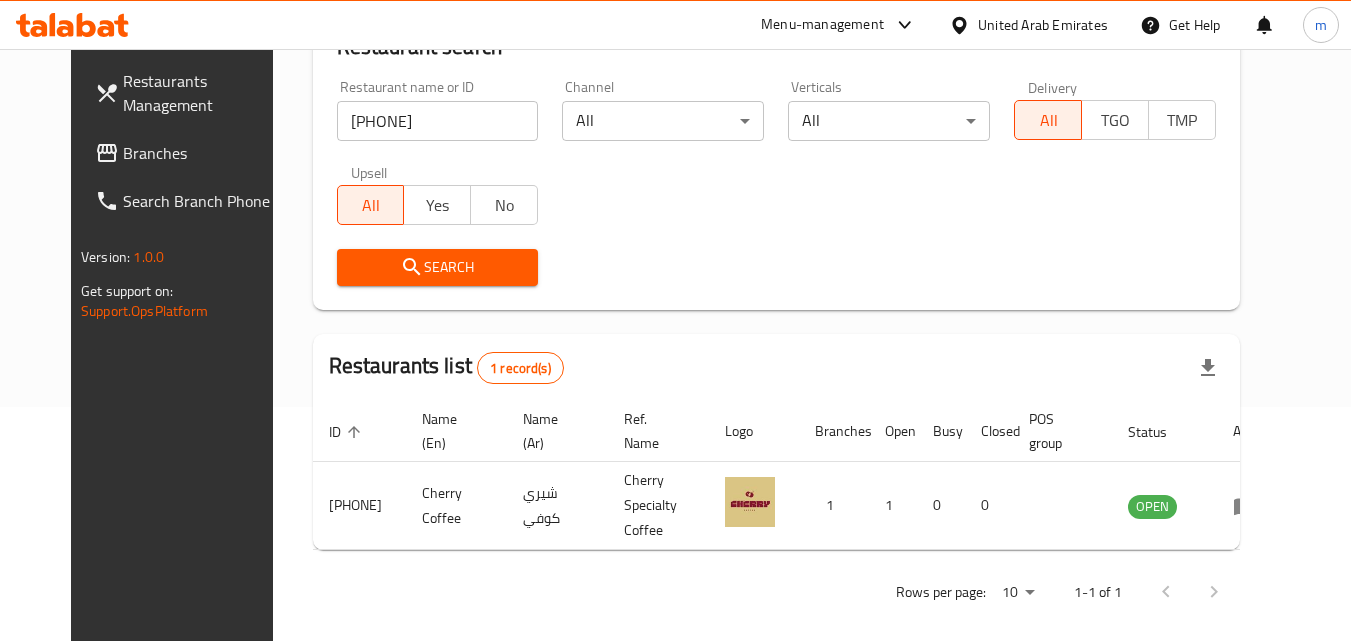 click on "Branches" at bounding box center [202, 153] 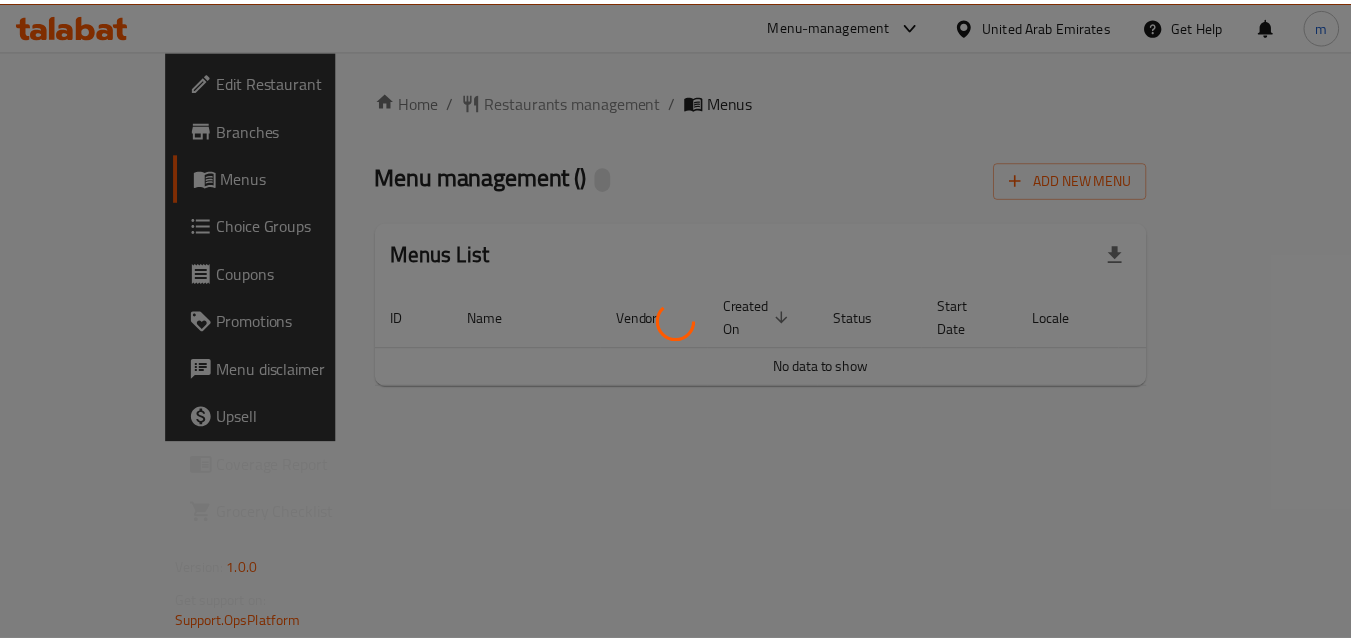 scroll, scrollTop: 0, scrollLeft: 0, axis: both 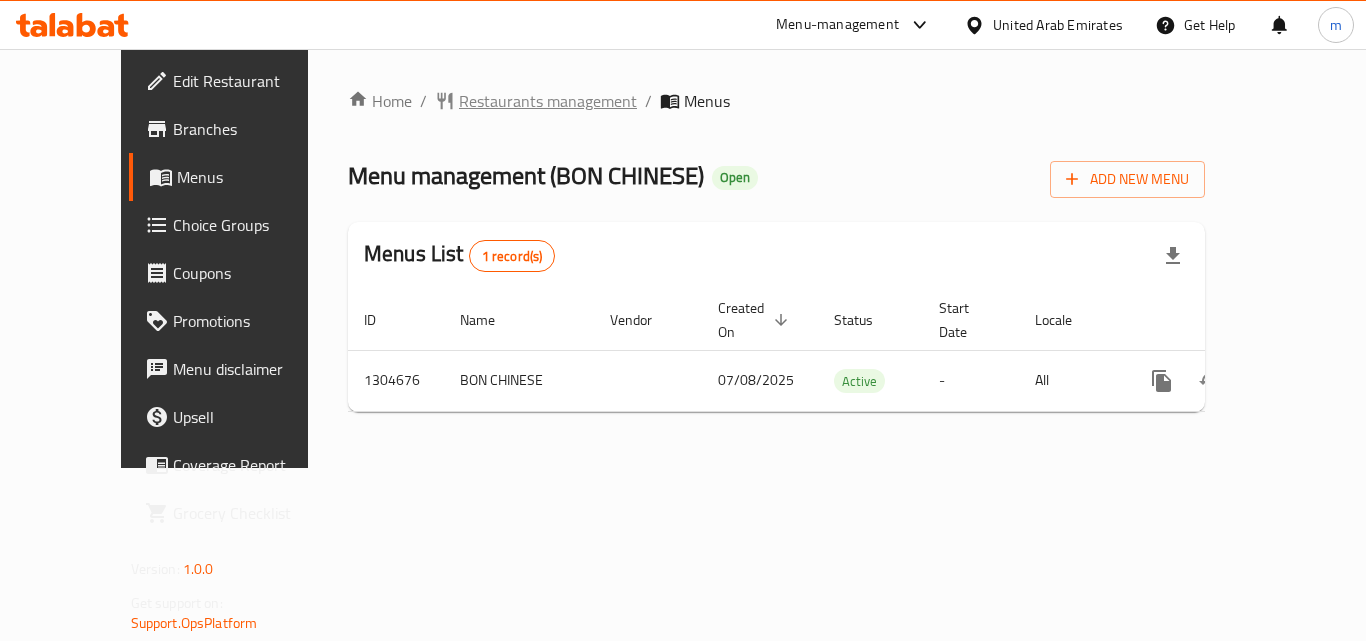 click on "Restaurants management" at bounding box center [548, 101] 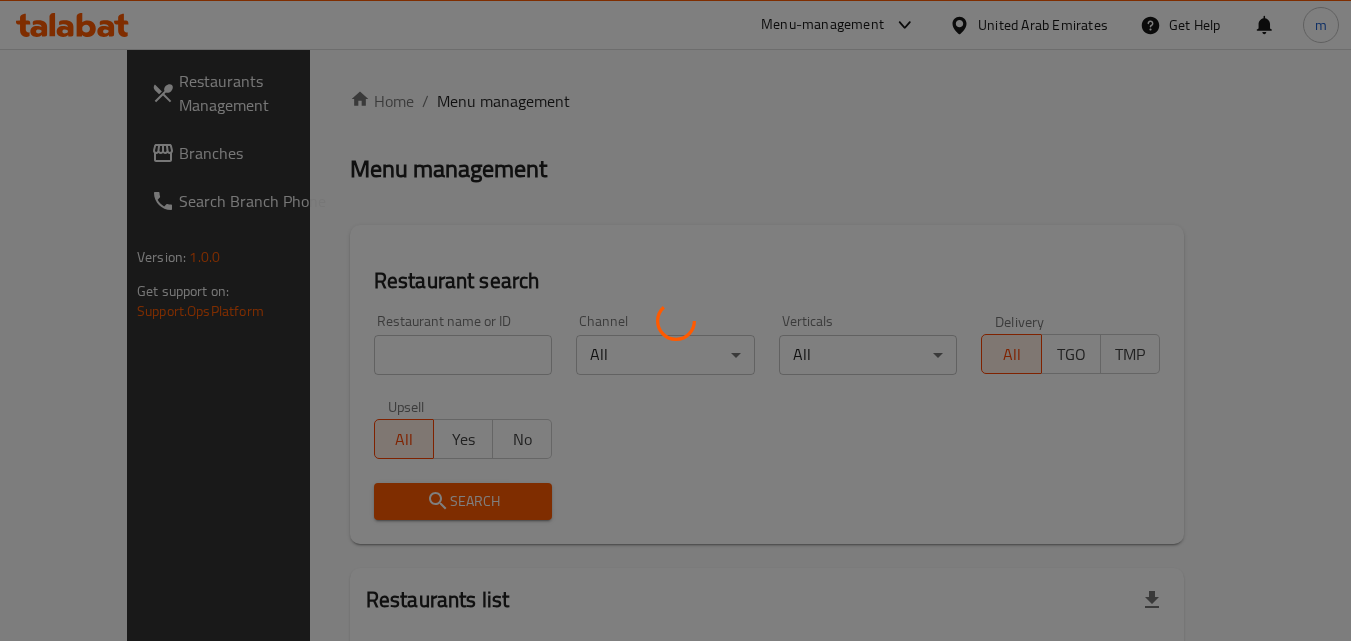click at bounding box center [675, 320] 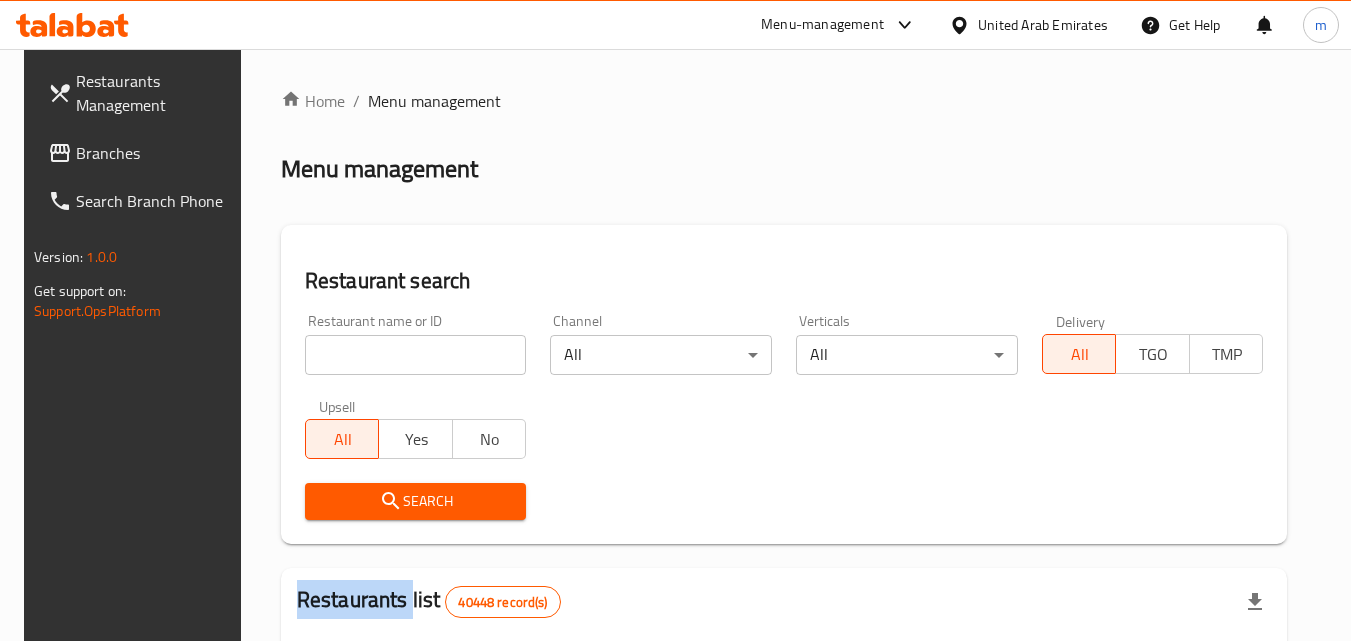 click on "Home / Menu management Menu management Restaurant search Restaurant name or ID Restaurant name or ID Channel All ​ Verticals All ​ Delivery All TGO TMP Upsell All Yes No   Search Restaurants list   40448 record(s) ID sorted ascending Name (En) Name (Ar) Ref. Name Logo Branches Open Busy Closed POS group Status Action 328 Johnny Rockets جوني روكيتس 37 0 1 0 OPEN 330 French Connection فرنش كونكشن 1 0 0 0 INACTIVE 339 Arz Lebanon أرز لبنان Al Karama,Al Barsha & Mirdif 9 1 0 2 OPEN 340 Mega Wraps ميجا رابس 3 0 0 0 INACTIVE 342 Sandella's Flatbread Cafe سانديلاز فلات براد 7 0 0 0 INACTIVE 343 Dragon Hut كوخ التنين 1 0 0 0 INACTIVE 348 Thai Kitchen المطبخ التايلندى 1 0 0 0 INACTIVE 349 Mughal  موغل 1 0 0 0 HIDDEN 350 HOT N COOL (Old) هوت و كول 1 0 0 0 INACTIVE 355 Al Habasha  الحبشة 11 1 0 0 HIDDEN Rows per page: 10 1-10 of 40448" at bounding box center (784, 721) 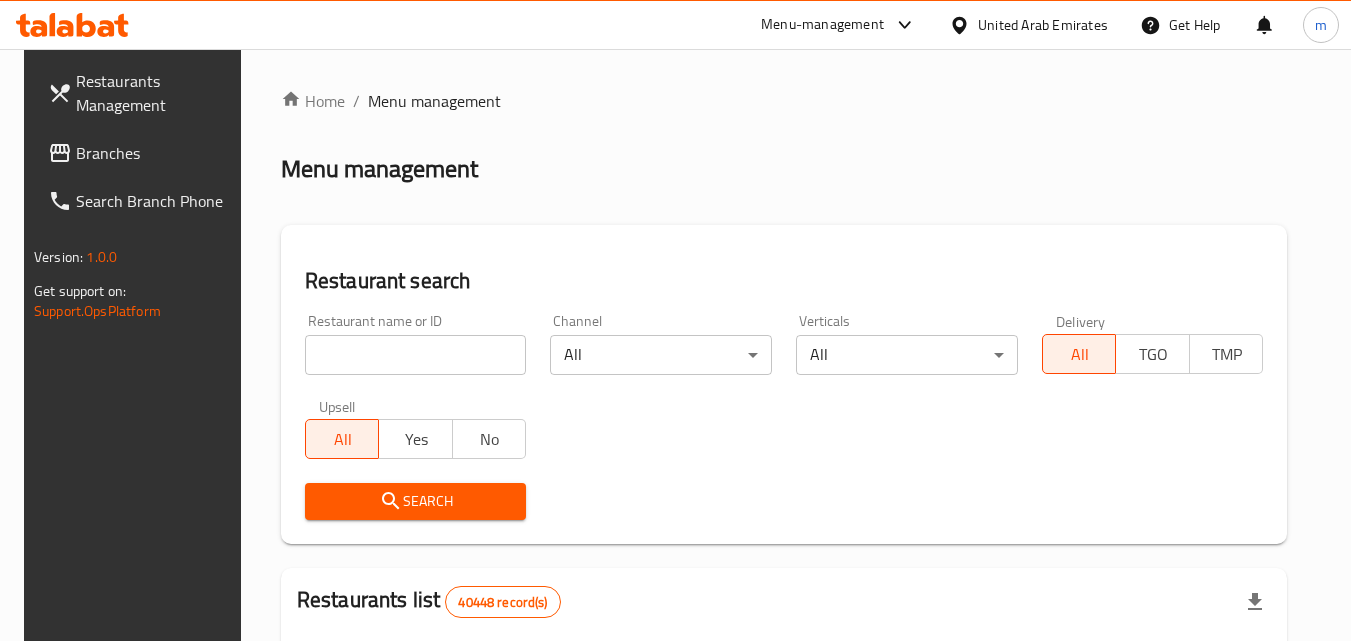 click at bounding box center (416, 355) 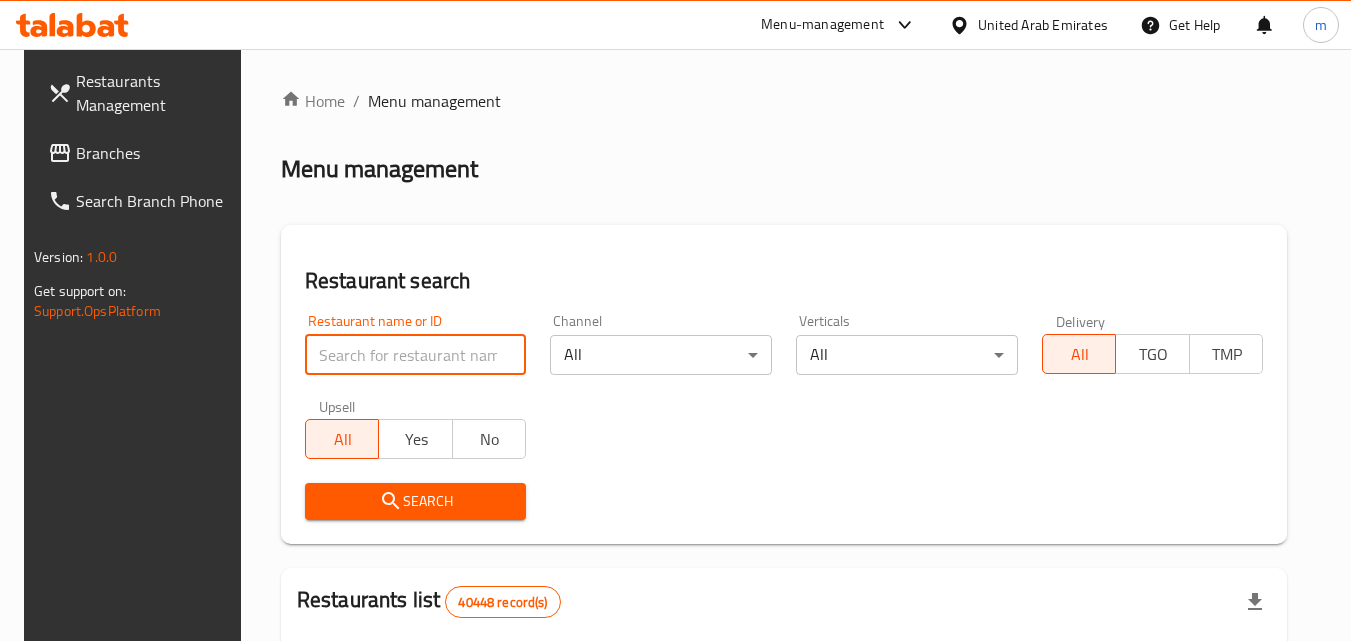 paste on "703133" 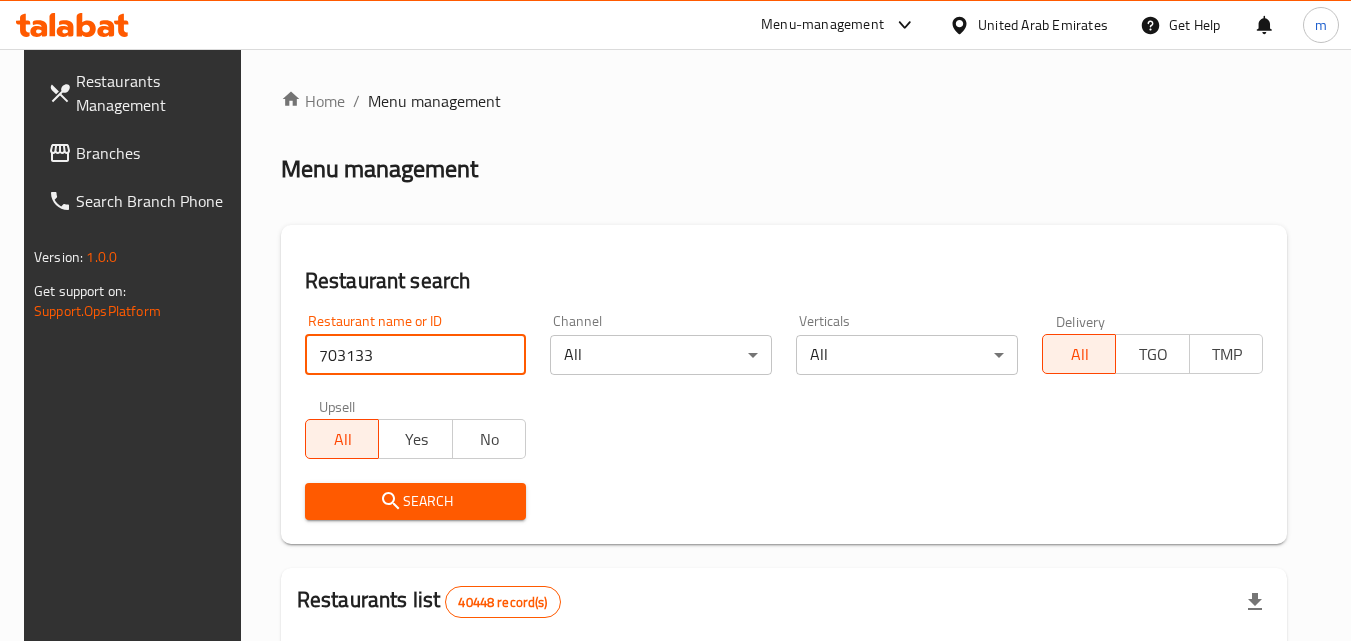 type on "703133" 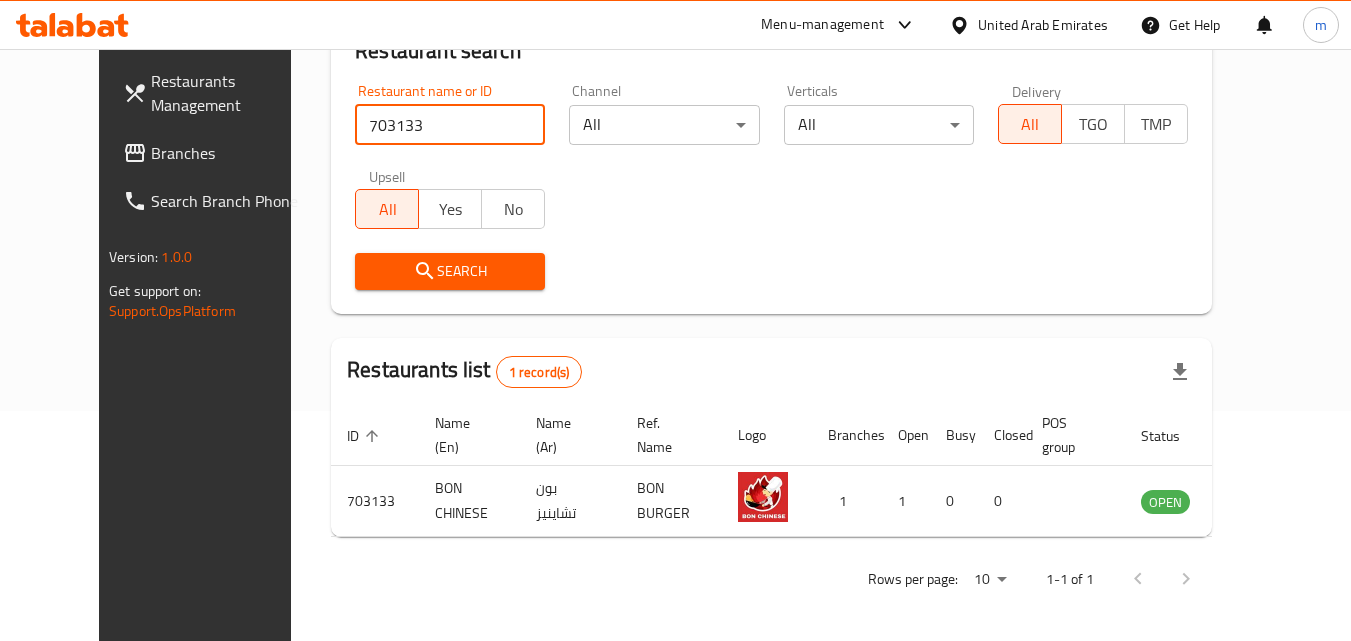scroll, scrollTop: 234, scrollLeft: 0, axis: vertical 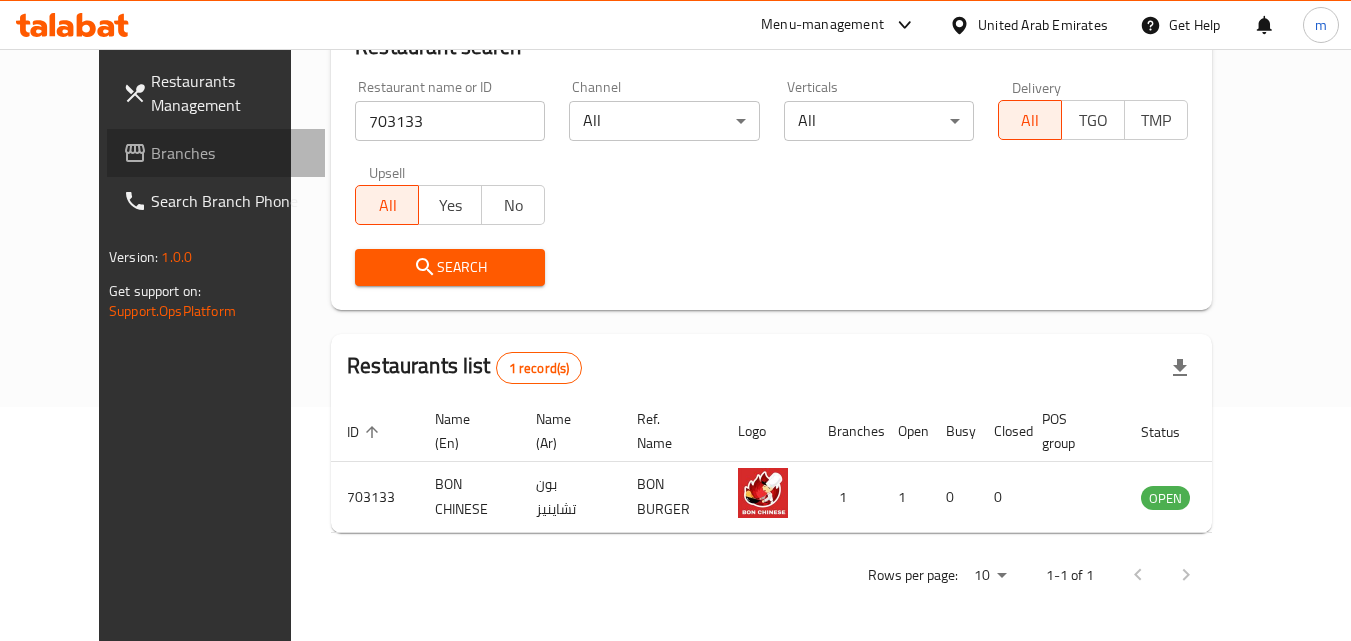 click on "Branches" at bounding box center (230, 153) 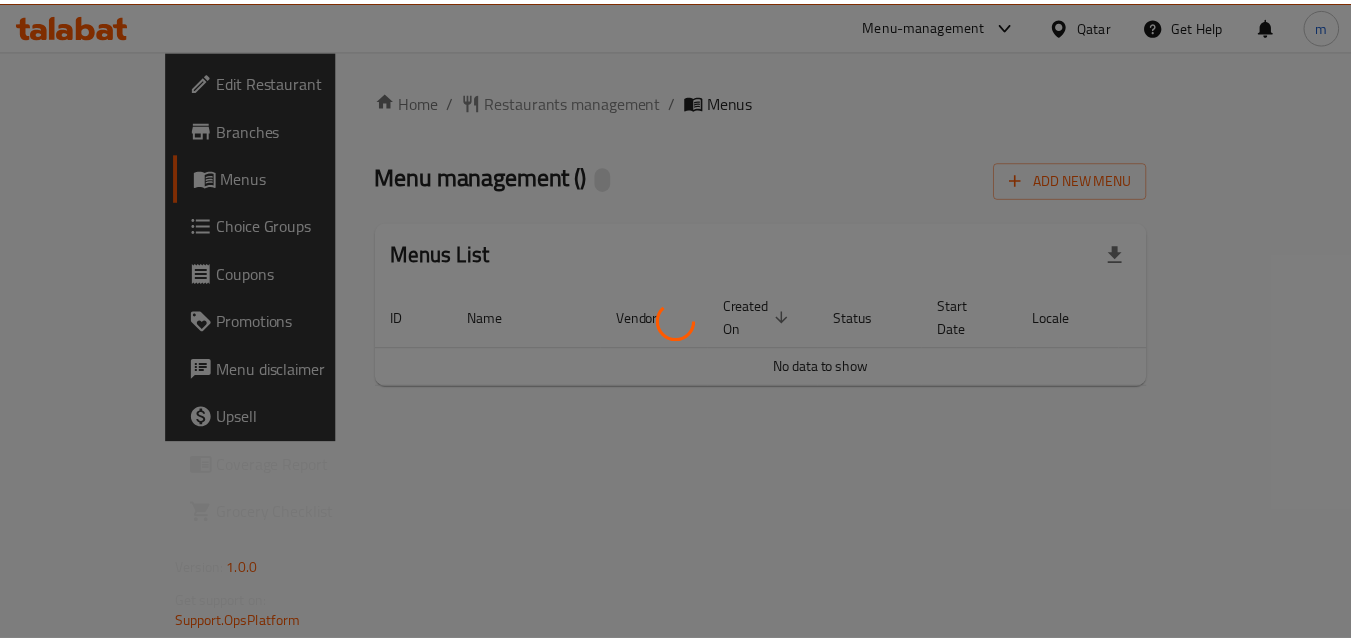 scroll, scrollTop: 0, scrollLeft: 0, axis: both 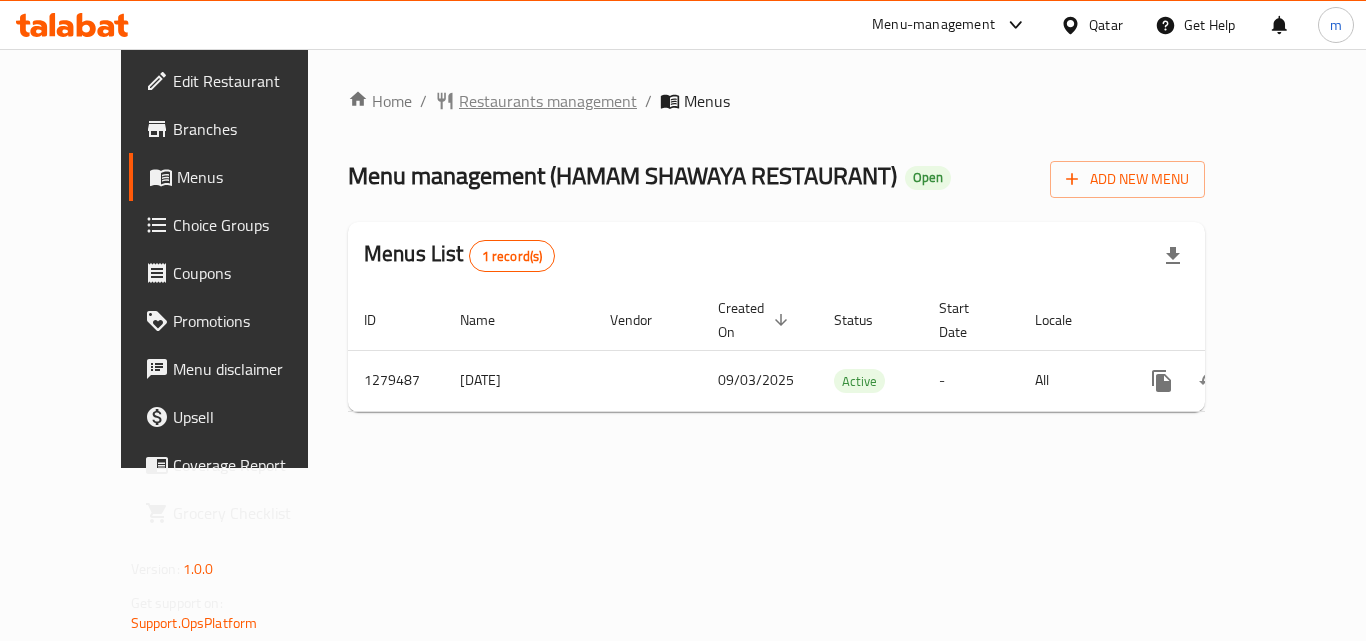 click on "Restaurants management" at bounding box center [548, 101] 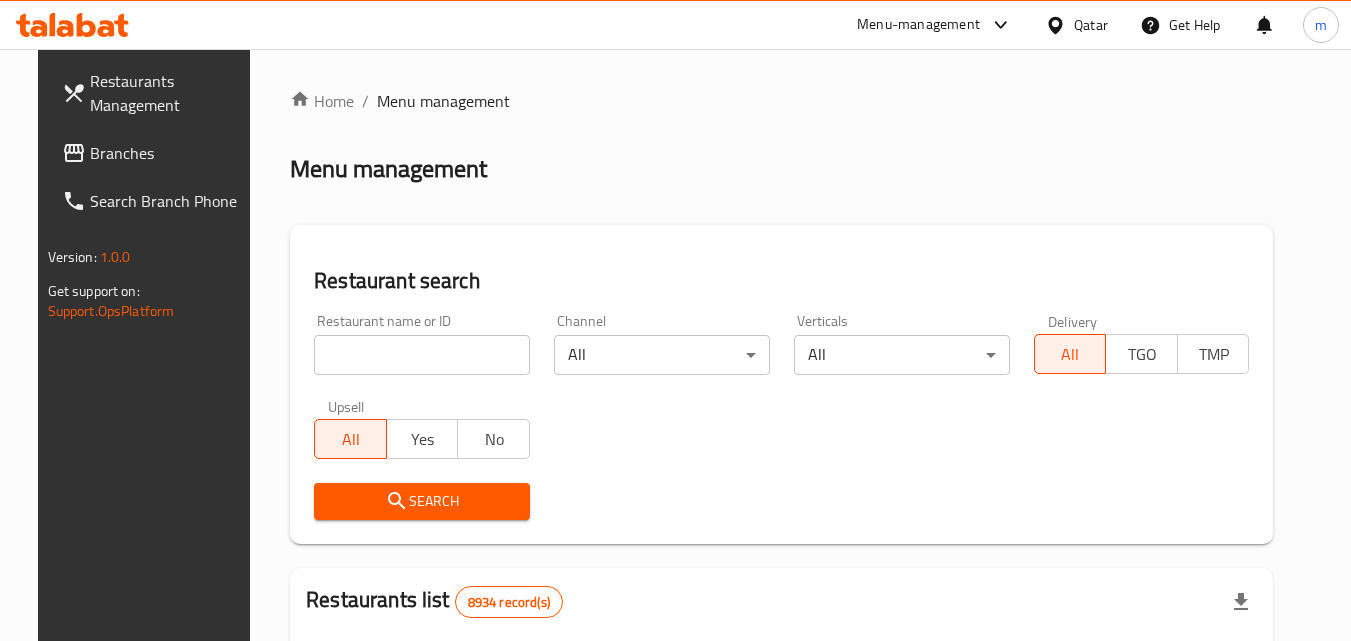 click at bounding box center [675, 320] 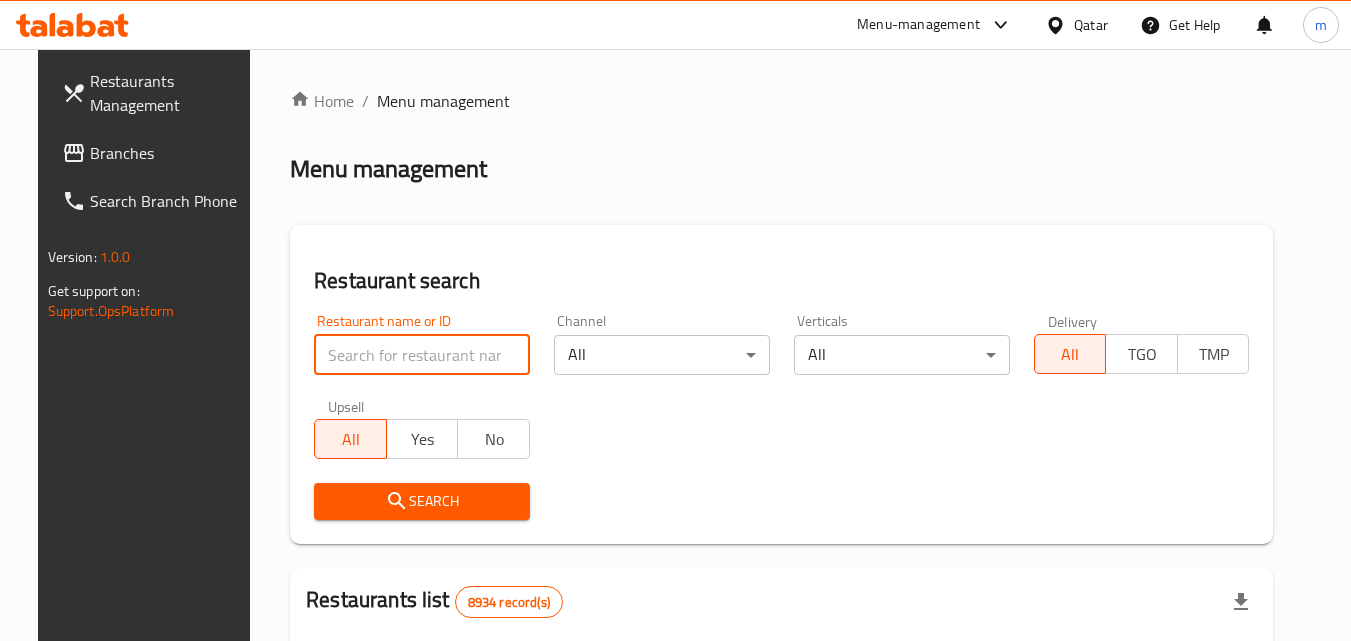click at bounding box center [422, 355] 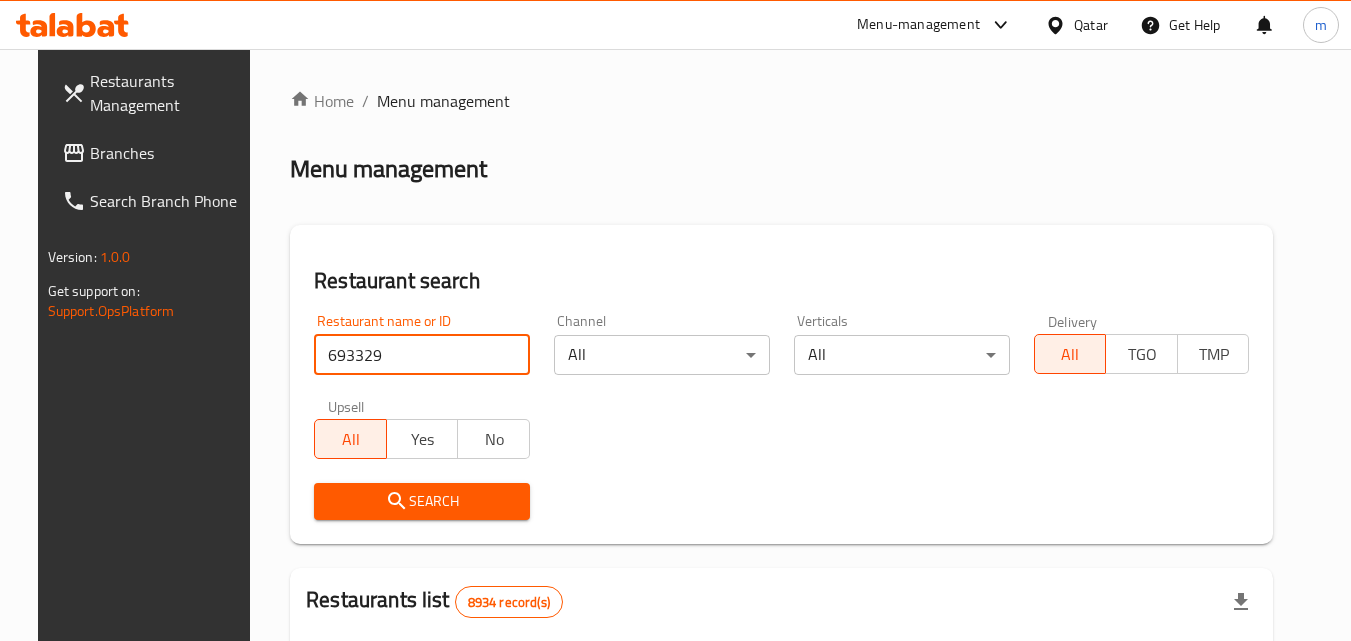 type on "693329" 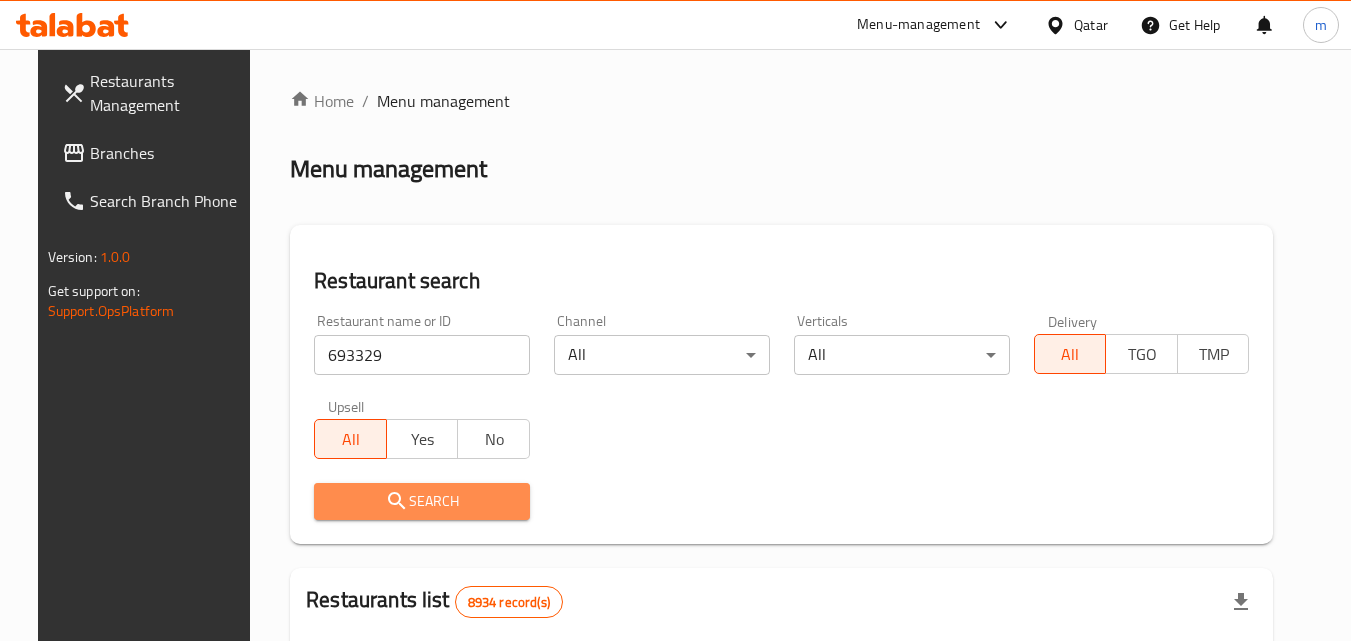 click on "Search" at bounding box center [422, 501] 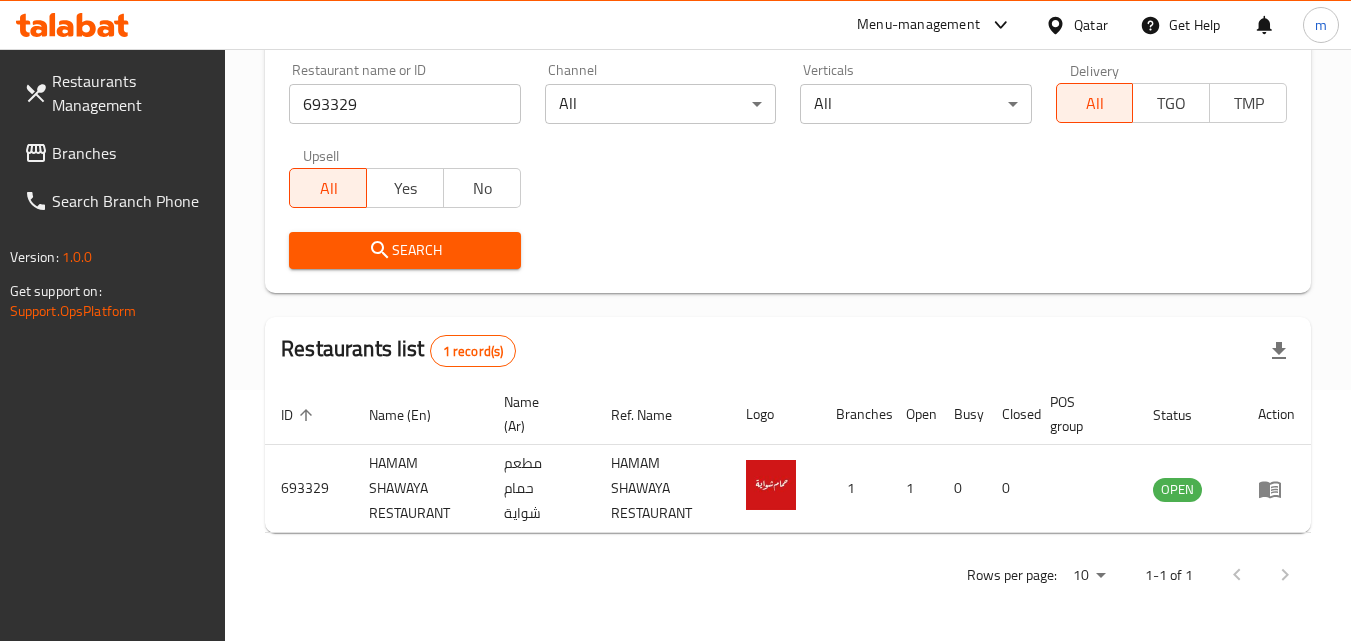 scroll, scrollTop: 251, scrollLeft: 0, axis: vertical 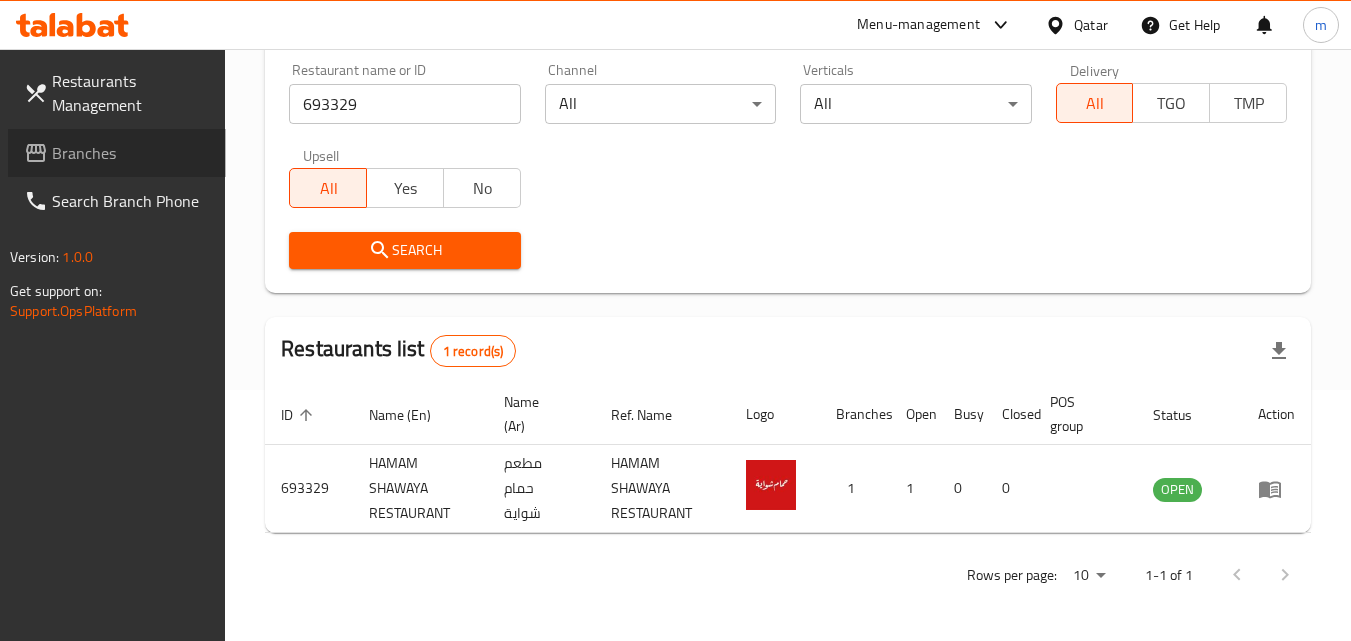 click on "Branches" at bounding box center [117, 153] 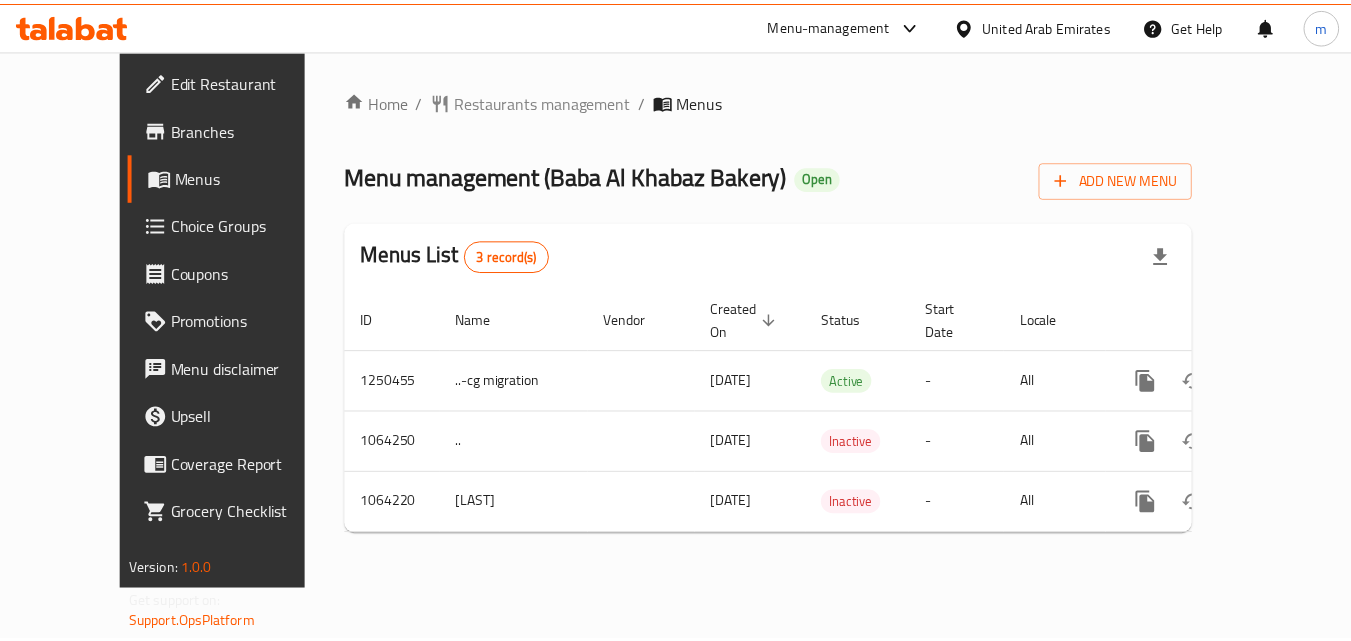 scroll, scrollTop: 0, scrollLeft: 0, axis: both 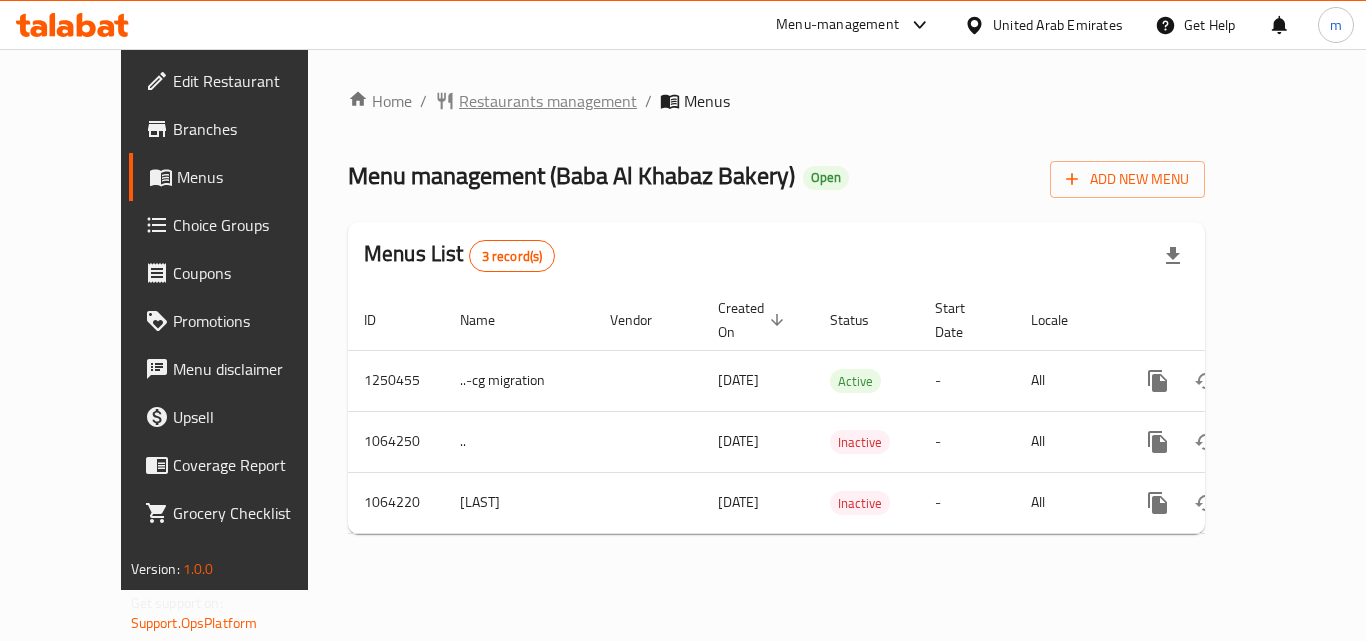click on "Restaurants management" at bounding box center [548, 101] 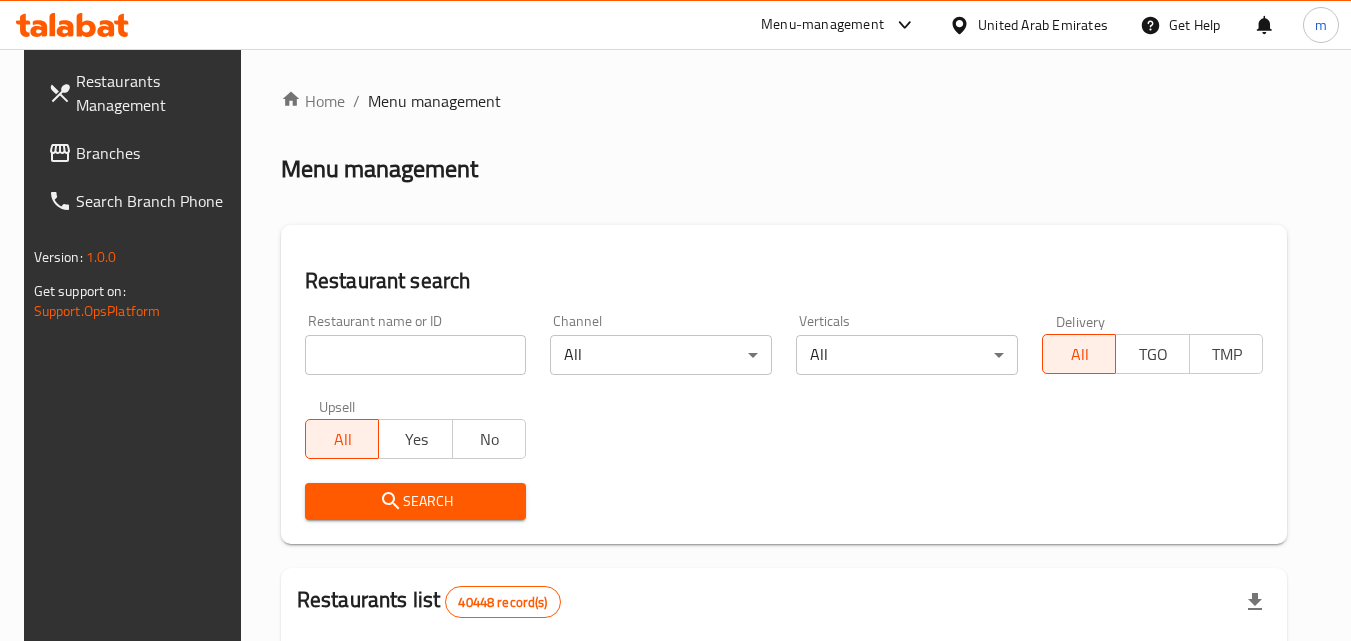 click on "Home / Menu management Menu management Restaurant search Restaurant name or ID Restaurant name or ID Channel All ​ Verticals All ​ Delivery All TGO TMP Upsell All Yes No   Search Restaurants list   40448 record(s) ID sorted ascending Name (En) Name (Ar) Ref. Name Logo Branches Open Busy Closed POS group Status Action 328 Johnny Rockets جوني روكيتس 37 0 1 0 OPEN 330 French Connection فرنش كونكشن 1 0 0 0 INACTIVE 339 Arz Lebanon أرز لبنان Al Karama,Al Barsha & Mirdif 9 1 0 2 OPEN 340 Mega Wraps ميجا رابس 3 0 0 0 INACTIVE 342 Sandella's Flatbread Cafe سانديلاز فلات براد 7 0 0 0 INACTIVE 343 Dragon Hut كوخ التنين 1 0 0 0 INACTIVE 348 Thai Kitchen المطبخ التايلندى 1 0 0 0 INACTIVE 349 Mughal  موغل 1 0 0 0 HIDDEN 350 HOT N COOL (Old) هوت و كول 1 0 0 0 INACTIVE 355 Al Habasha  الحبشة 11 1 0 0 HIDDEN Rows per page: 10 1-10 of 40448" at bounding box center (784, 721) 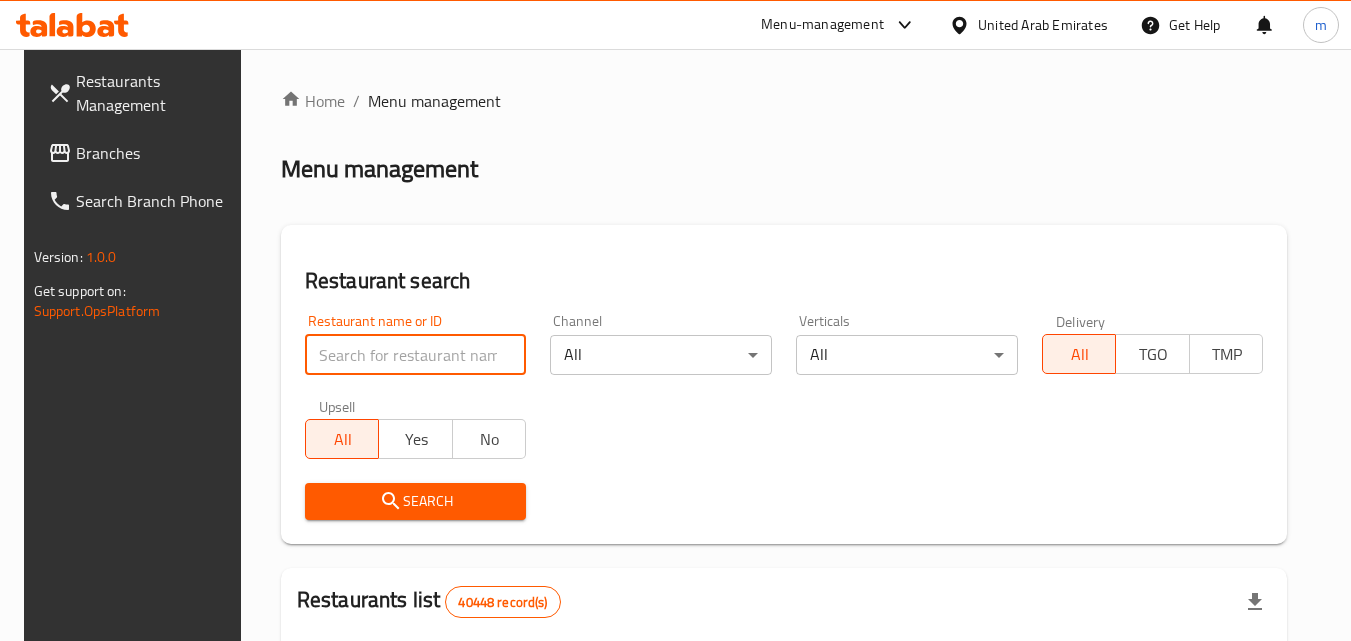 paste on "663244" 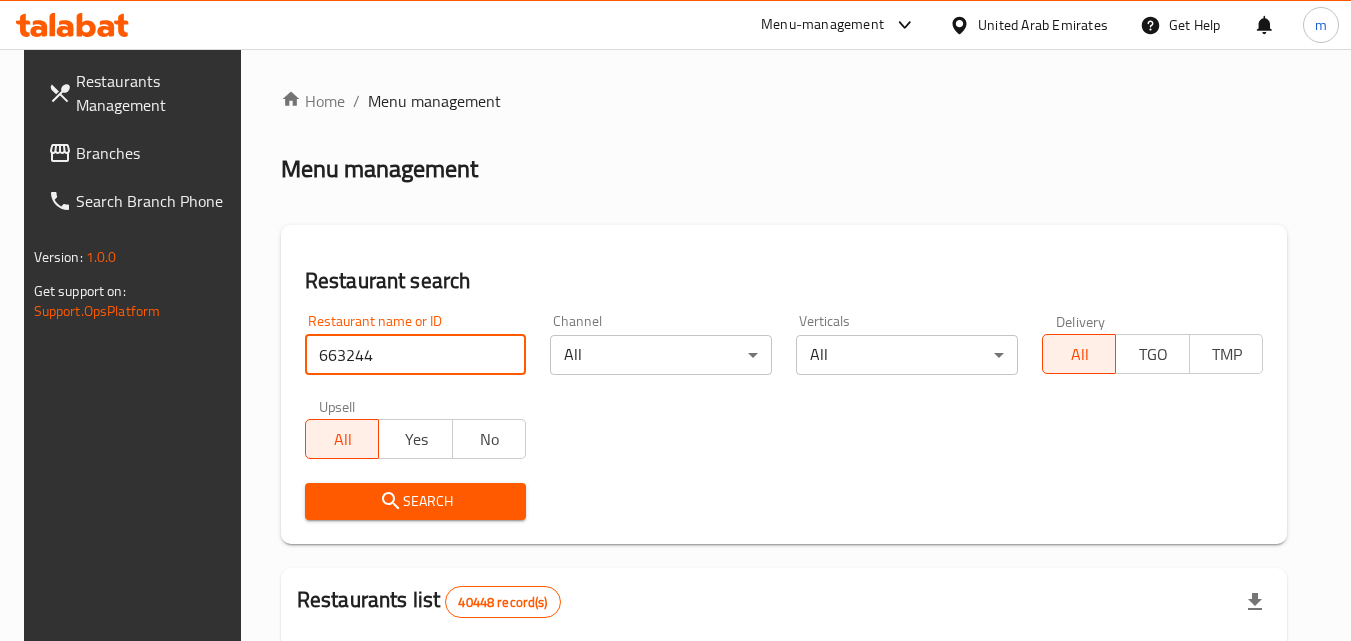 type on "663244" 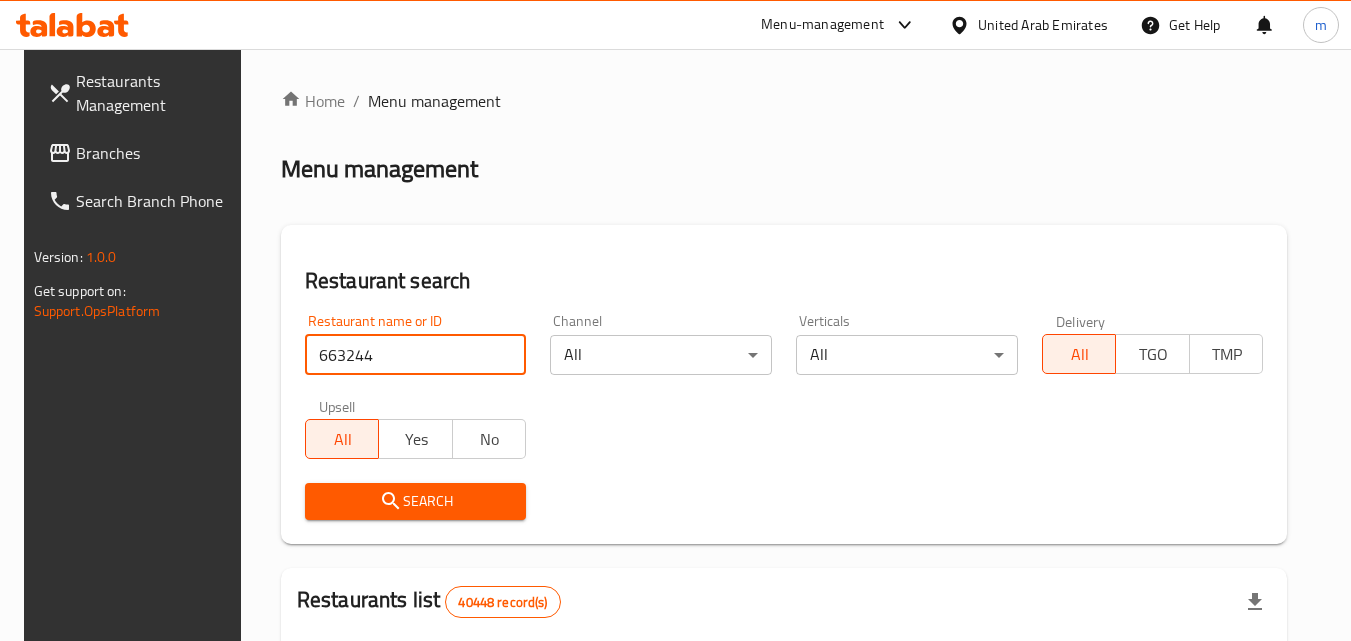 click on "Search" at bounding box center [416, 501] 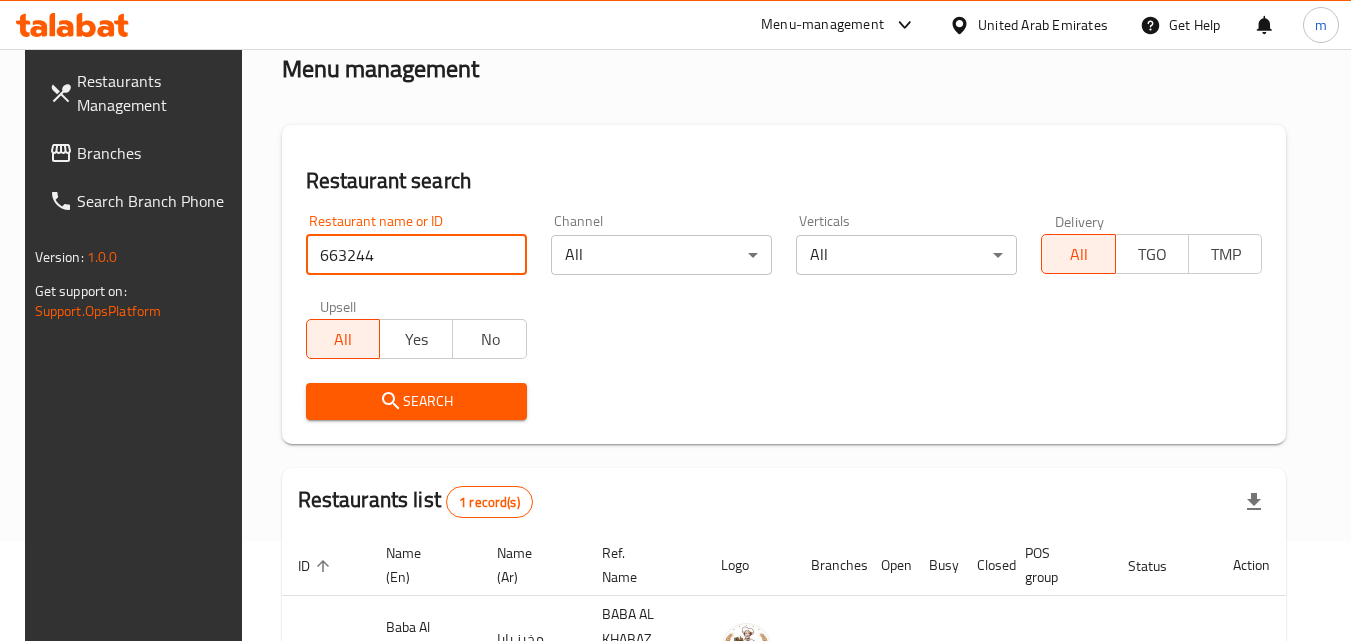 click on "Search" at bounding box center [416, 401] 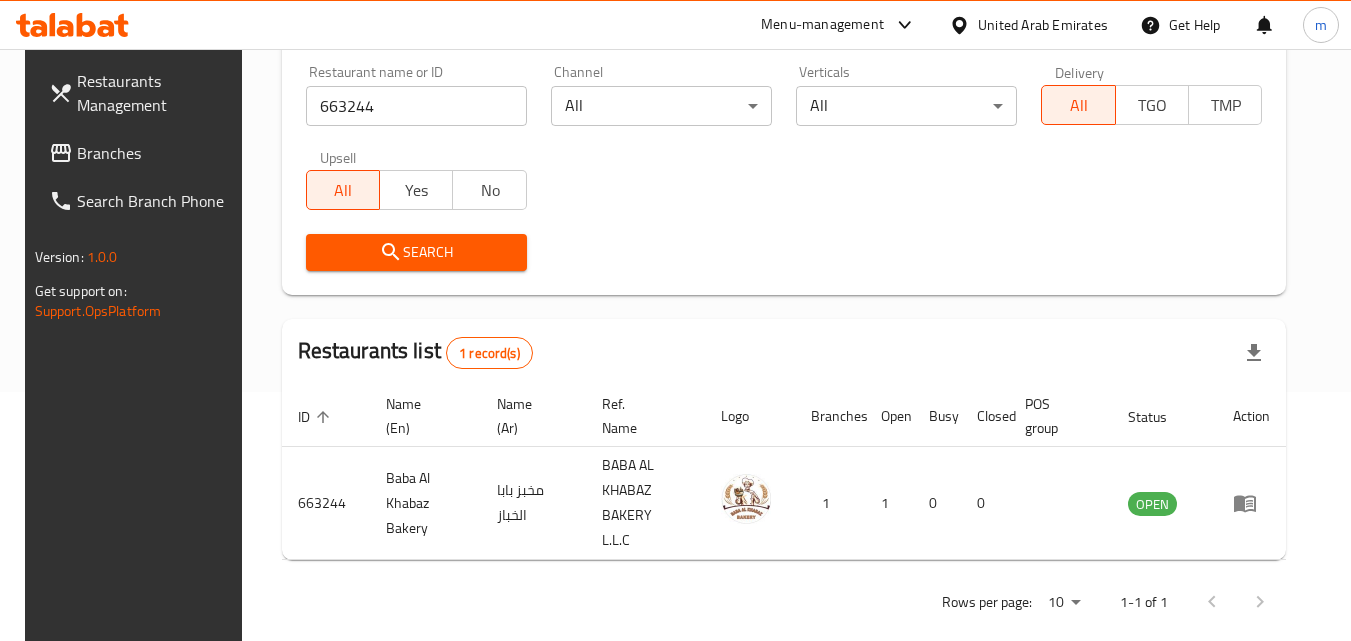 scroll, scrollTop: 251, scrollLeft: 0, axis: vertical 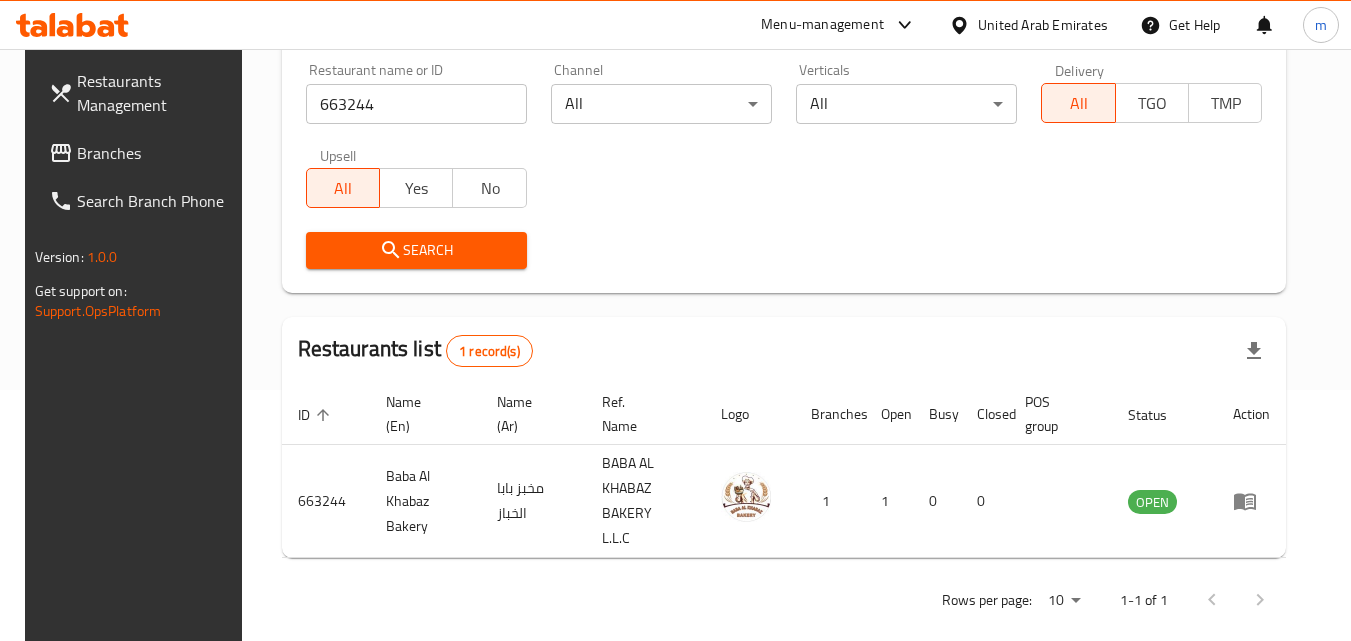 click on "United Arab Emirates" at bounding box center (1043, 25) 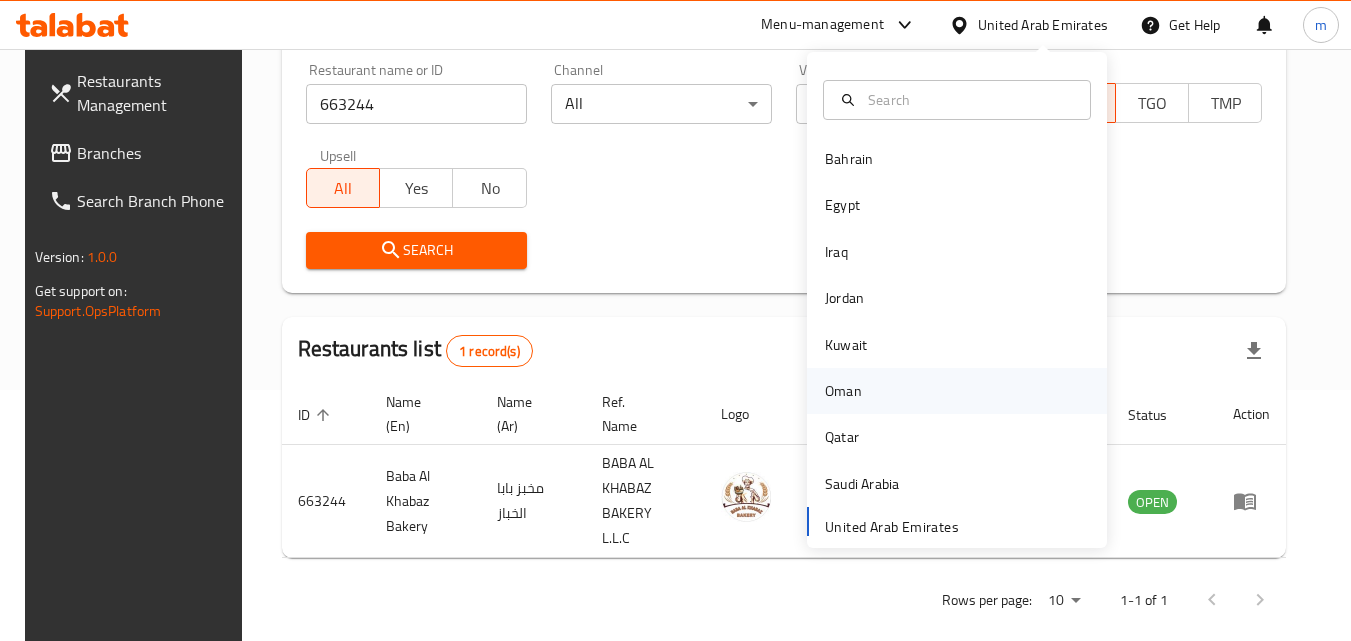 click on "Oman" at bounding box center (843, 391) 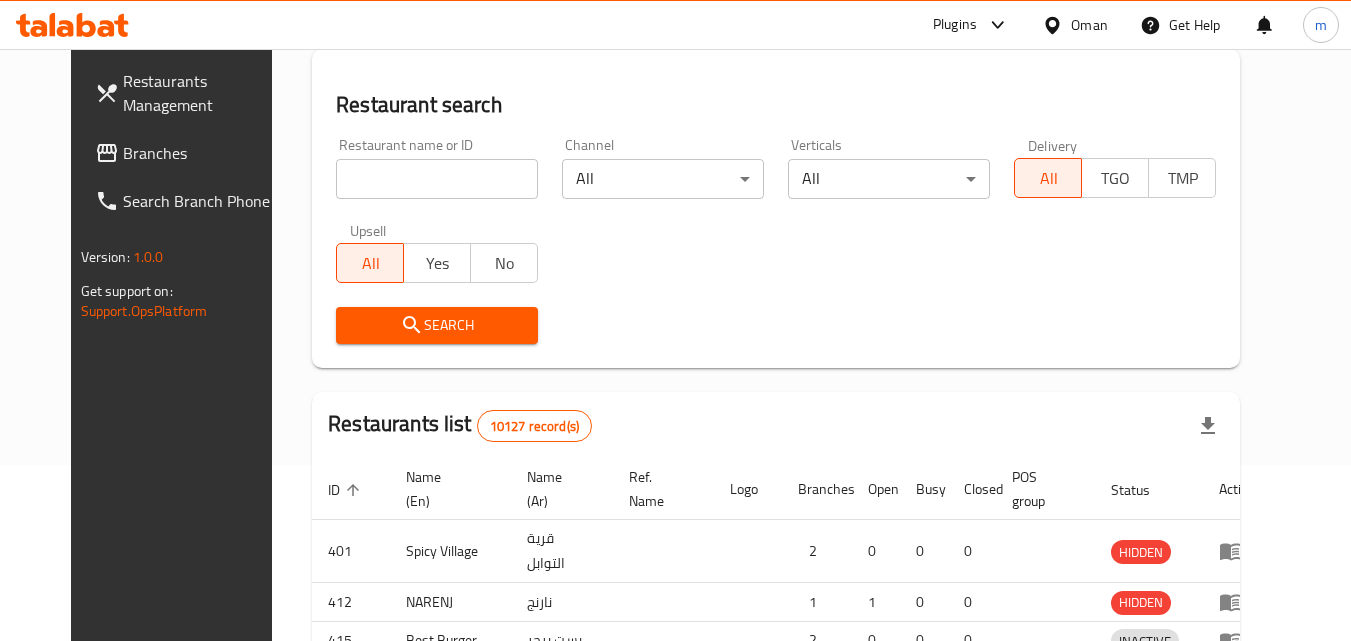 scroll, scrollTop: 251, scrollLeft: 0, axis: vertical 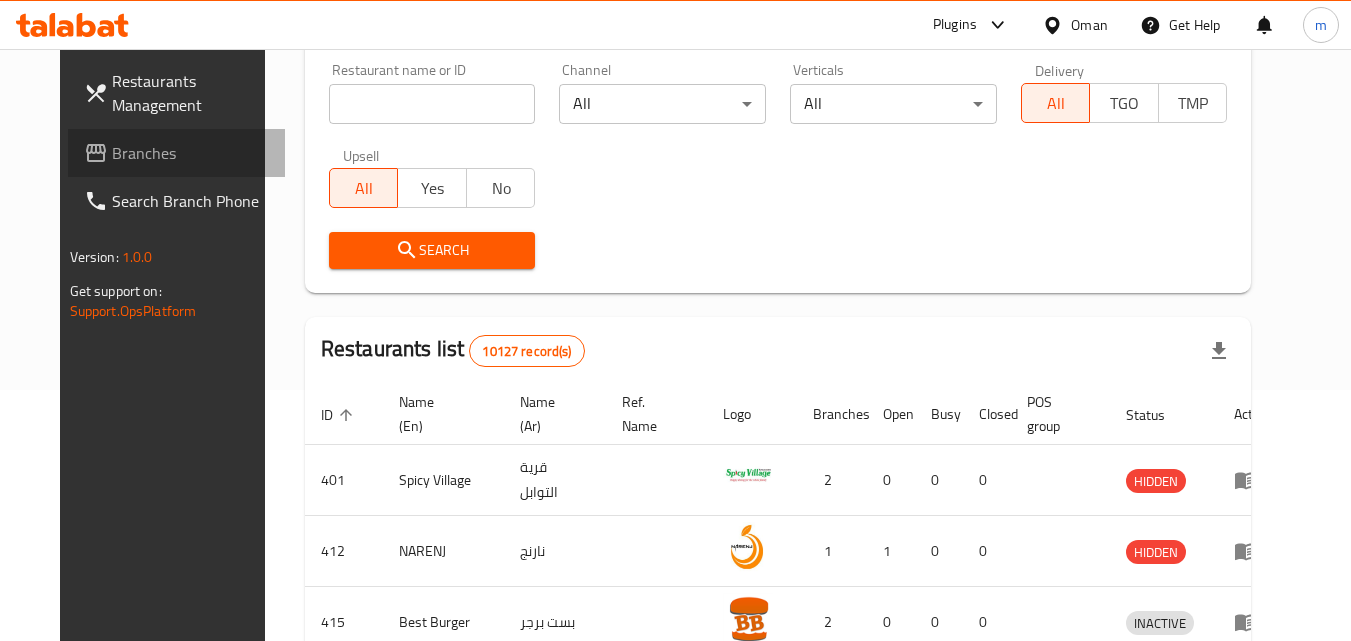 click on "Branches" at bounding box center (191, 153) 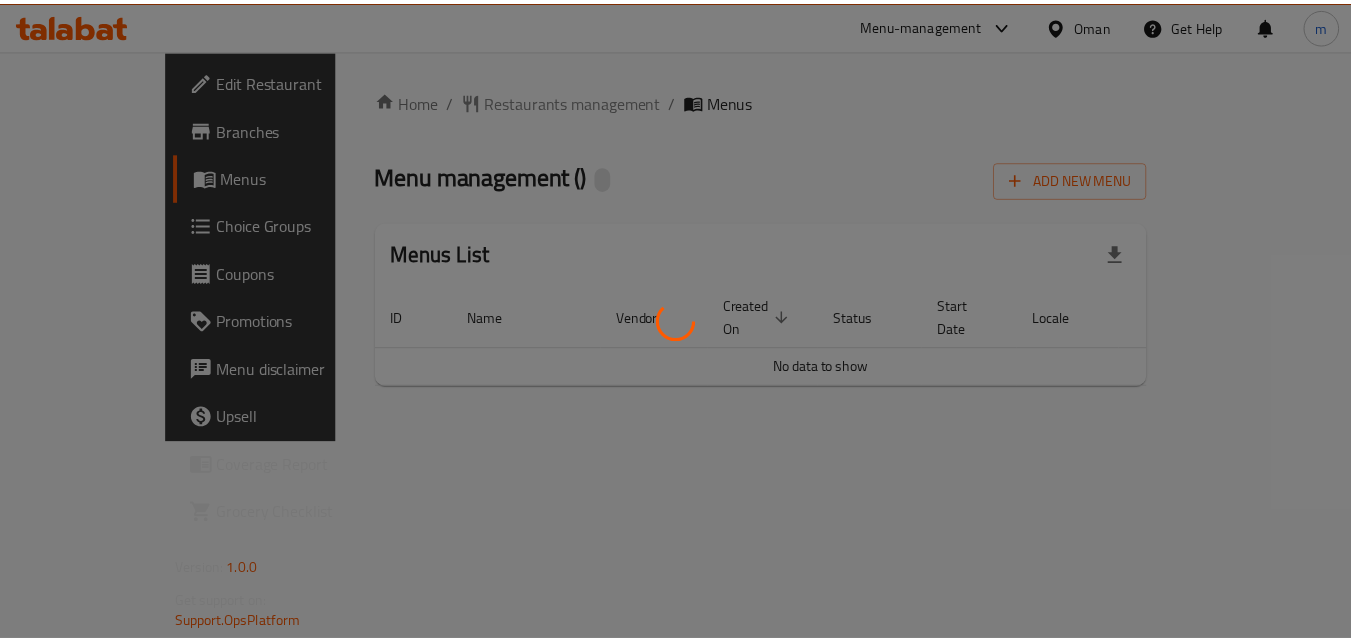 scroll, scrollTop: 0, scrollLeft: 0, axis: both 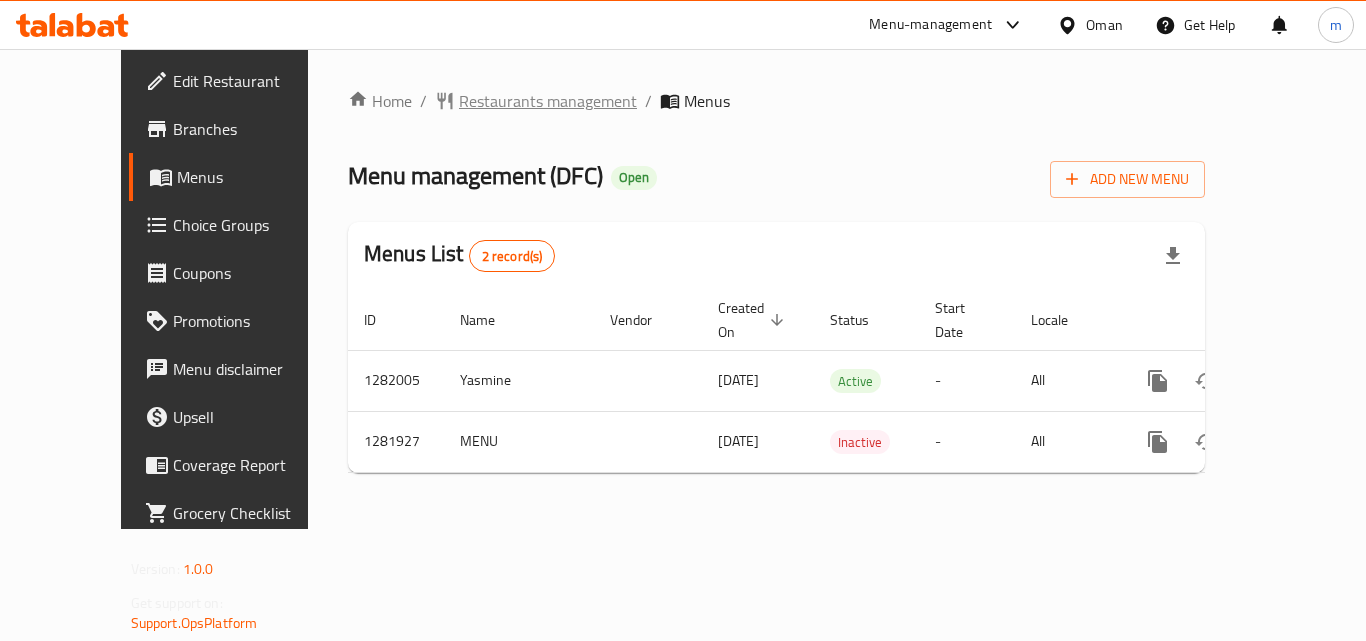 click on "Restaurants management" at bounding box center [548, 101] 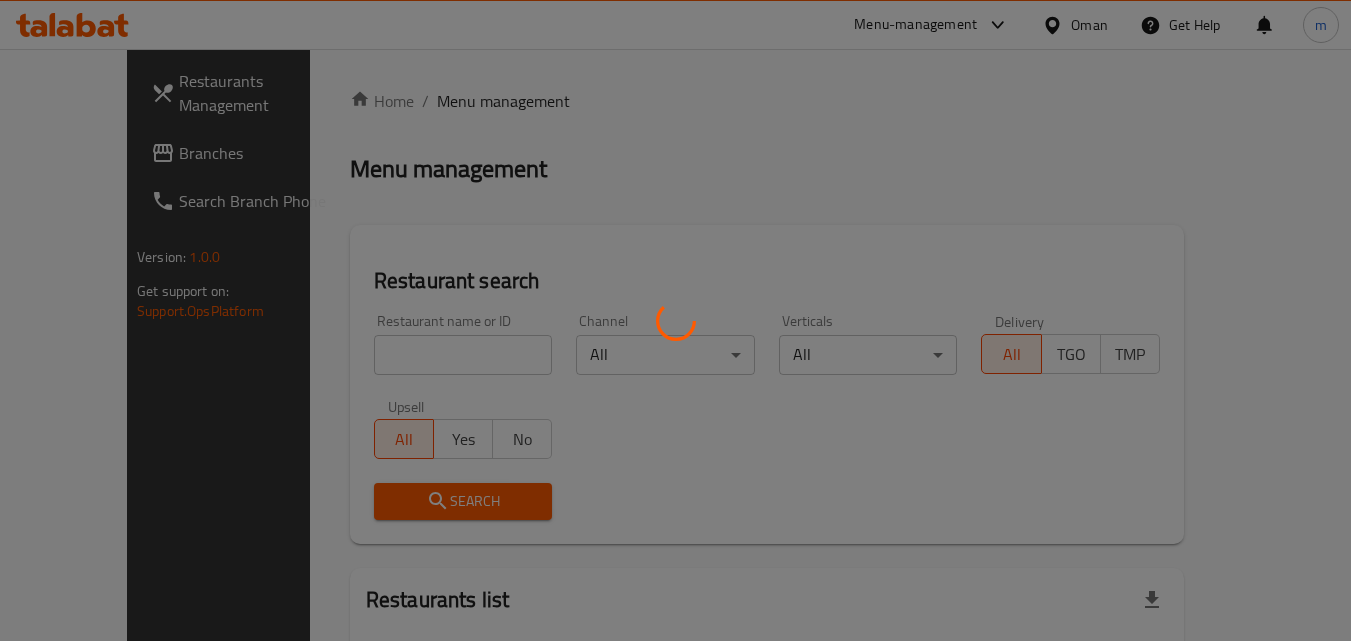 click at bounding box center [675, 320] 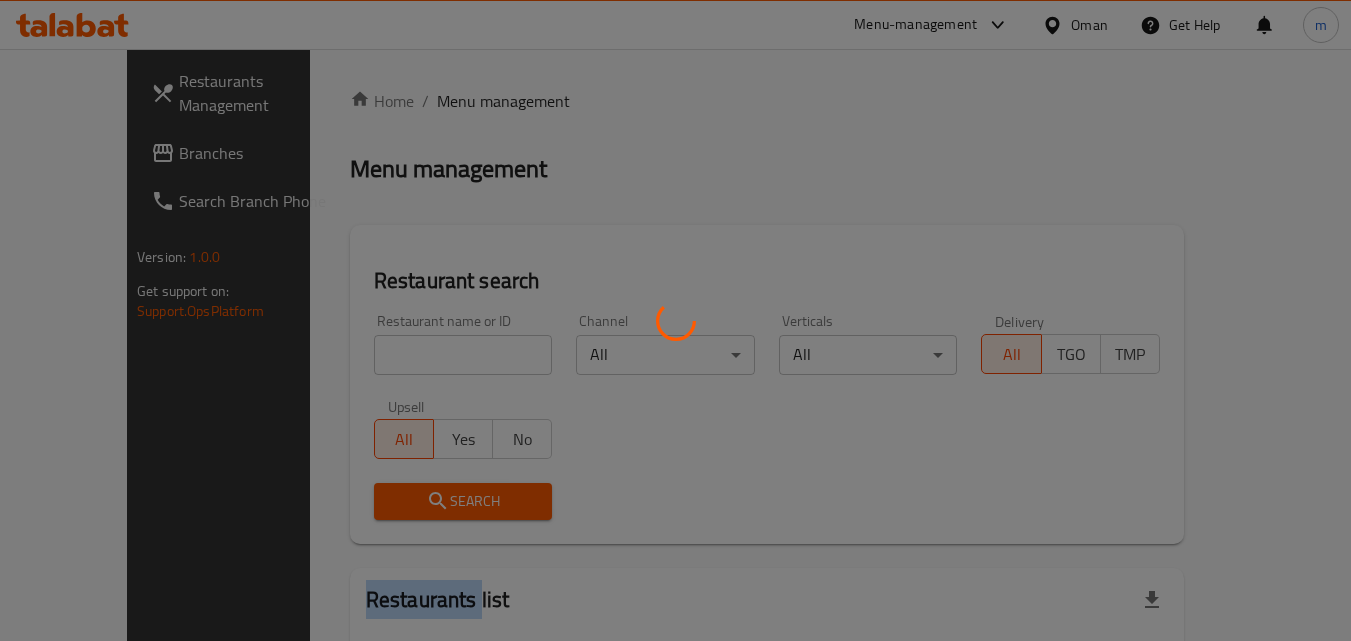 click at bounding box center (675, 320) 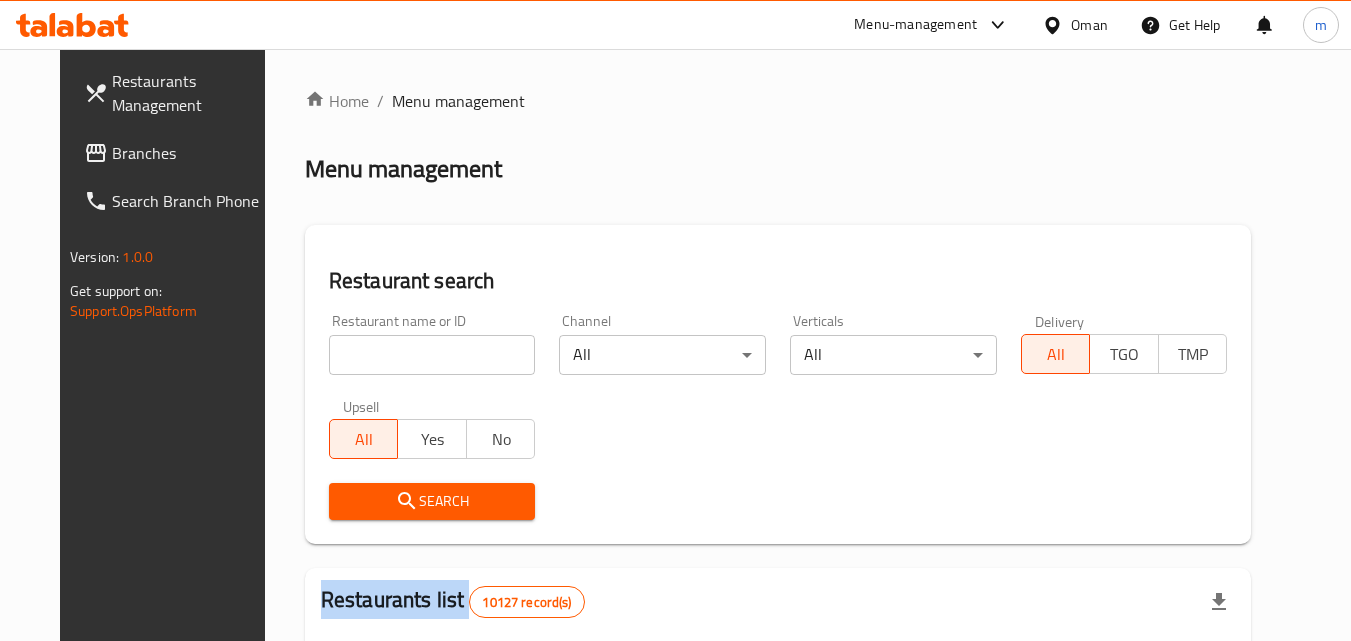 click on "Home / Menu management Menu management Restaurant search Restaurant name or ID Restaurant name or ID Channel All ​ Verticals All ​ Delivery All TGO TMP Upsell All Yes No   Search Restaurants list   10127 record(s) ID sorted ascending Name (En) Name (Ar) Ref. Name Logo Branches Open Busy Closed POS group Status Action 401 Spicy Village قرية التوابل 2 0 0 0 HIDDEN 412 NARENJ نارنج 1 1 0 0 HIDDEN 415 Best Burger بست برجر 2 0 0 0 INACTIVE 416 HOT POT RESTAURANT مطعم الوعاء الساخن Darsait Branch  1 0 0 0 INACTIVE 417 FUSION فيوجن 1 0 0 0 INACTIVE 420 BAMBOO KITCHEN بامبو كتشن 1 1 0 0 HIDDEN 422 GOLDEN BEAN CAFE مقهى البن الذهبي 1 1 0 0 INACTIVE 424 Just Grilled جست جريلد 1 0 0 0 INACTIVE 467 MEERATH FAMOUS ميرات المشهورة 1 1 0 0 OPEN 470 ZAIKA DELHI KA مذاق من دلهي  1 0 0 0 INACTIVE Rows per page: 10 1-10 of 10127" at bounding box center [778, 734] 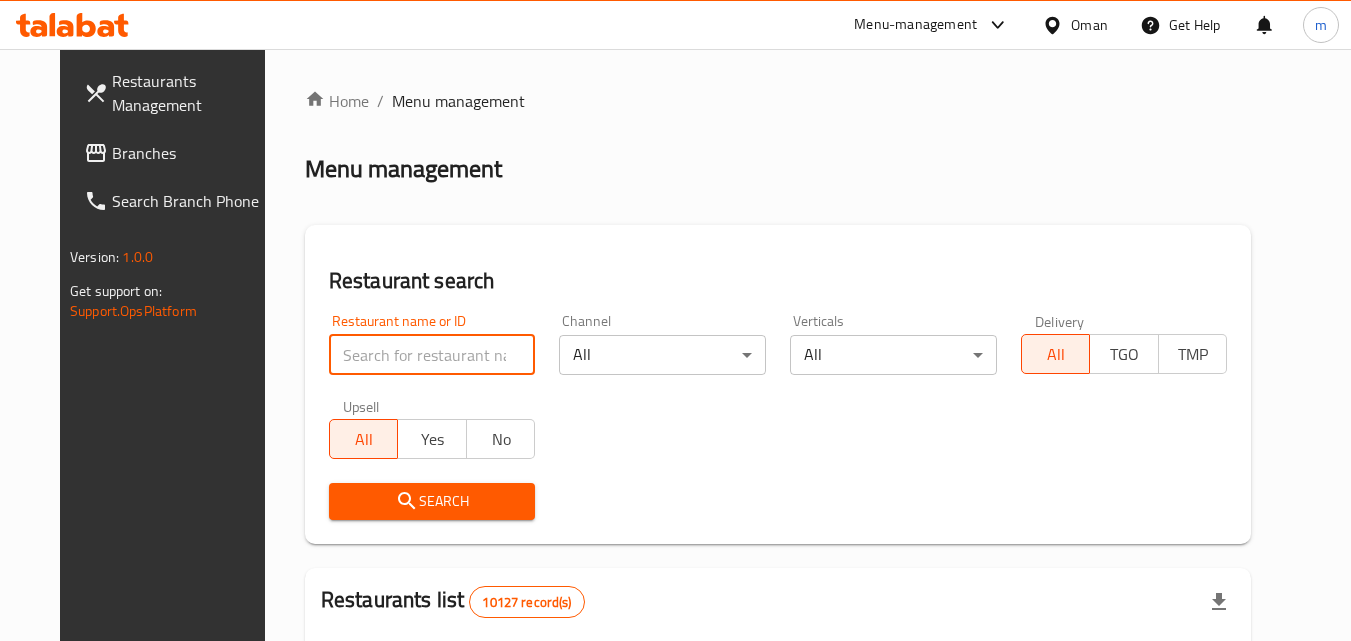 click at bounding box center [432, 355] 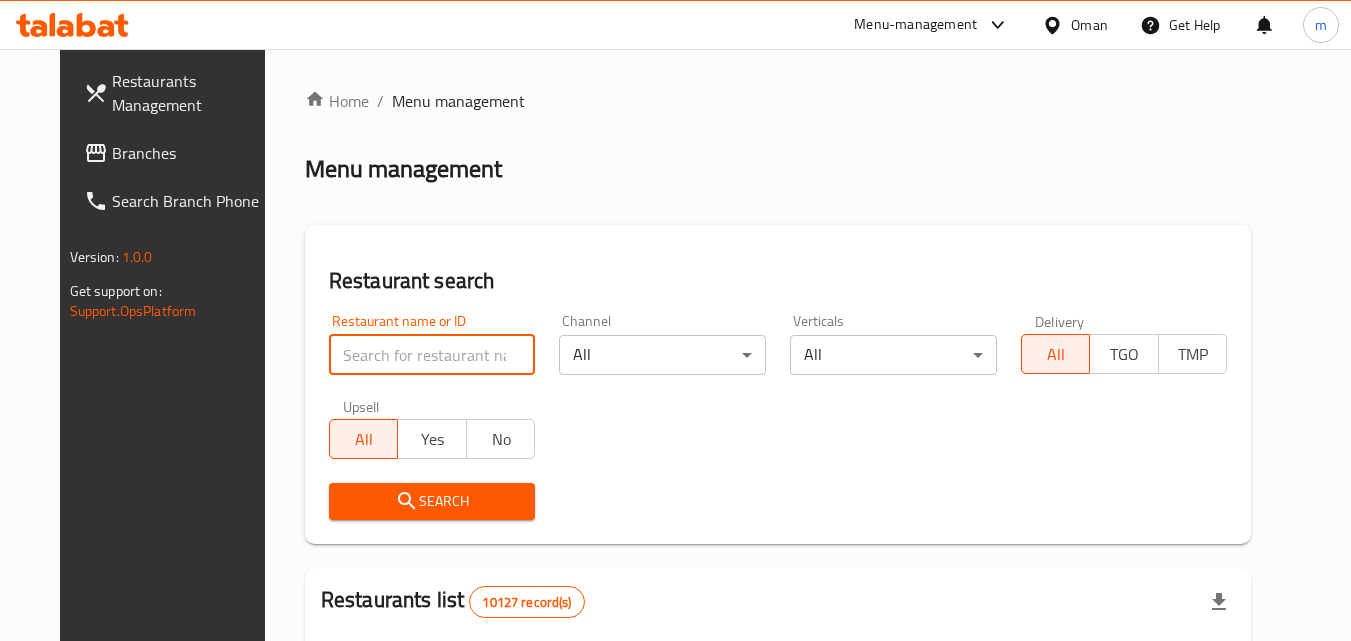 paste on "694616" 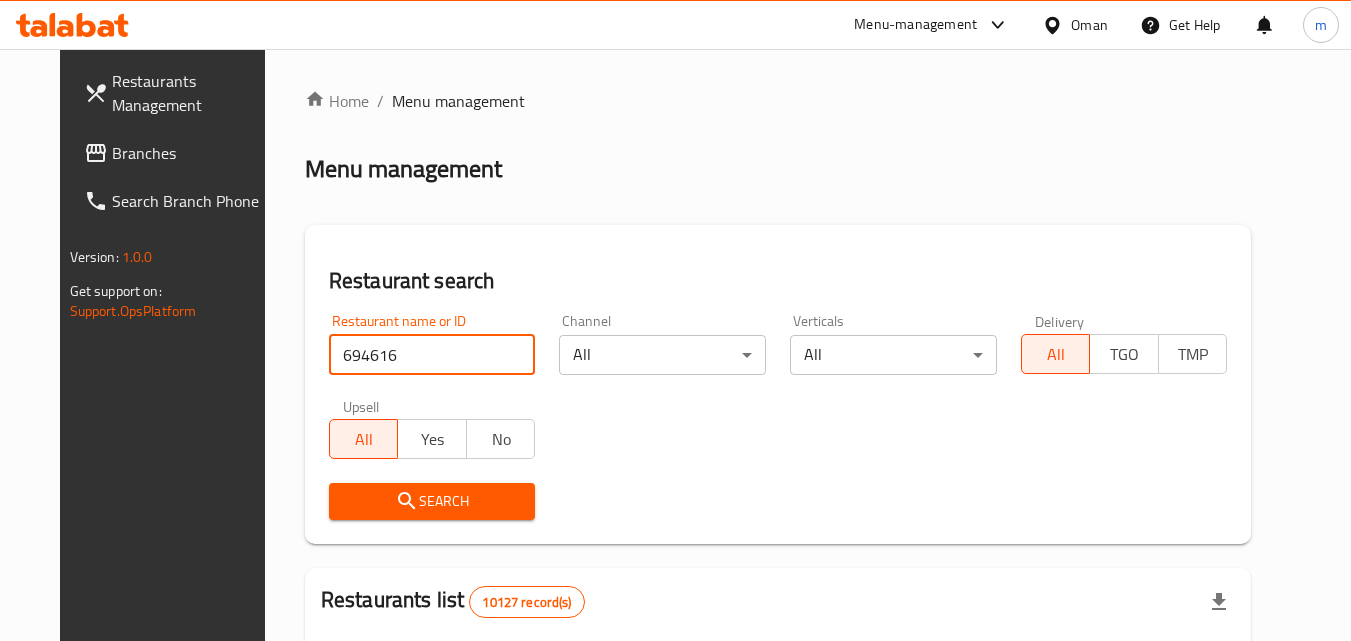 type on "694616" 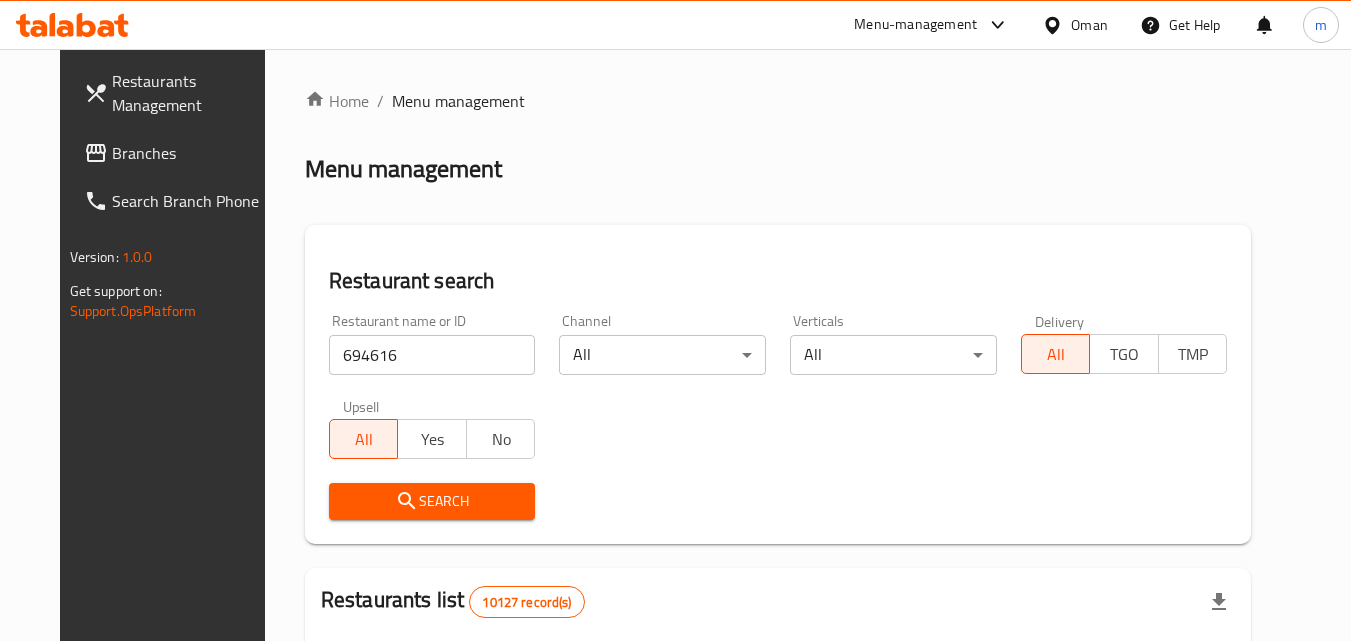 click on "Search" at bounding box center (432, 501) 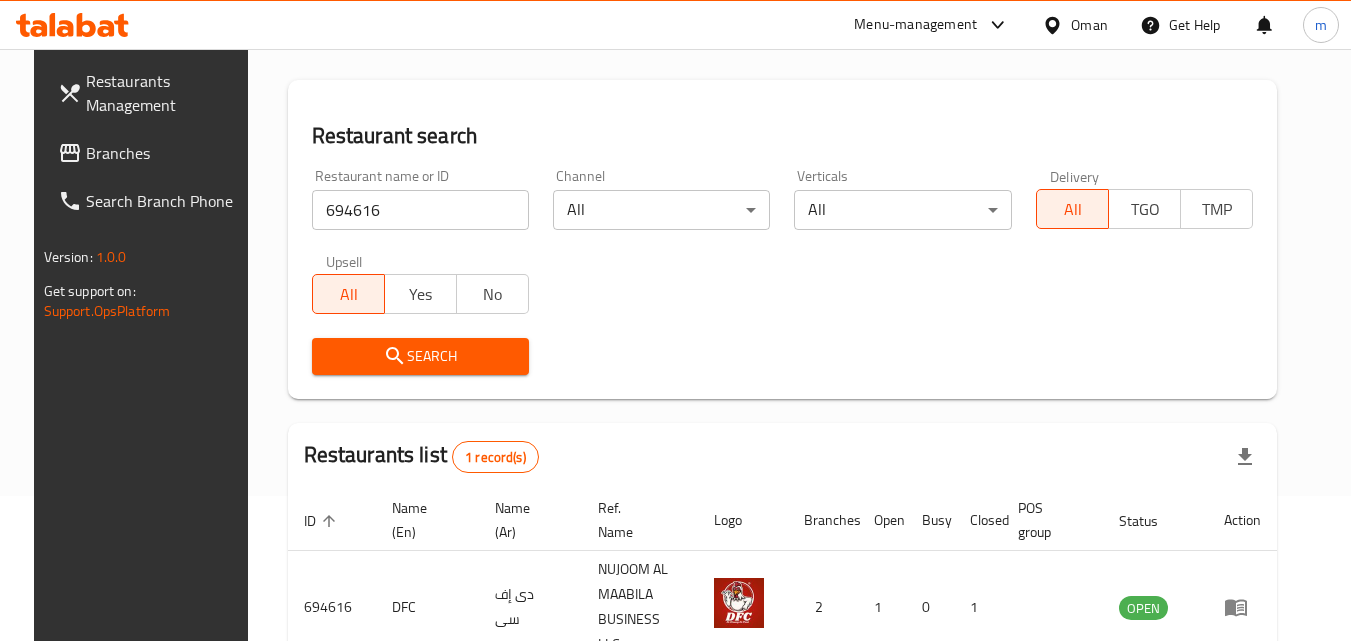 scroll, scrollTop: 251, scrollLeft: 0, axis: vertical 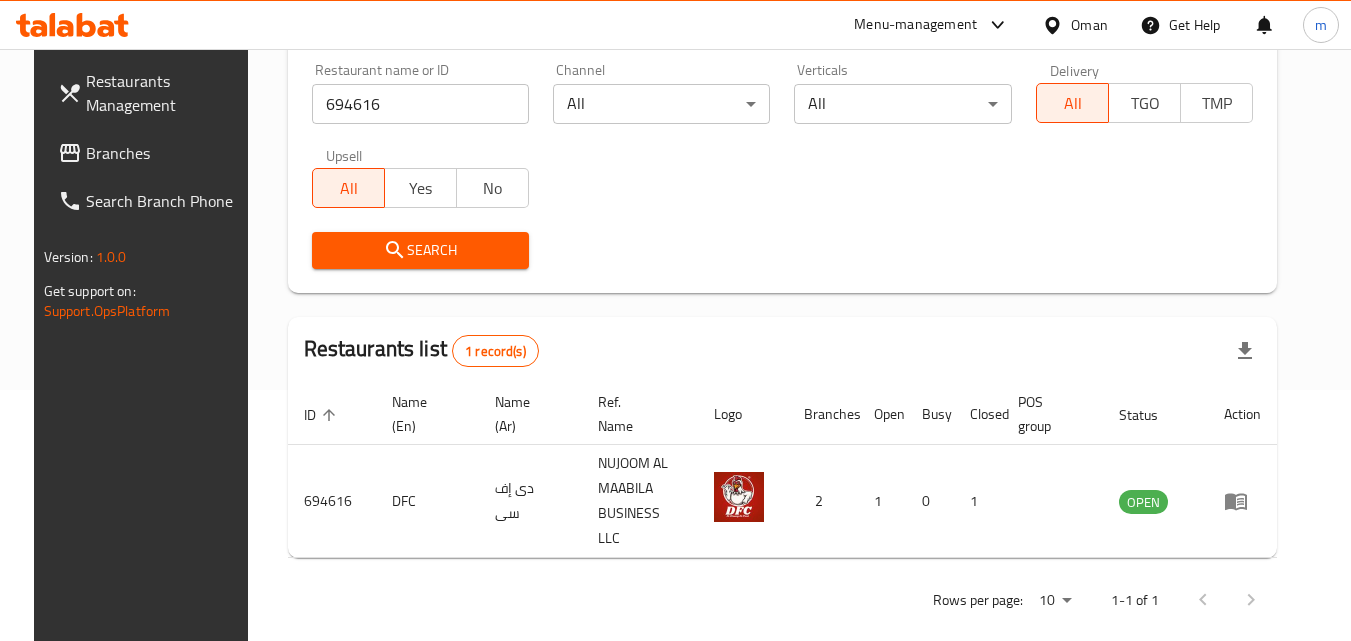 click on "Oman" at bounding box center (1089, 25) 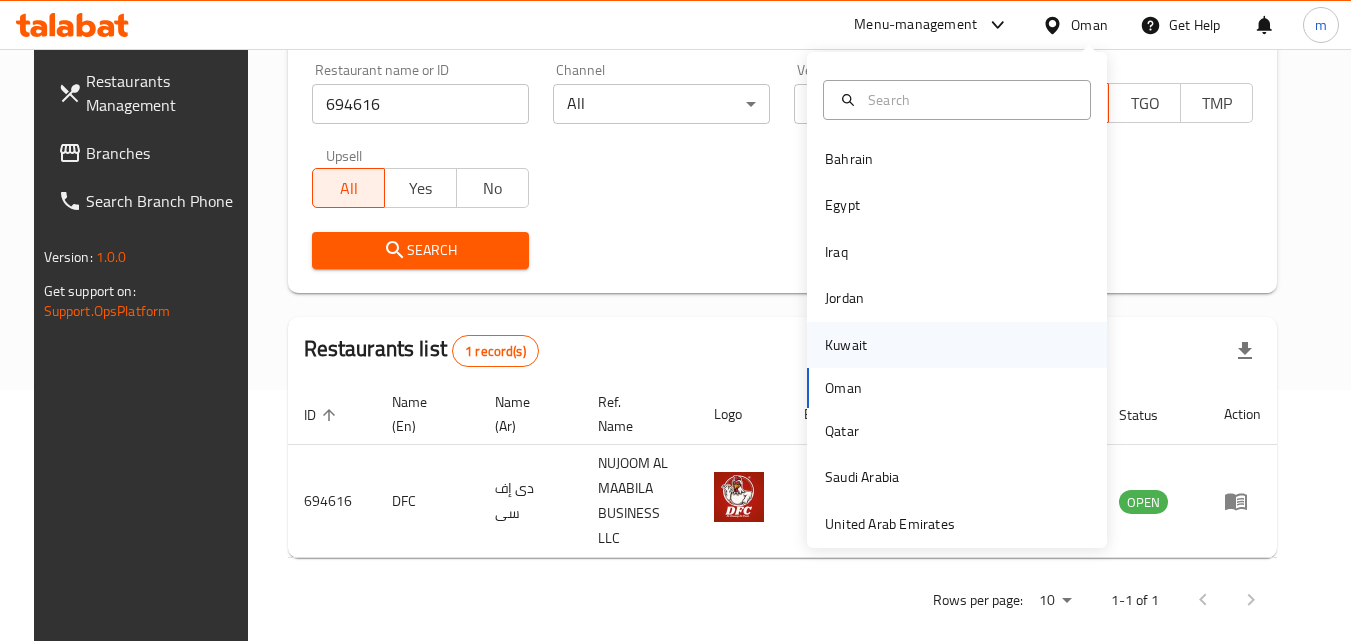 click on "Kuwait" at bounding box center [846, 345] 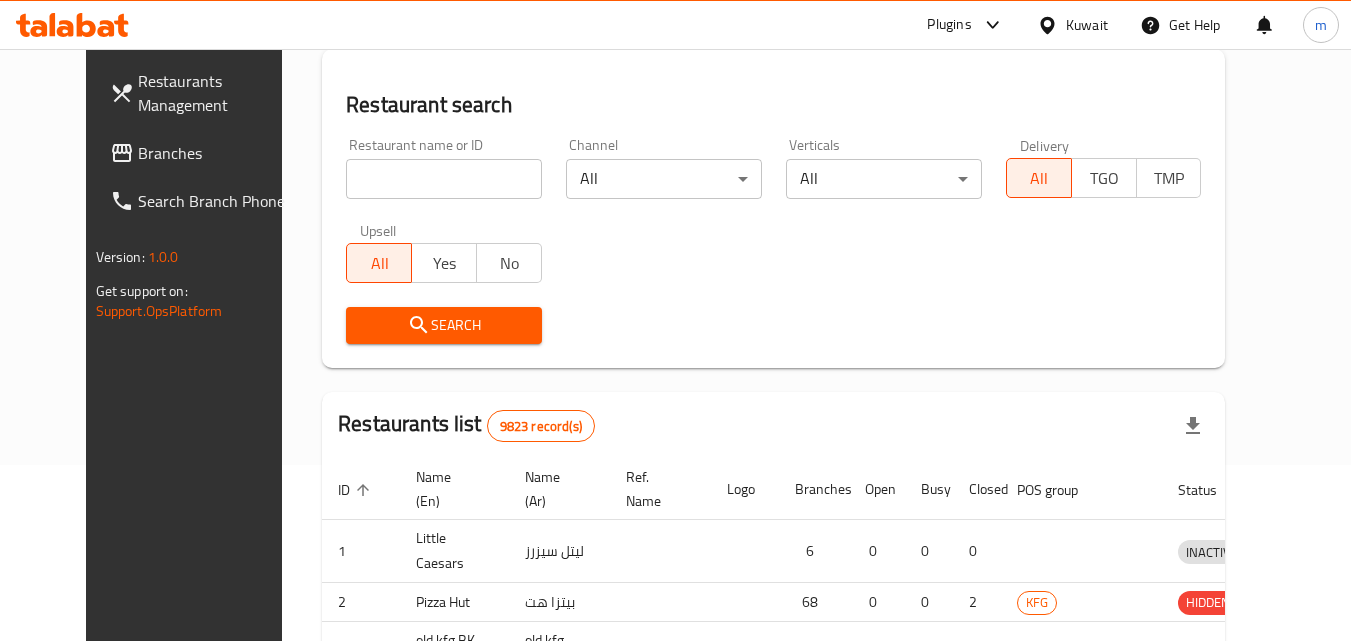 scroll, scrollTop: 251, scrollLeft: 0, axis: vertical 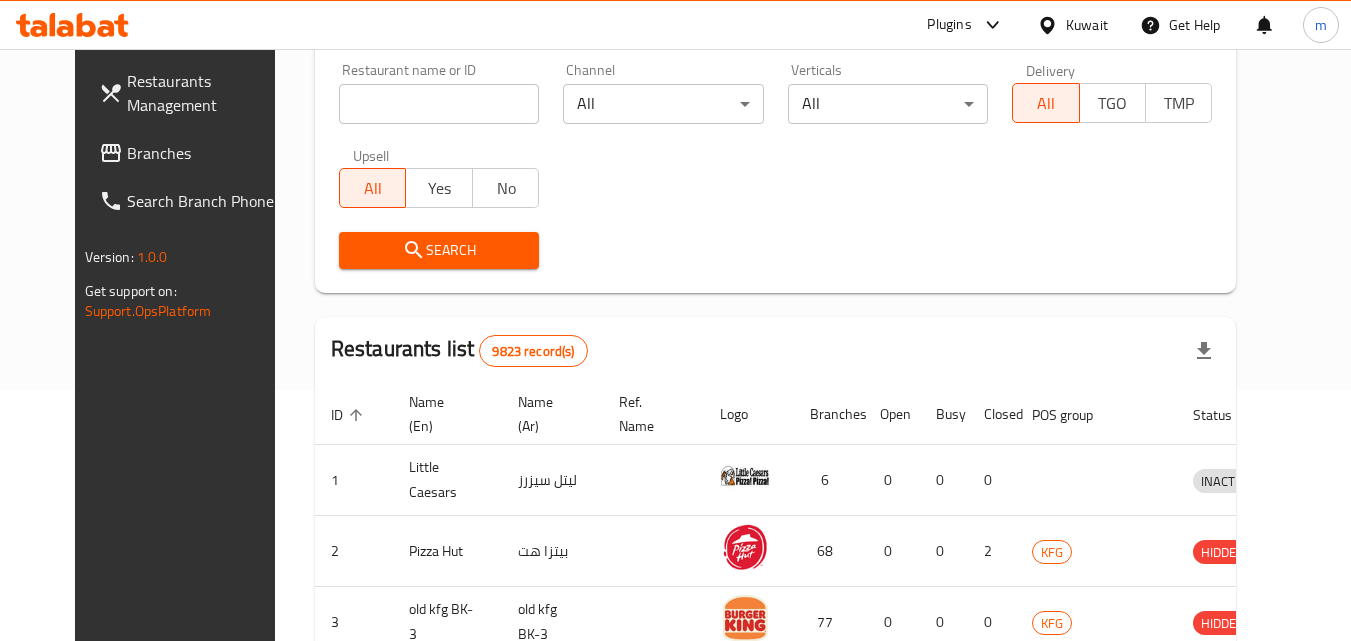 click 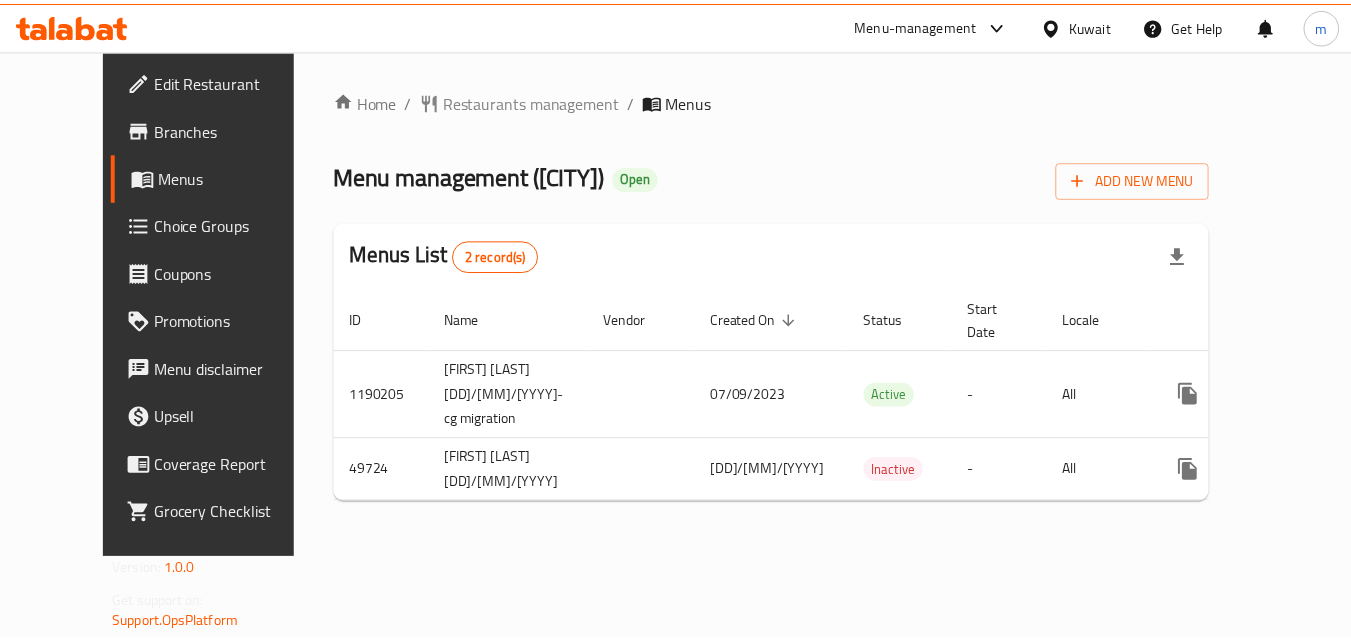 scroll, scrollTop: 0, scrollLeft: 0, axis: both 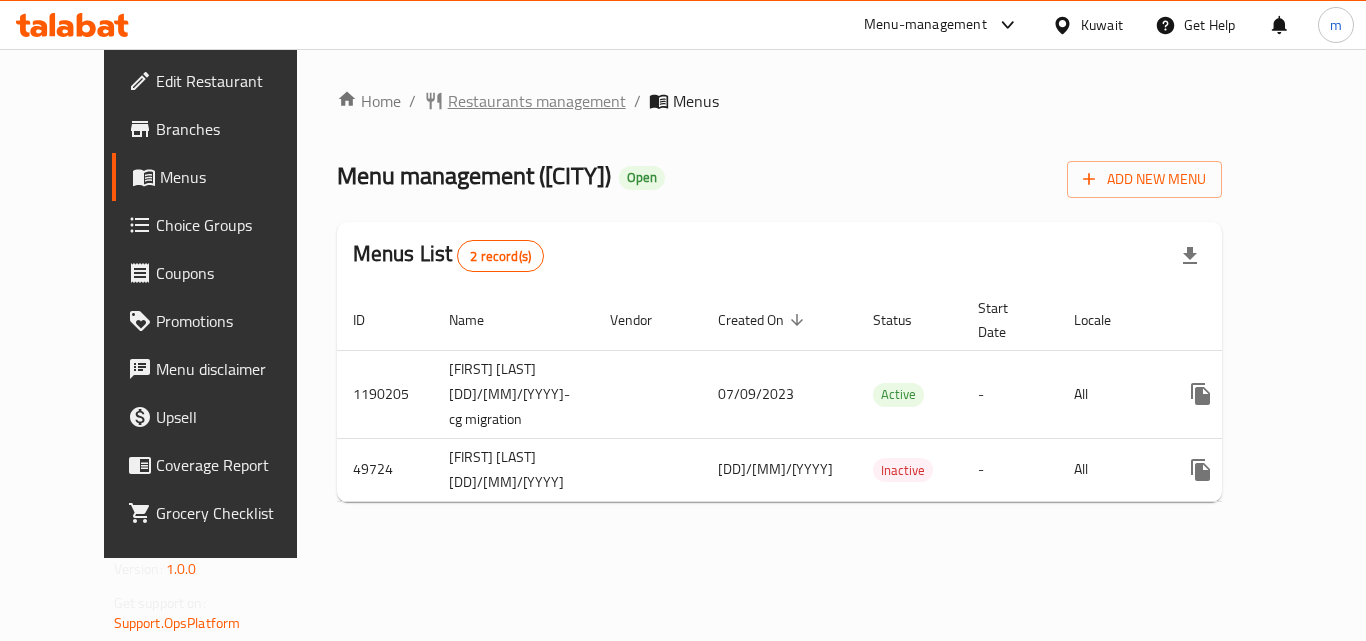 click on "Restaurants management" at bounding box center (537, 101) 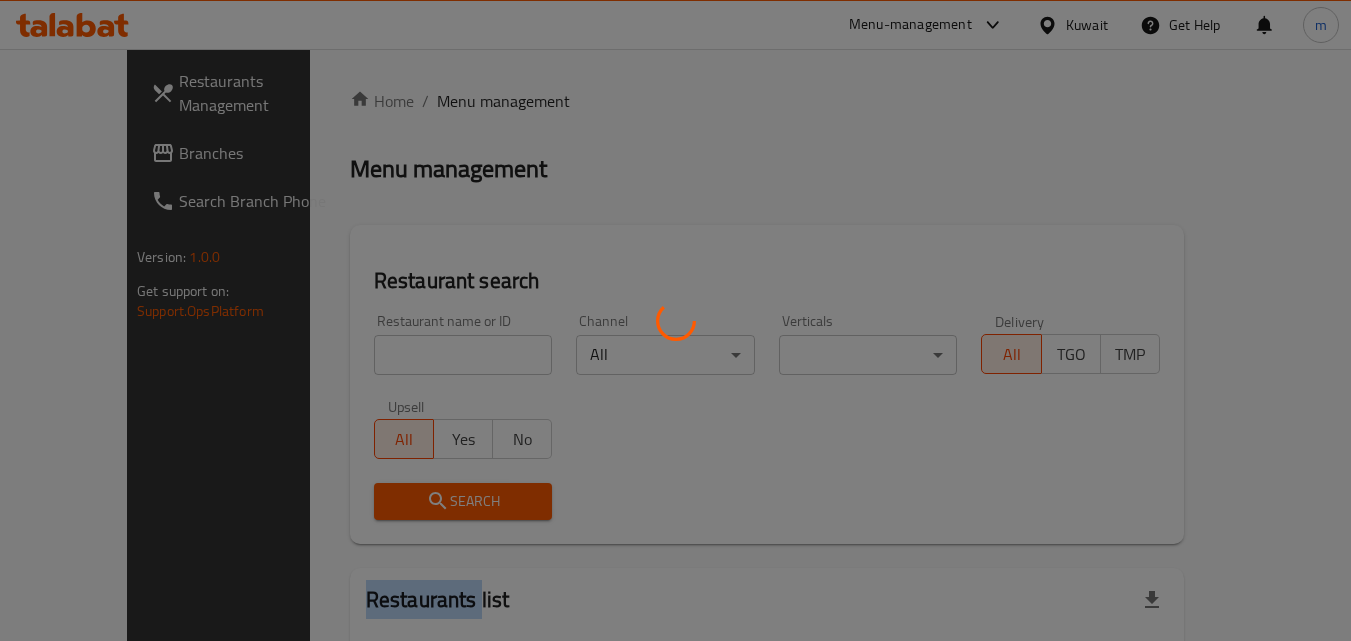 click at bounding box center [675, 320] 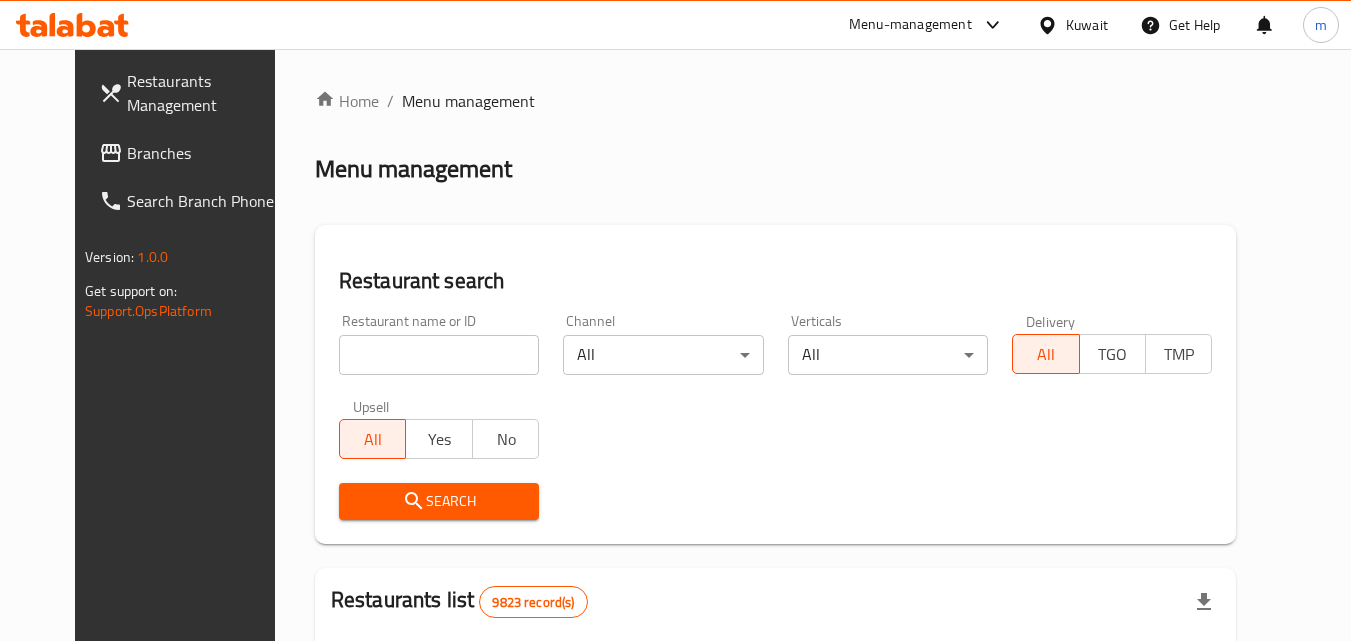 click at bounding box center [439, 355] 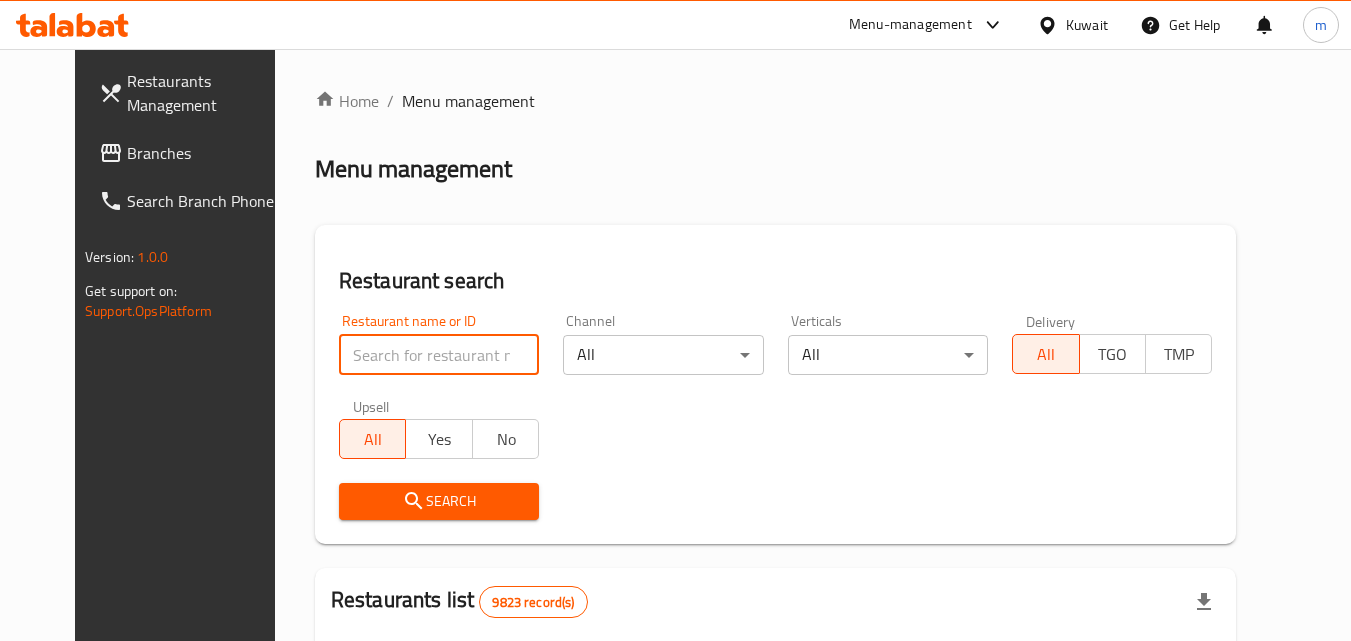 click at bounding box center (439, 355) 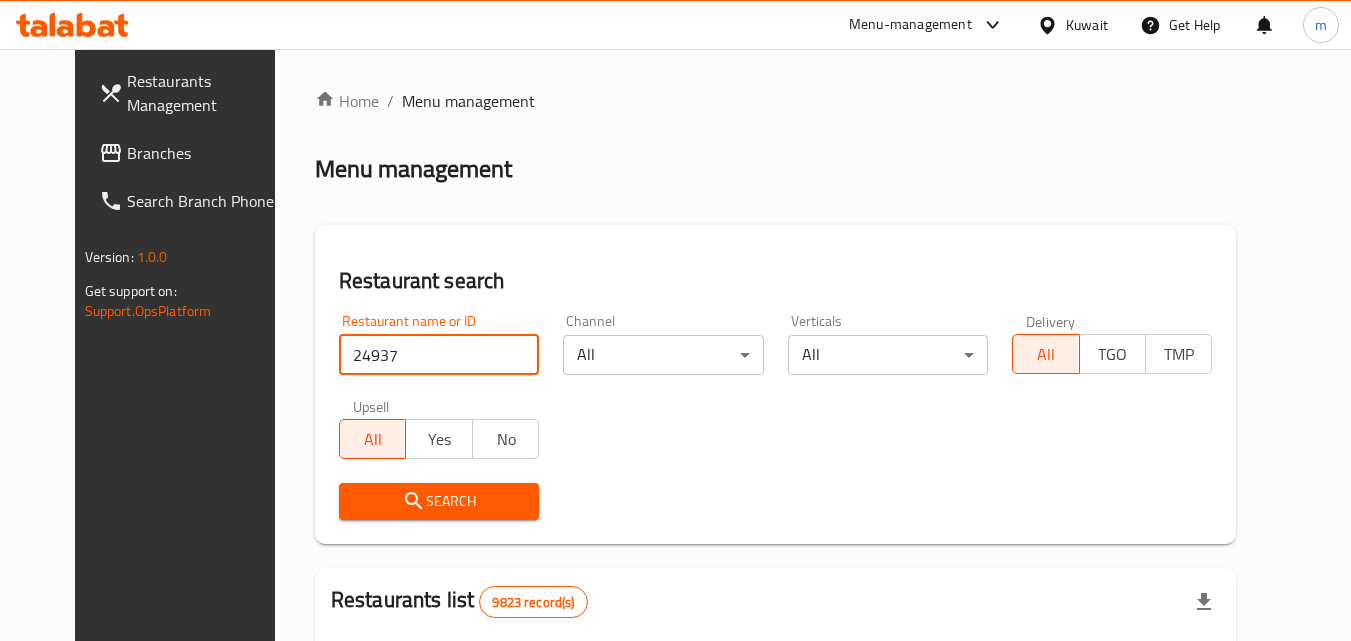 type on "24937" 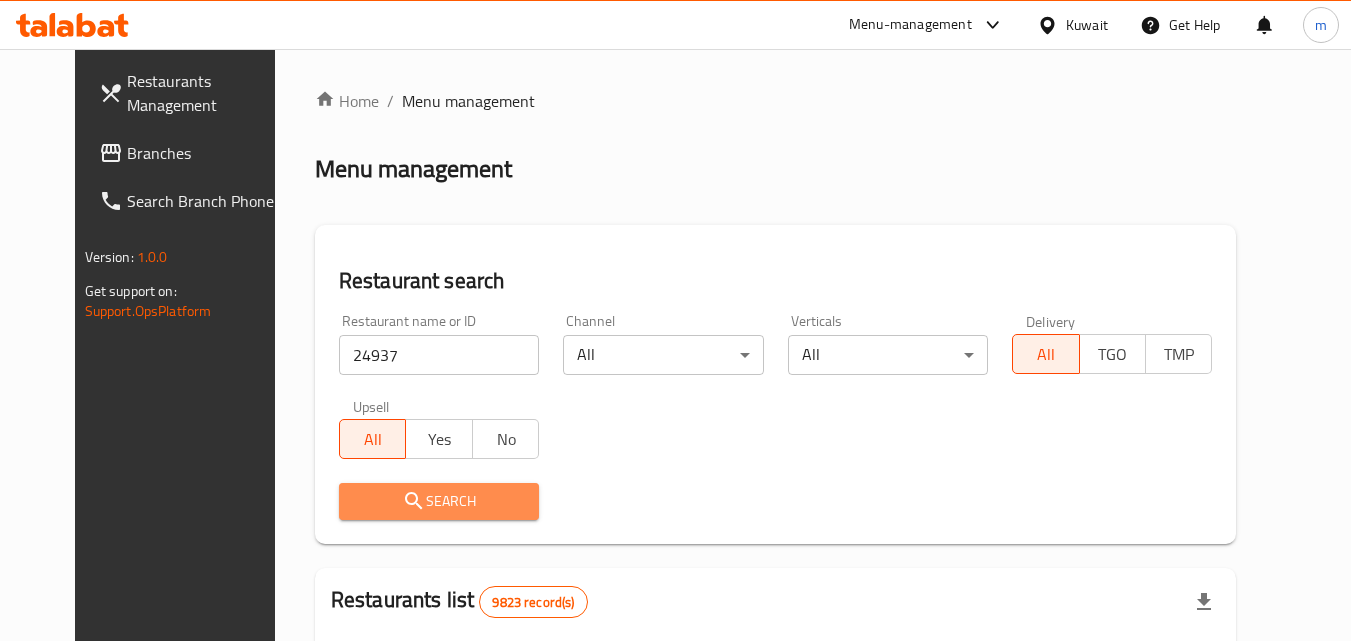 click on "Search" at bounding box center (439, 501) 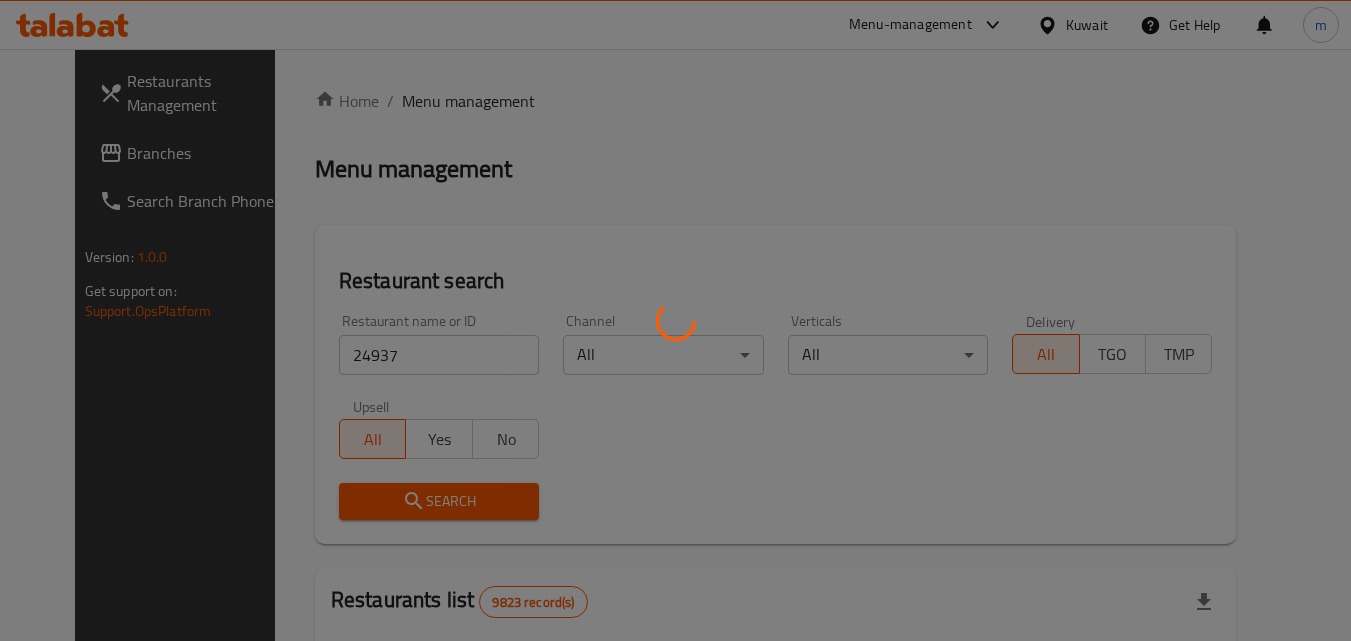 scroll, scrollTop: 234, scrollLeft: 0, axis: vertical 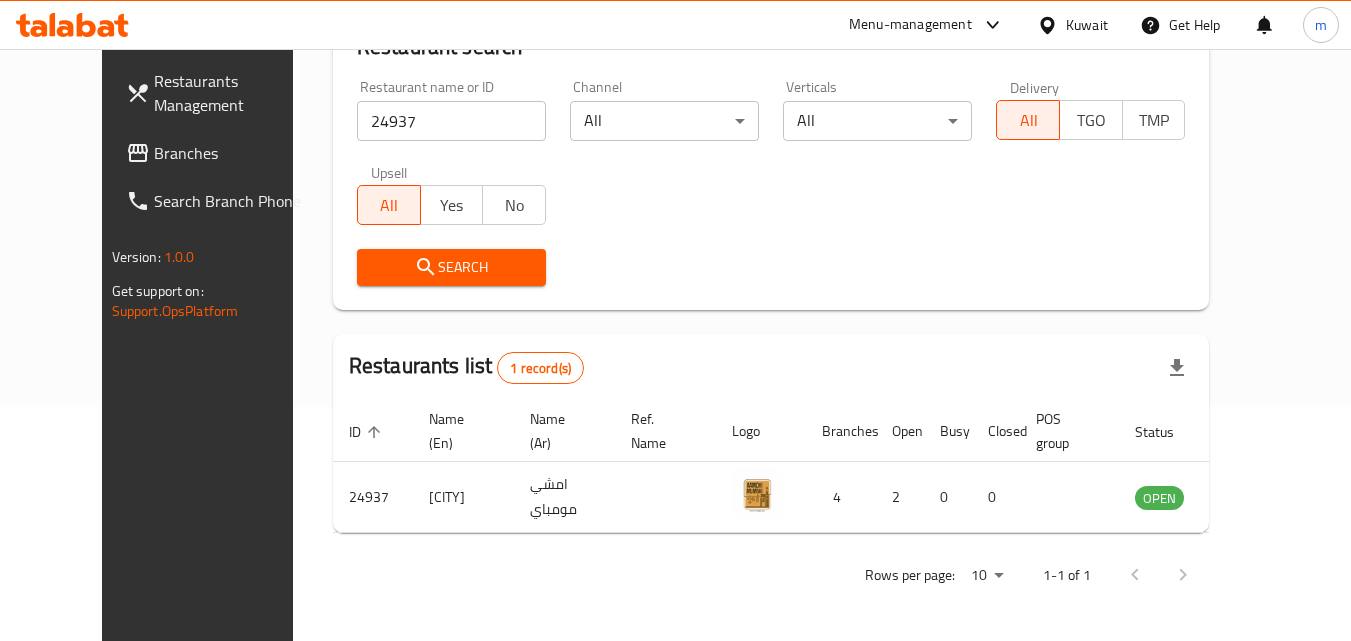 click 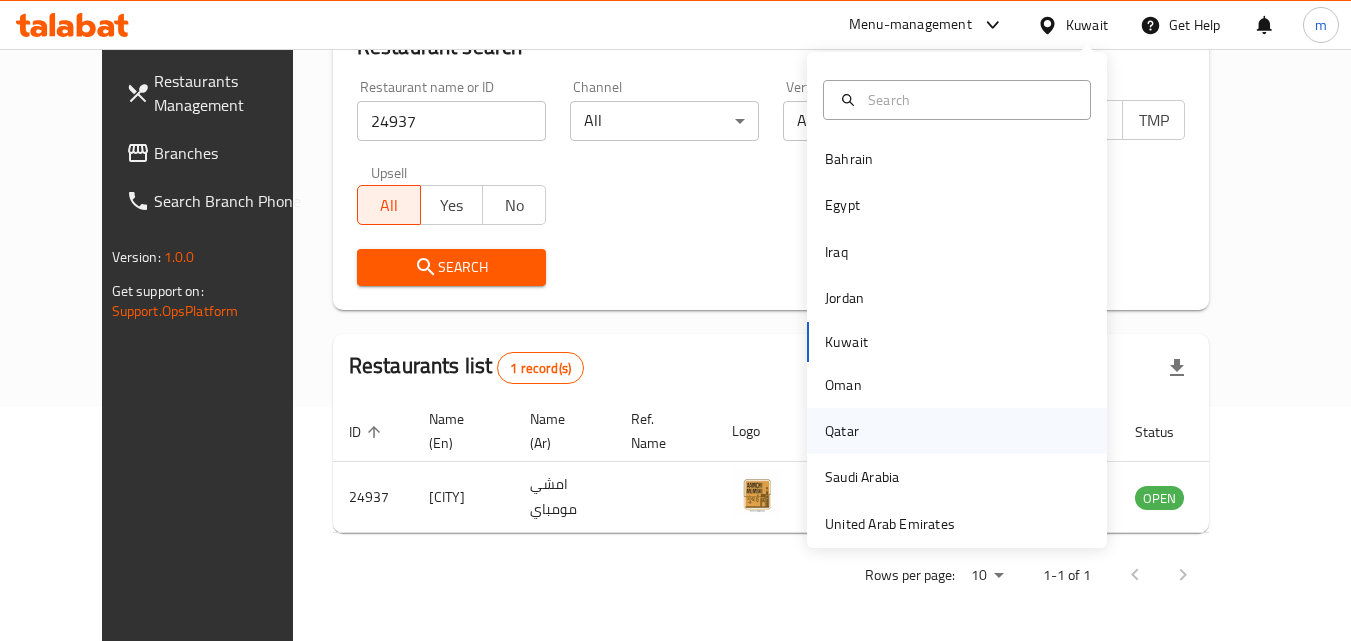 click on "Qatar" at bounding box center (842, 431) 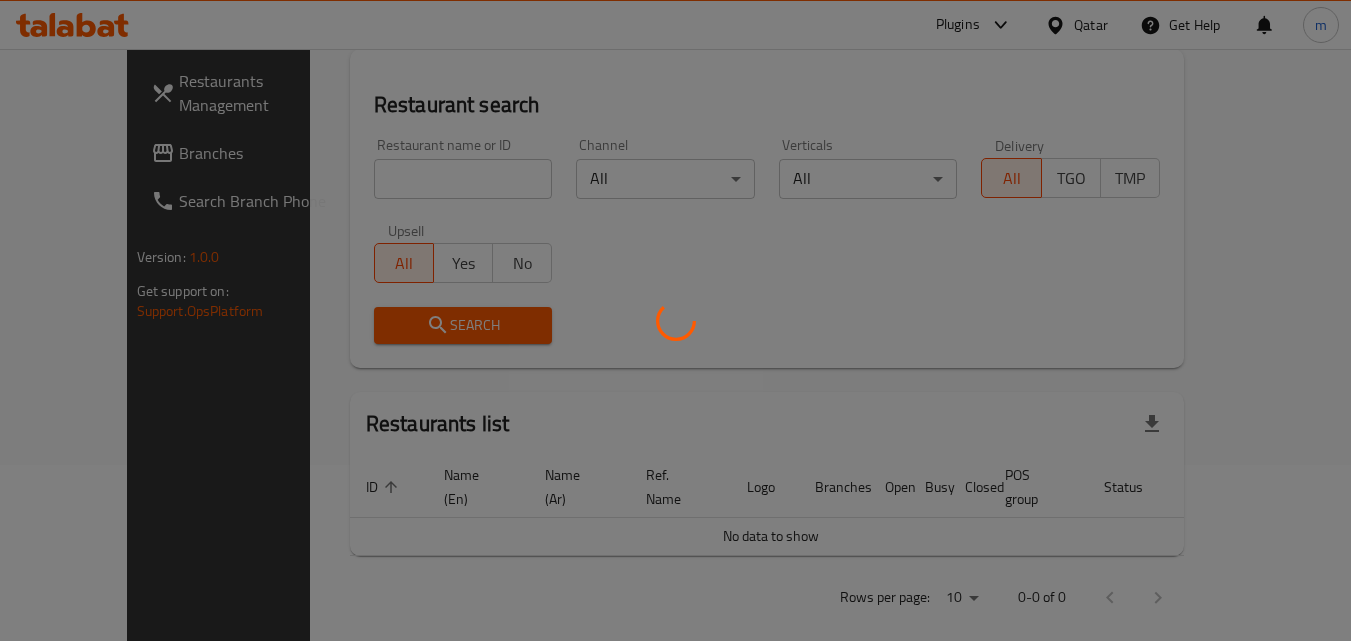 scroll, scrollTop: 234, scrollLeft: 0, axis: vertical 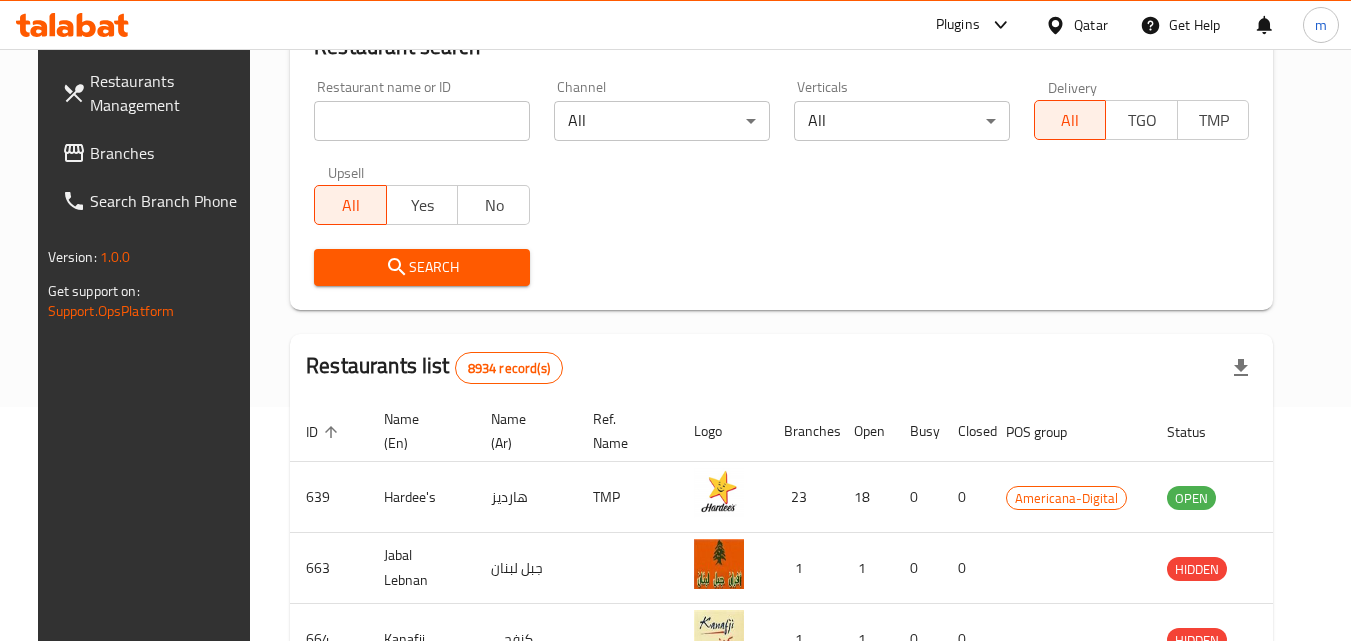 click on "Branches" at bounding box center (169, 153) 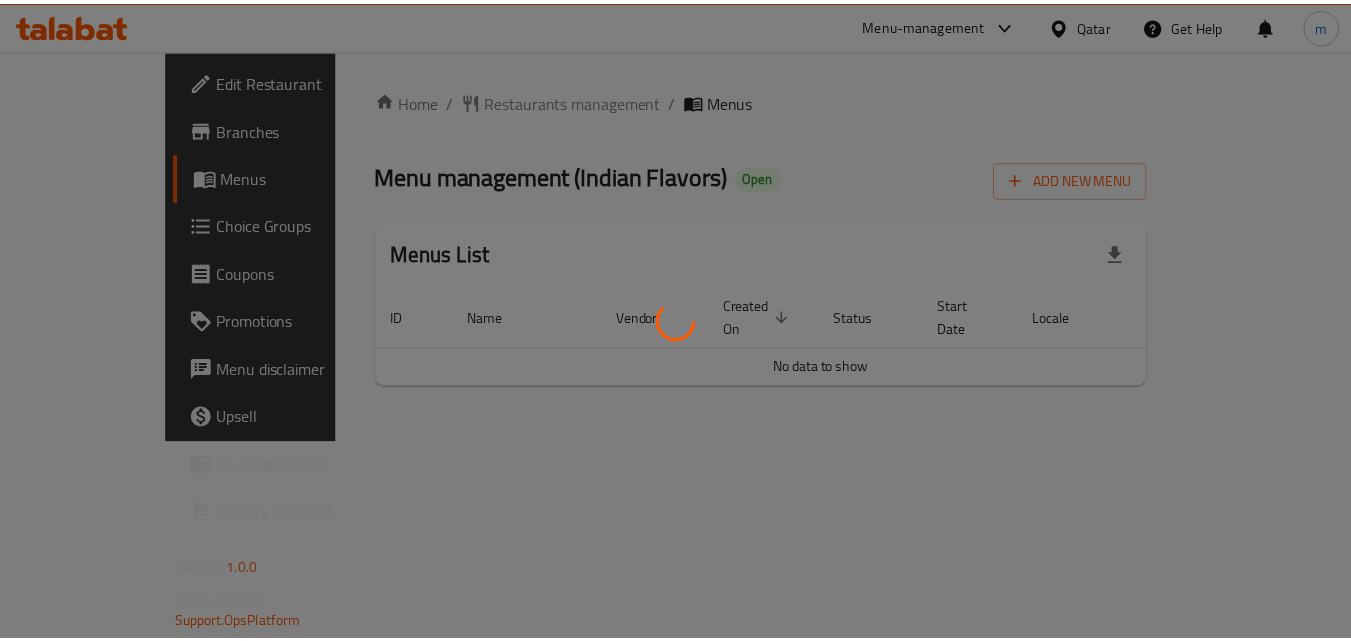 scroll, scrollTop: 0, scrollLeft: 0, axis: both 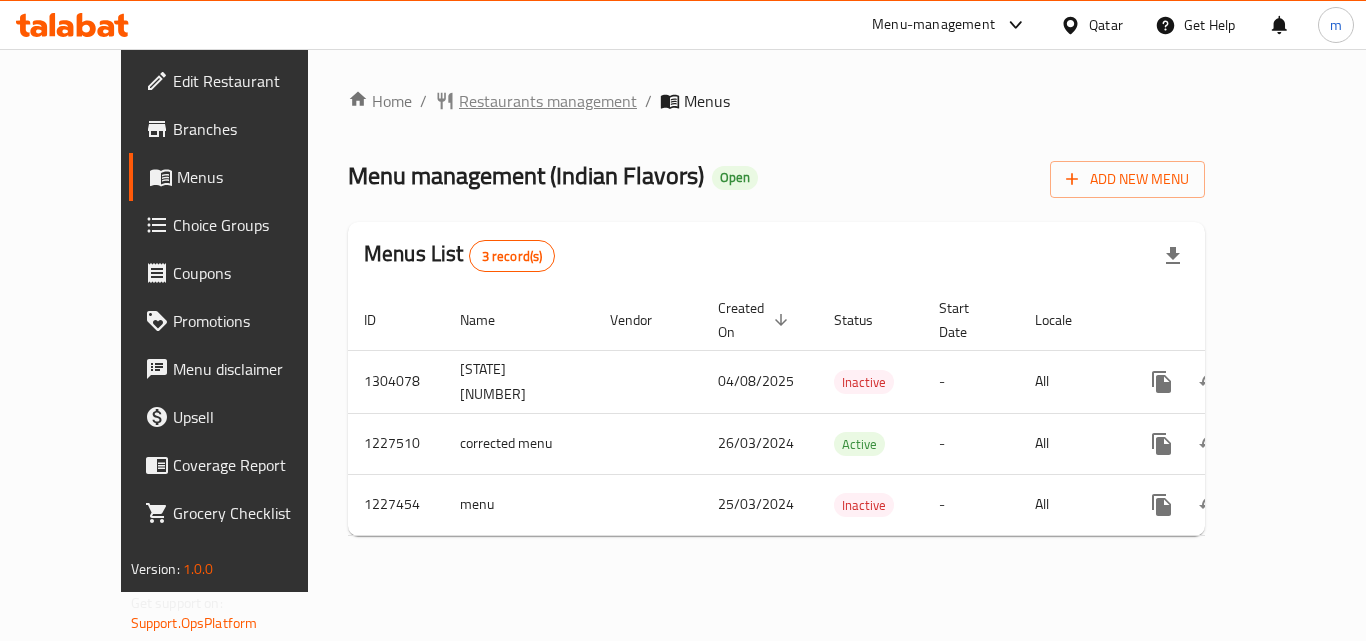 click on "Restaurants management" at bounding box center [548, 101] 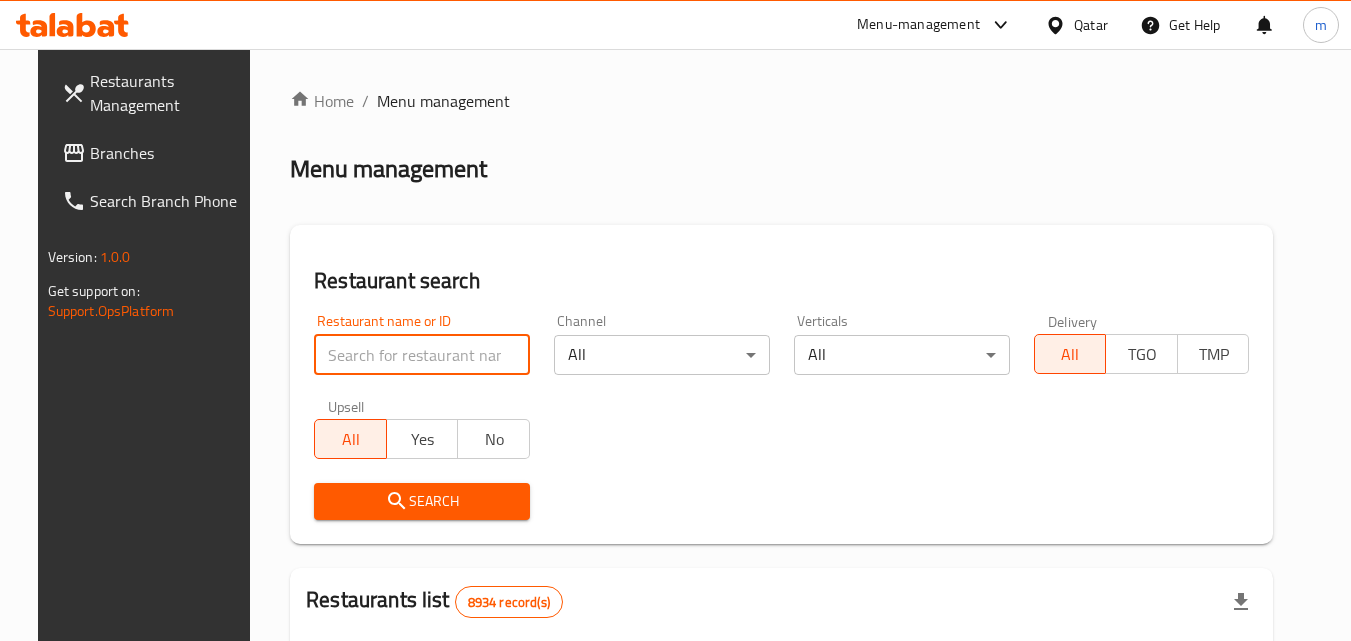 click at bounding box center [422, 355] 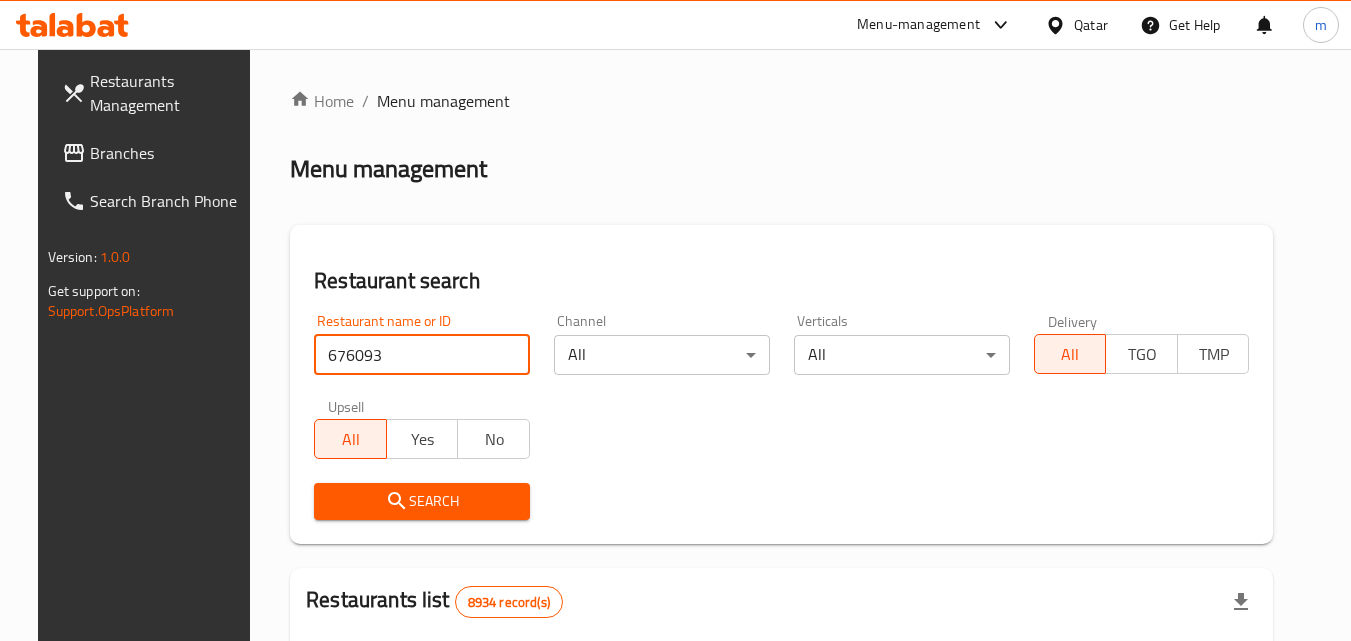 type on "676093" 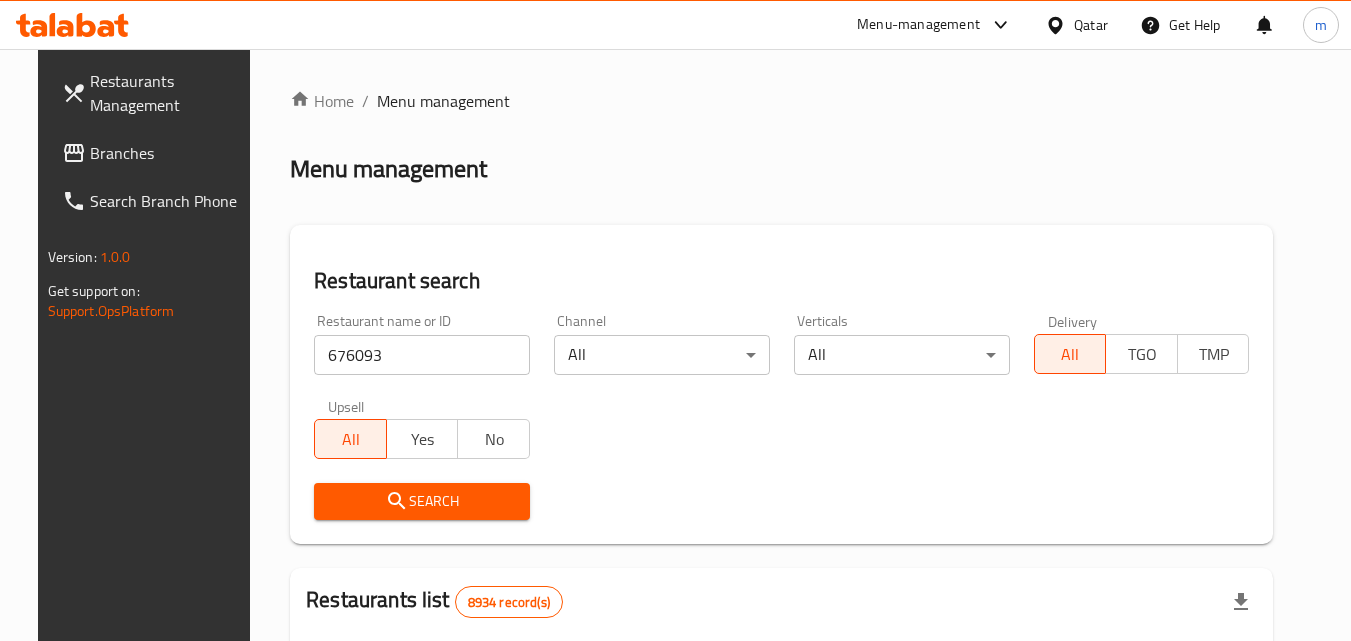 click on "Search" at bounding box center (422, 501) 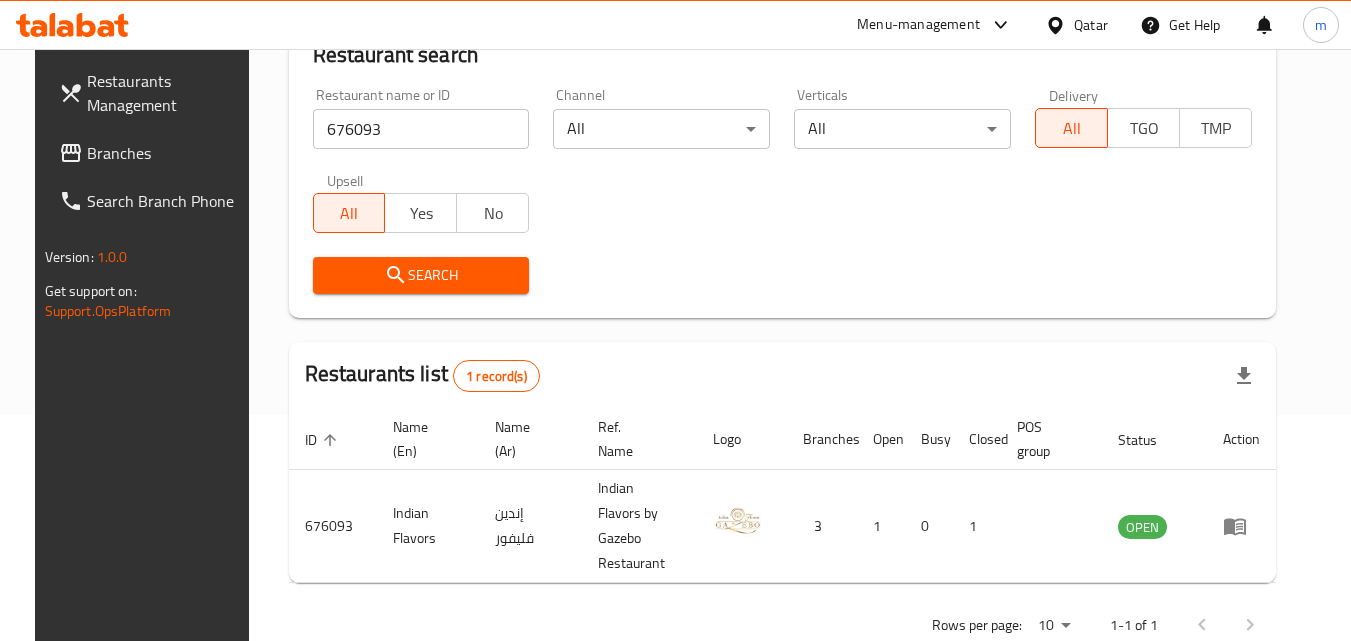 scroll, scrollTop: 234, scrollLeft: 0, axis: vertical 